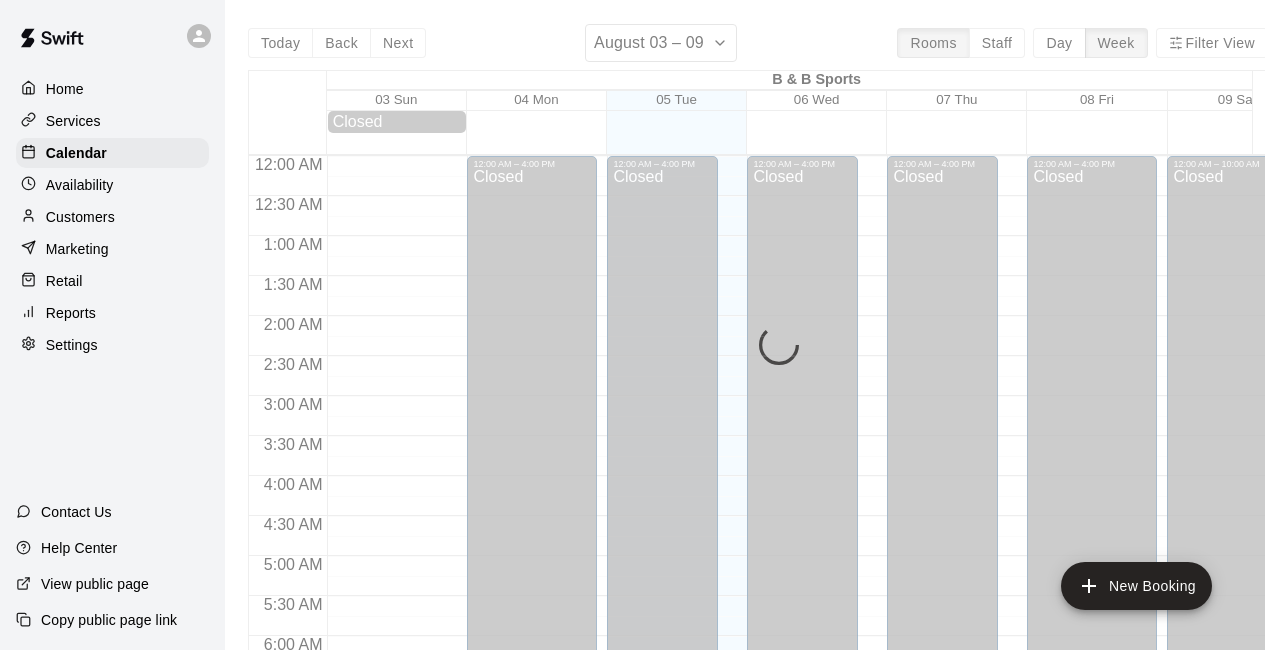 scroll, scrollTop: 0, scrollLeft: 0, axis: both 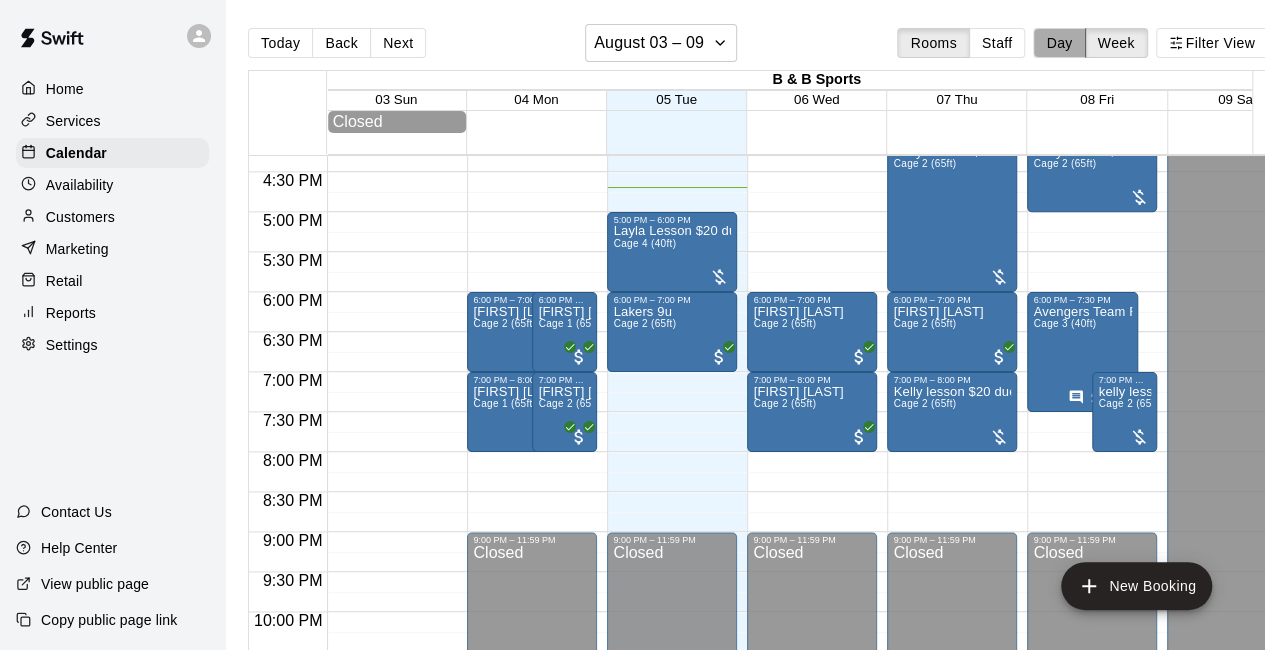 click on "Day" at bounding box center (1059, 43) 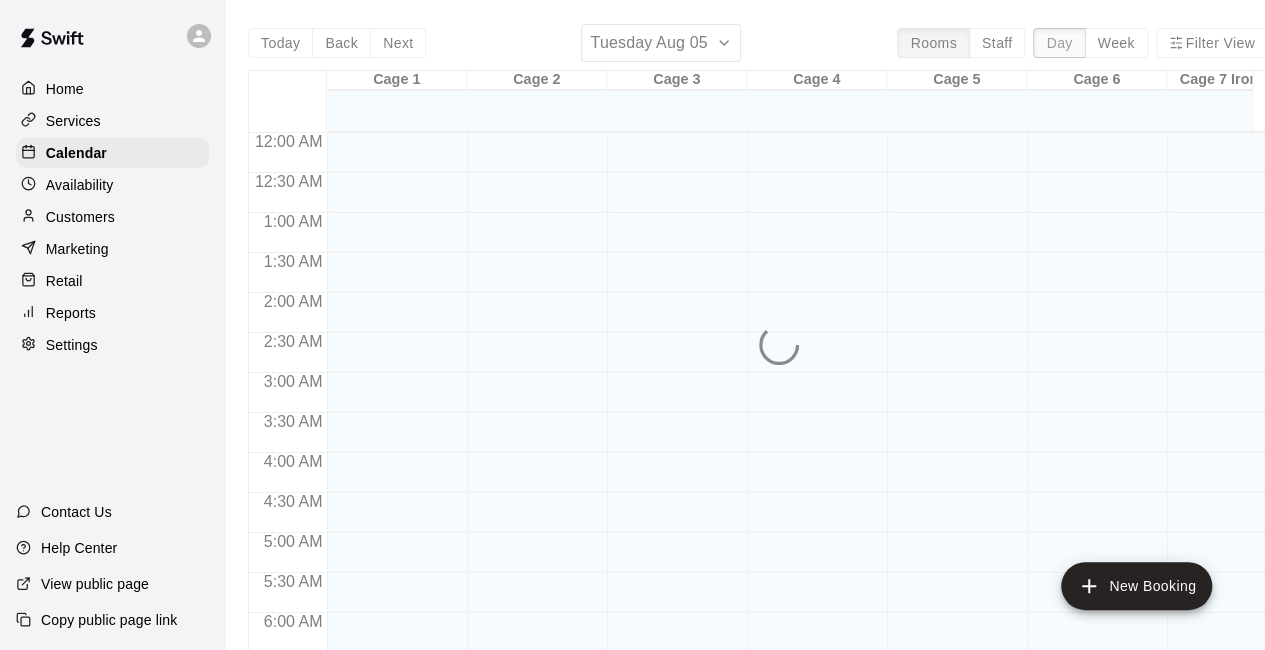scroll, scrollTop: 1334, scrollLeft: 0, axis: vertical 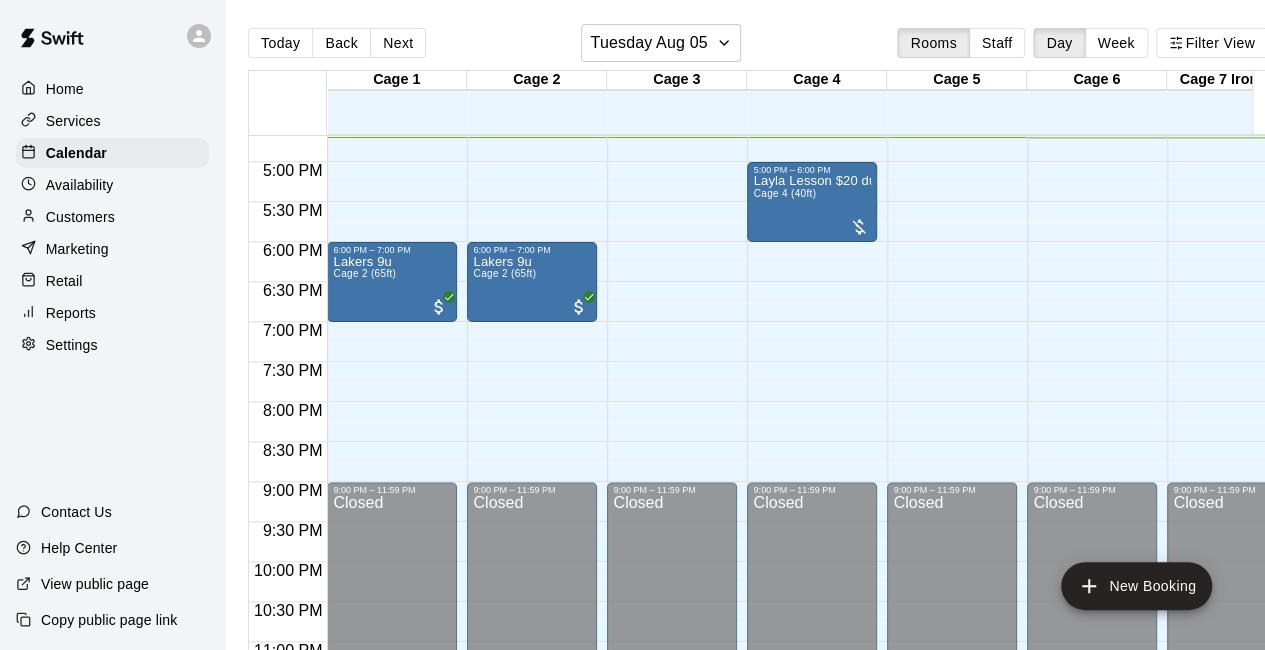 click on "Customers" at bounding box center [112, 217] 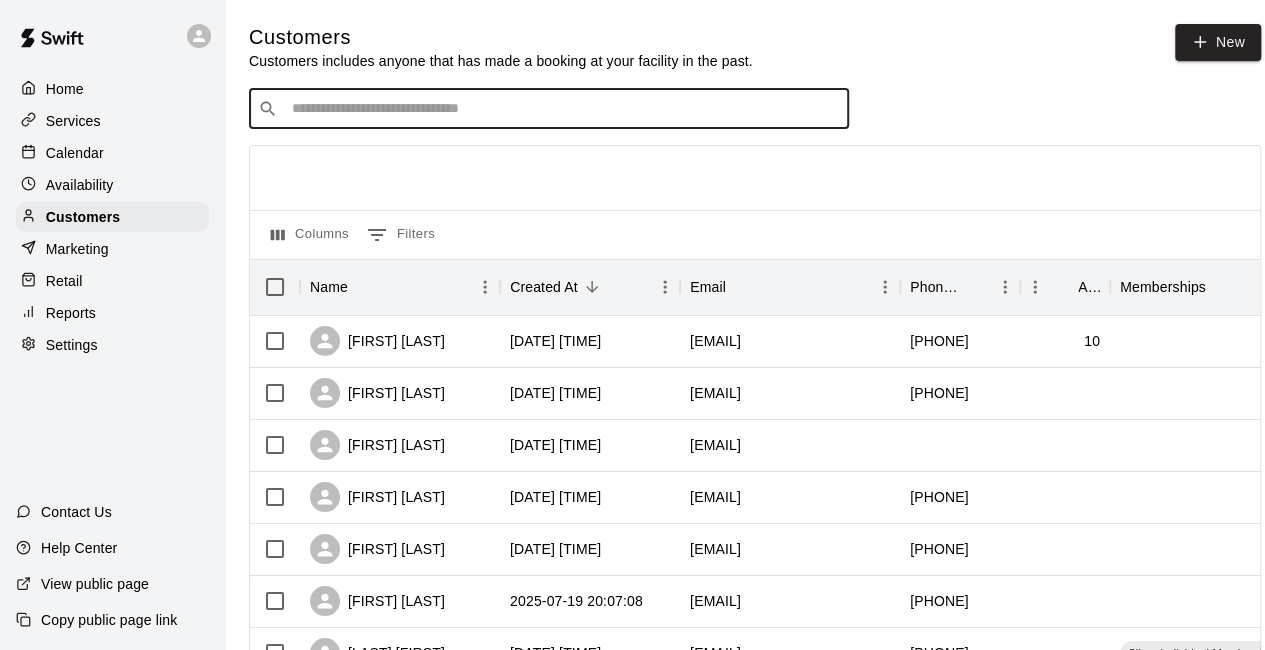click at bounding box center (563, 109) 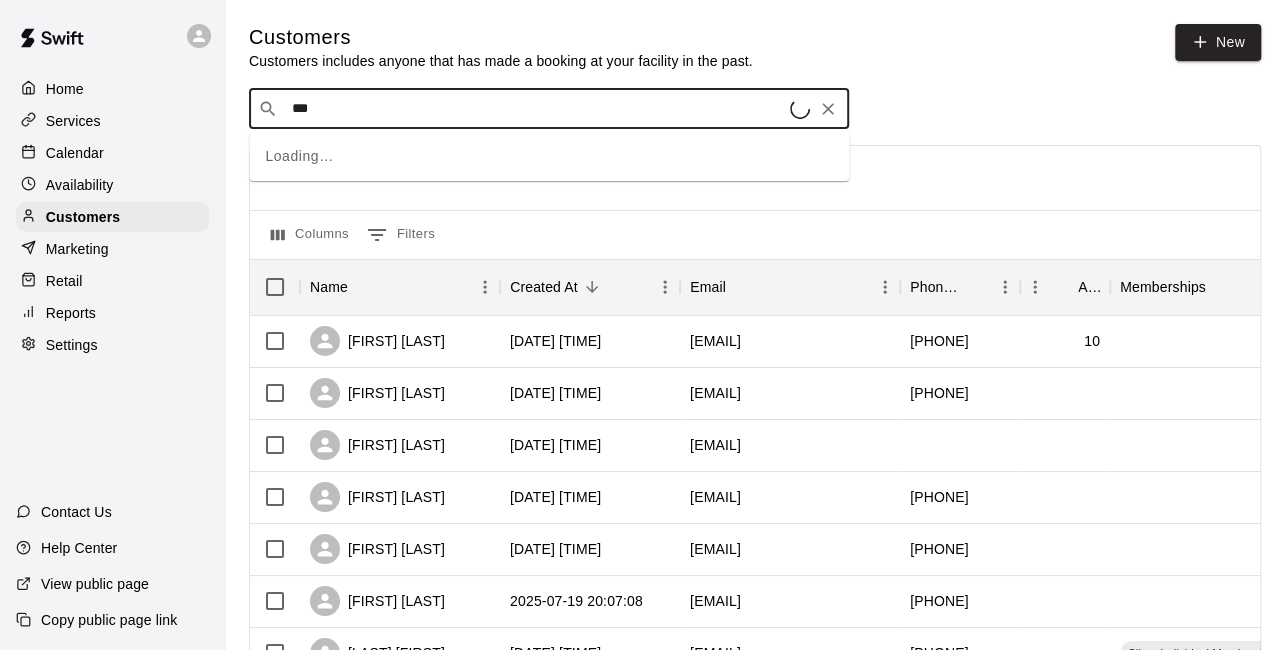 type on "****" 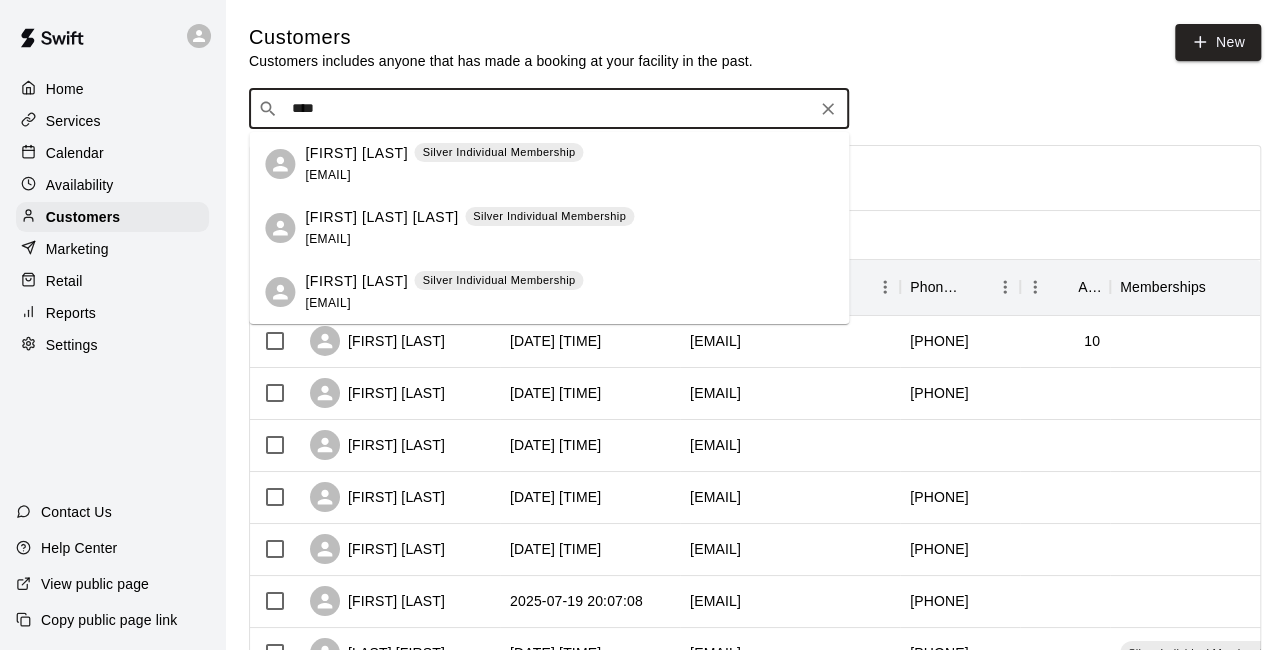 click on "[FIRST] [LAST]" at bounding box center [356, 153] 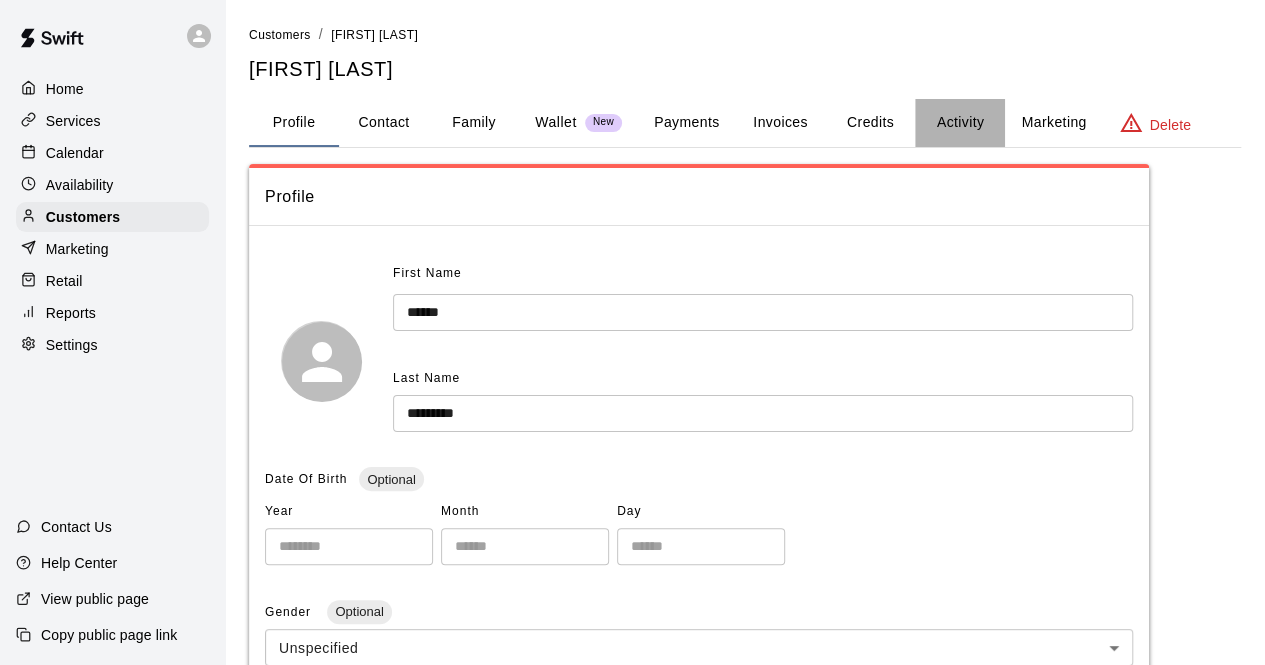 click on "Activity" at bounding box center (960, 123) 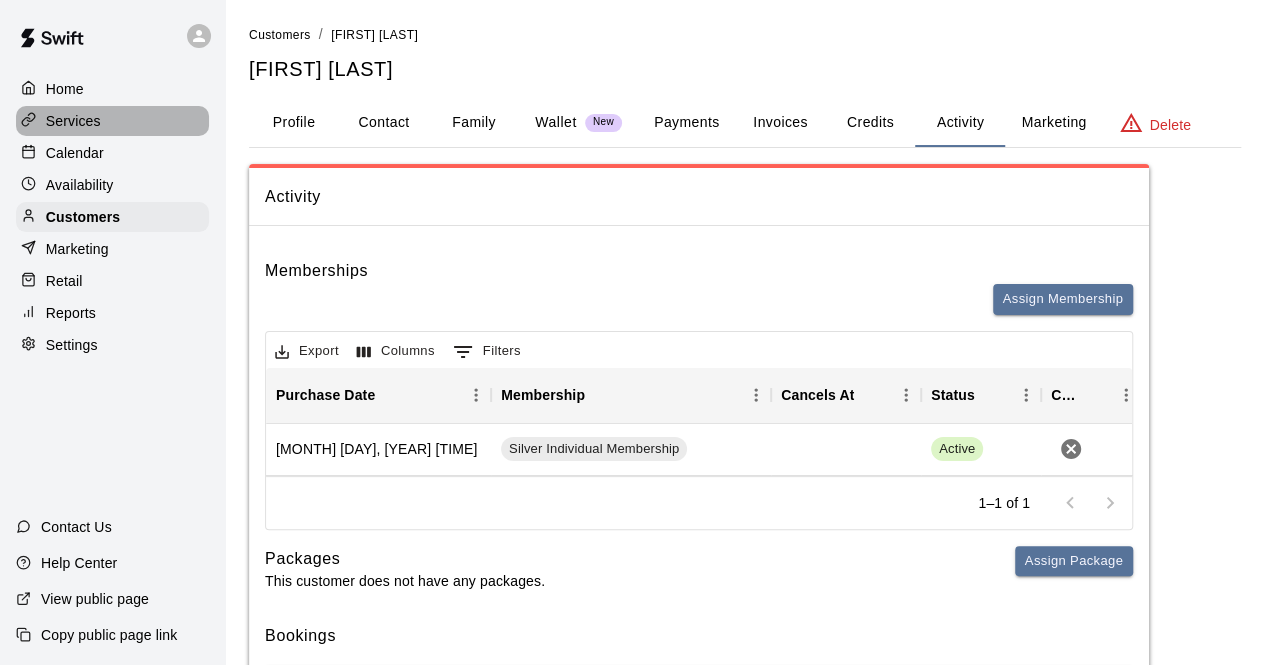 click on "Services" at bounding box center [112, 121] 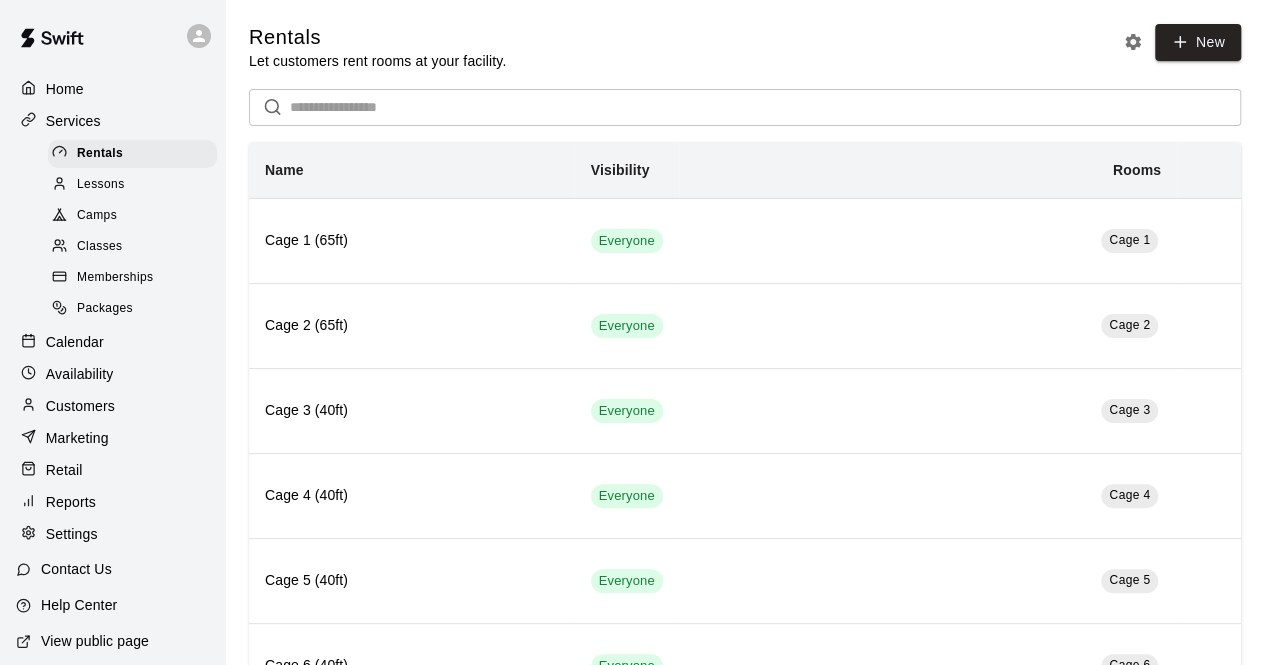 click on "Memberships" at bounding box center [115, 278] 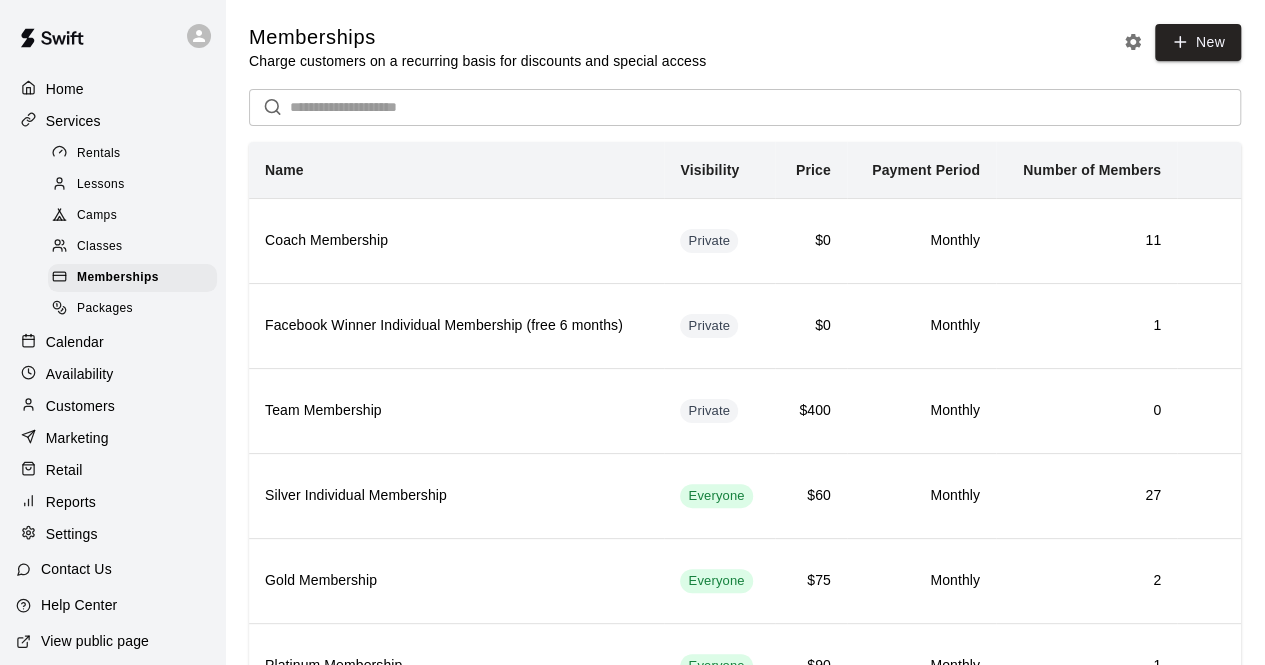 click on "Calendar" at bounding box center [75, 342] 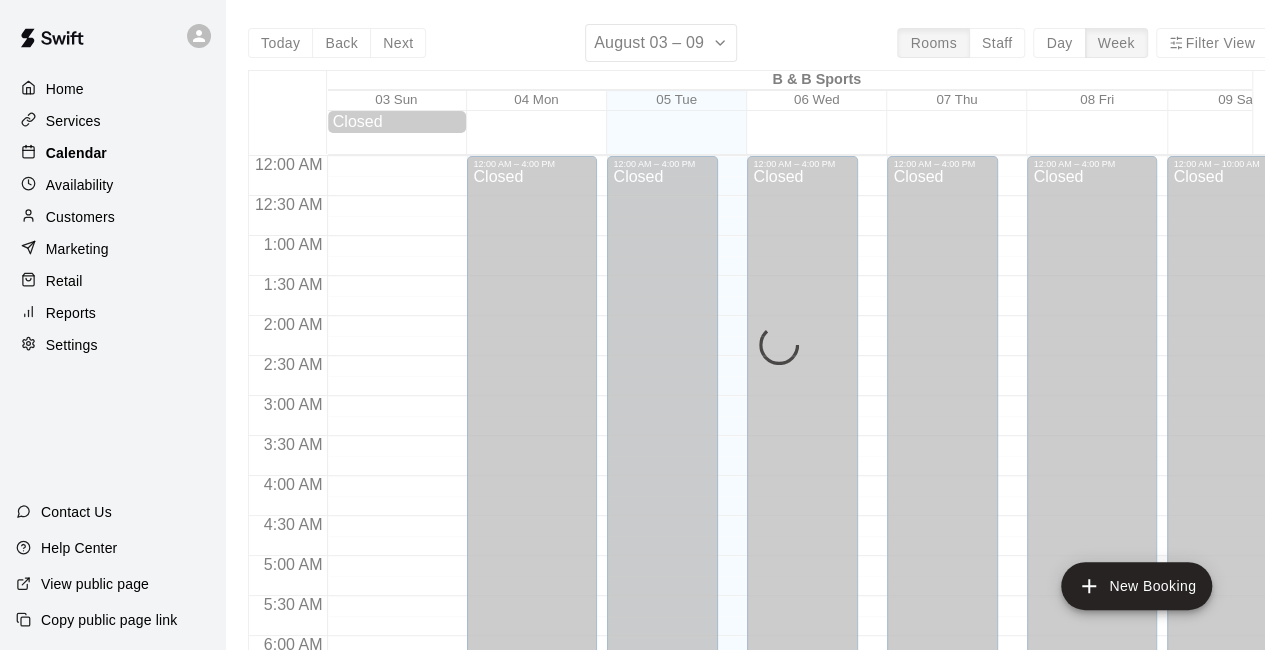 scroll, scrollTop: 1304, scrollLeft: 0, axis: vertical 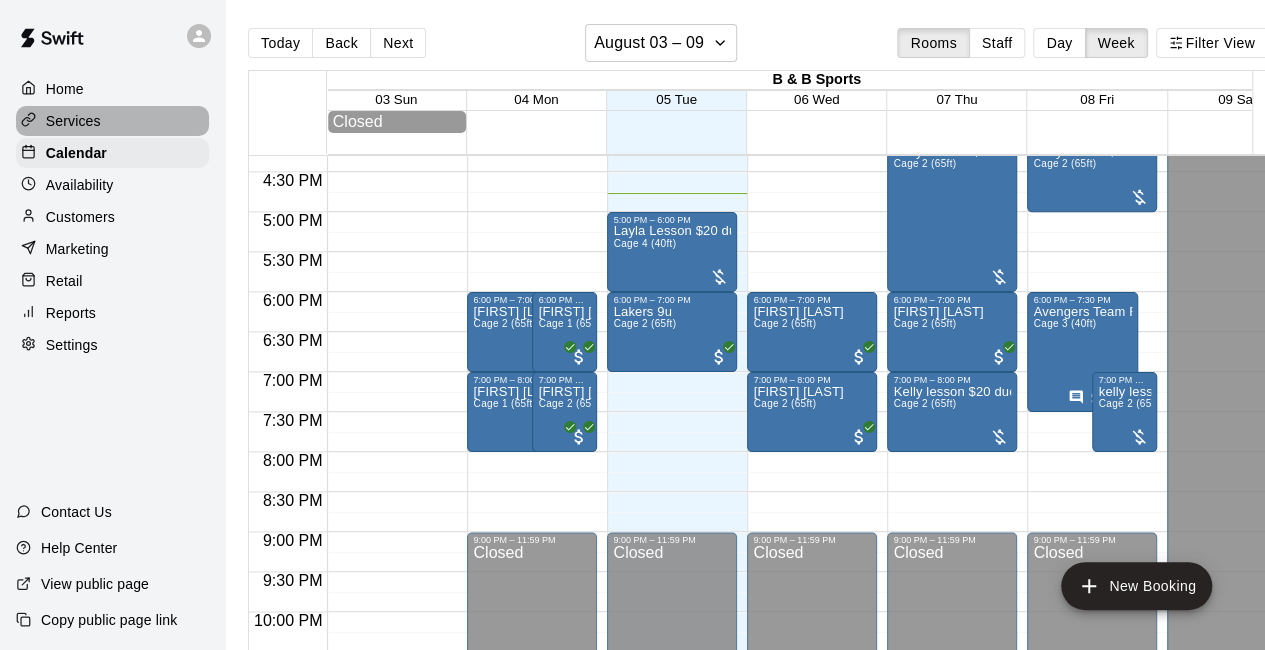 click on "Services" at bounding box center (112, 121) 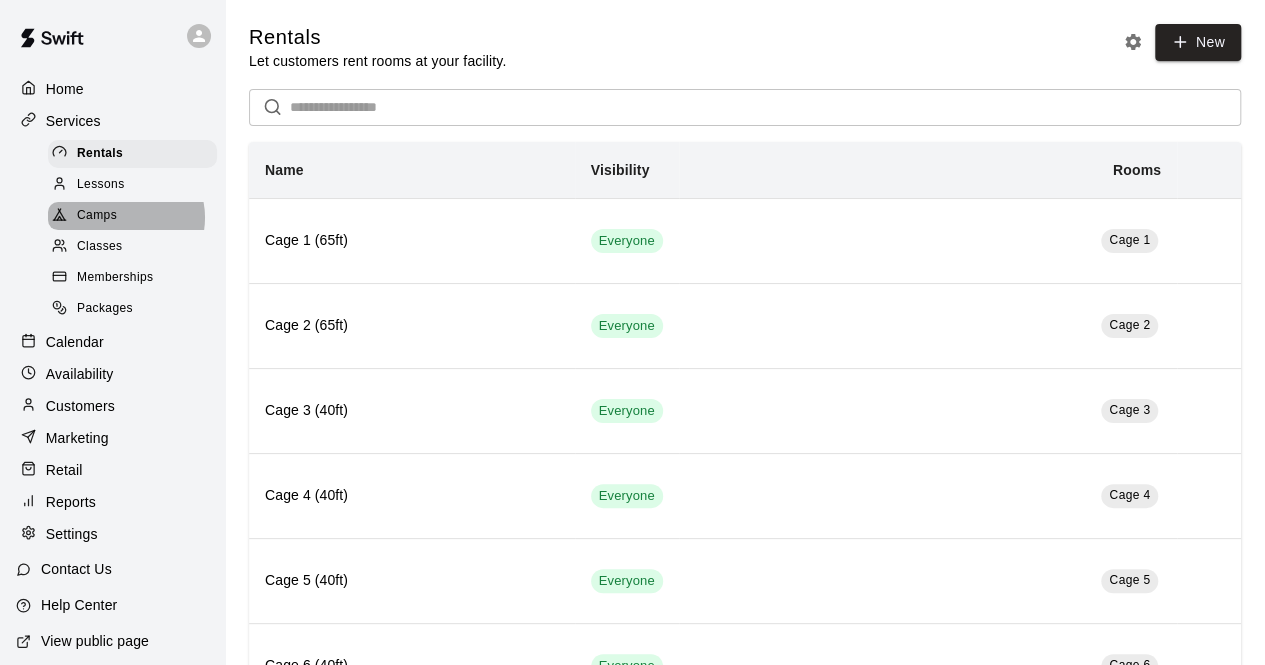 click on "Camps" at bounding box center [132, 216] 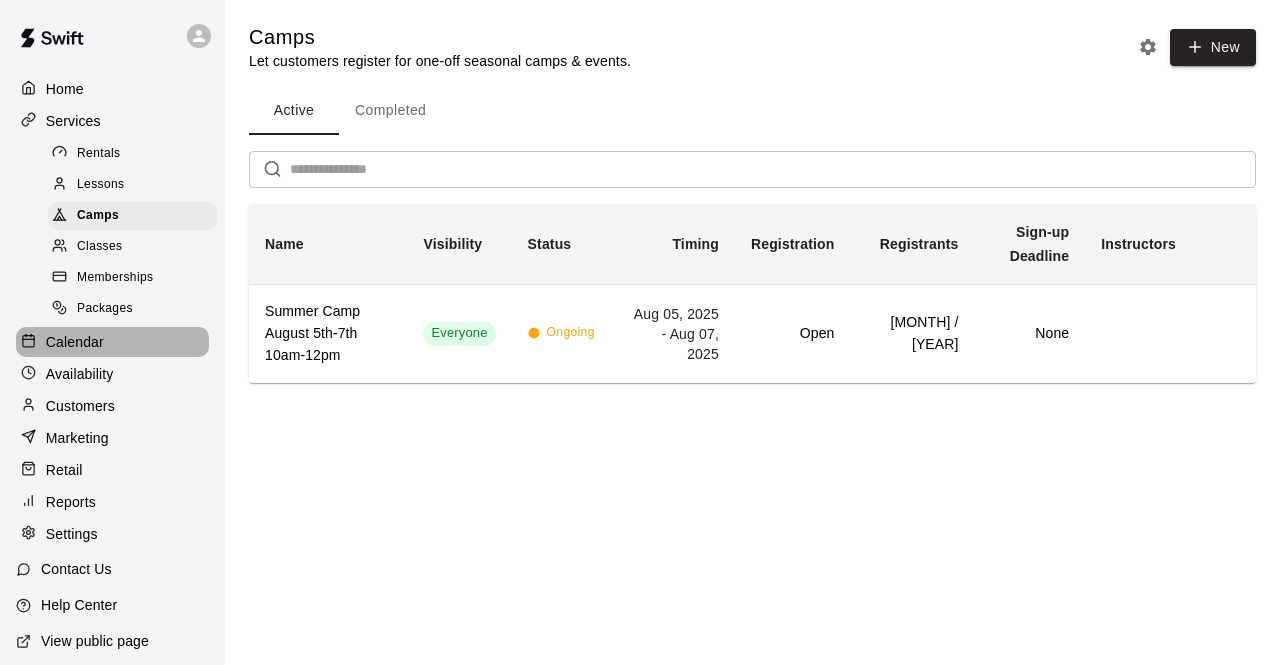 click on "Calendar" at bounding box center (112, 342) 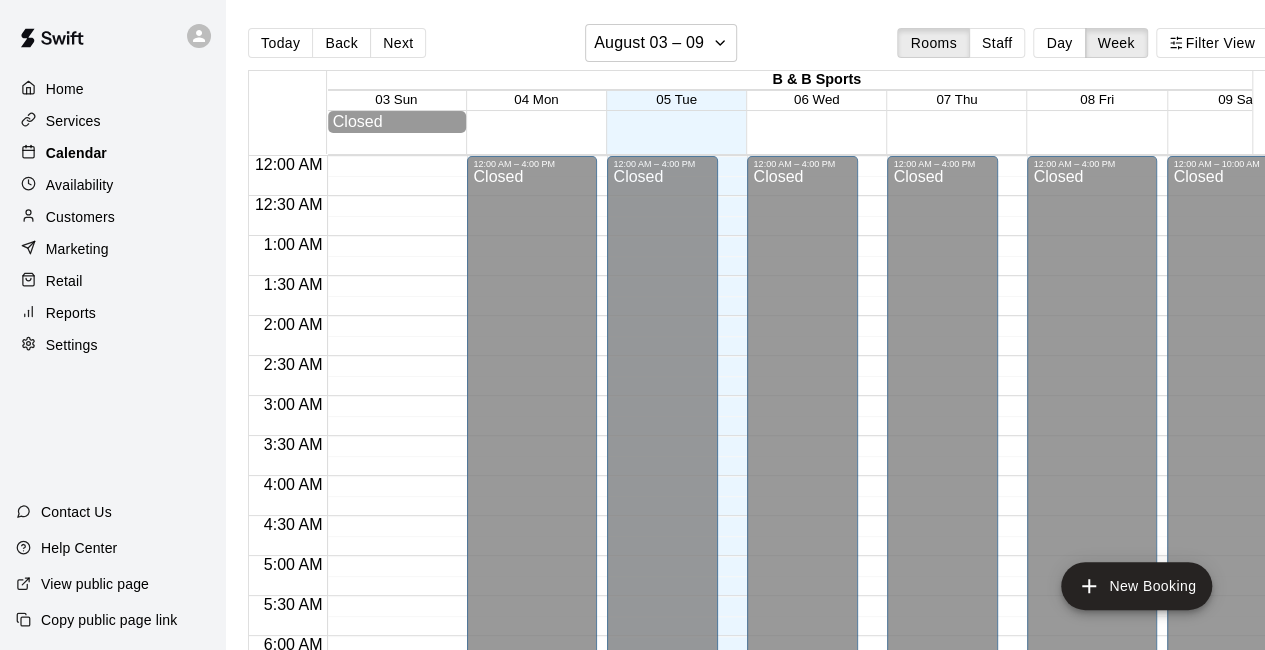 scroll, scrollTop: 1304, scrollLeft: 0, axis: vertical 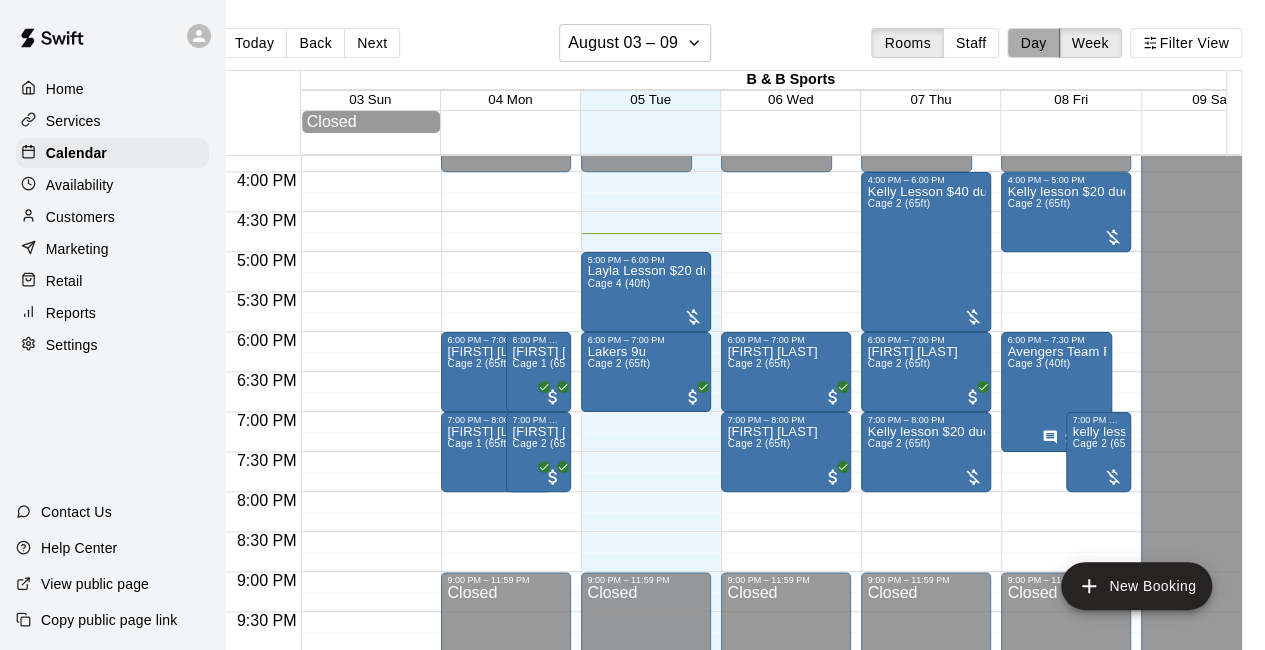 click on "Day" at bounding box center (1033, 43) 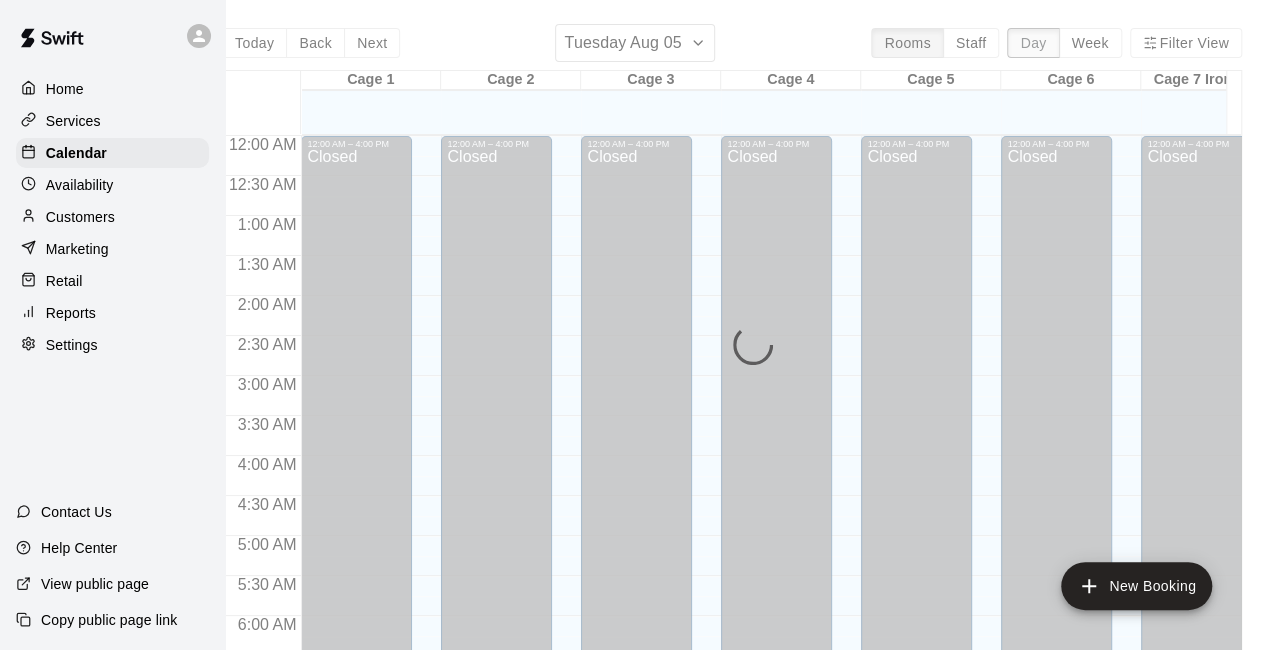 scroll, scrollTop: 1342, scrollLeft: 0, axis: vertical 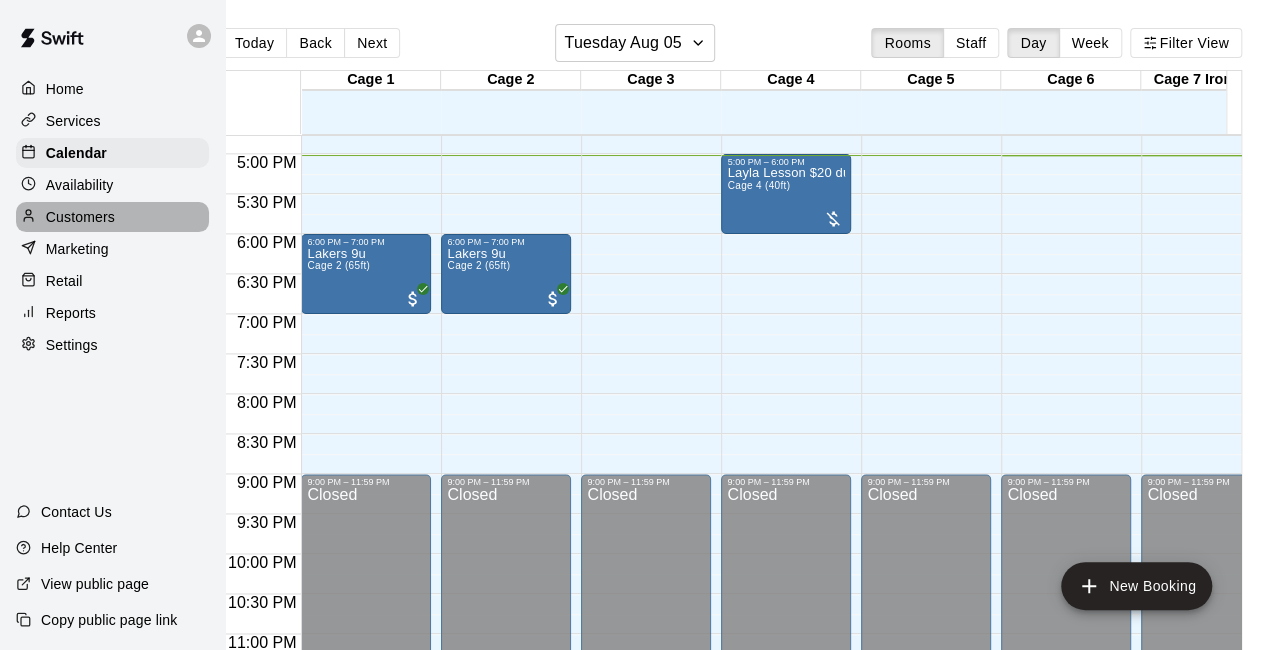 click on "Customers" at bounding box center [80, 217] 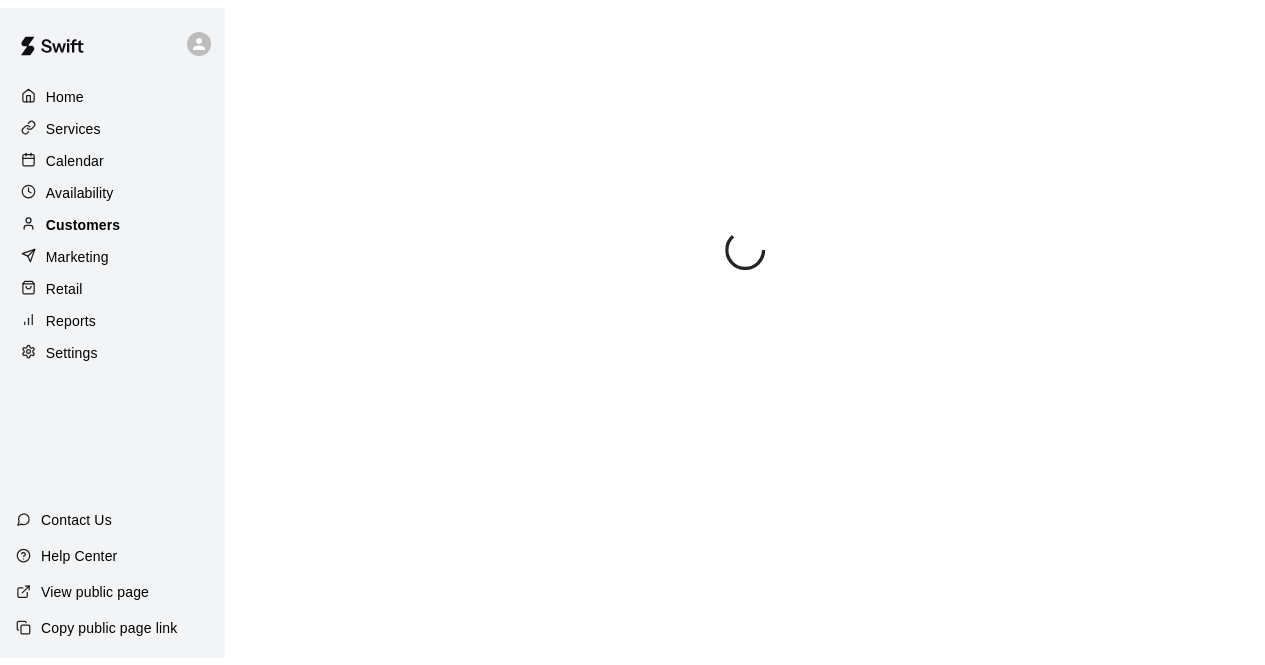 scroll, scrollTop: 0, scrollLeft: 0, axis: both 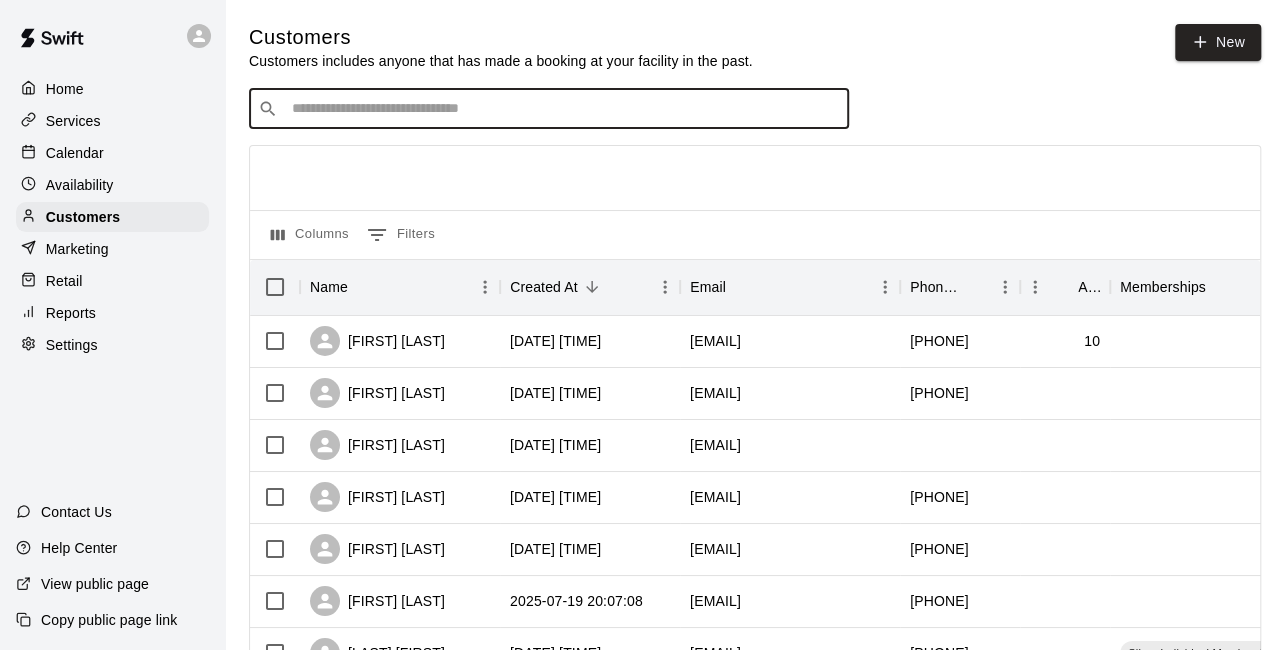 click at bounding box center (563, 109) 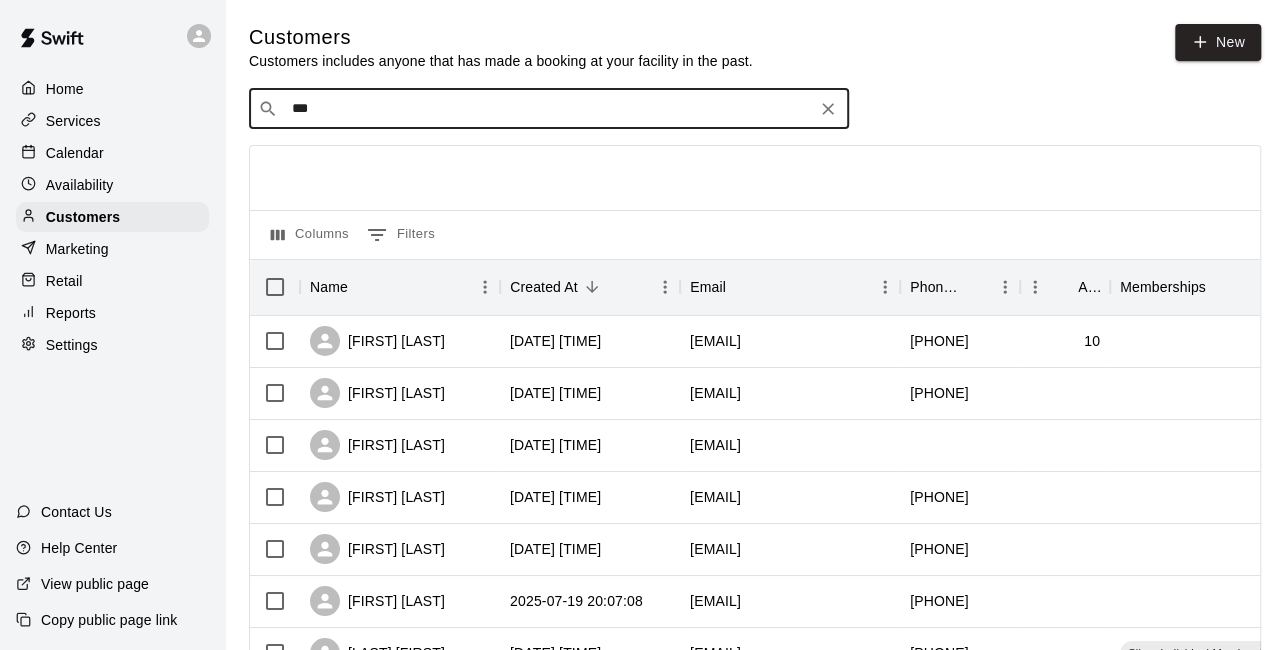 type on "****" 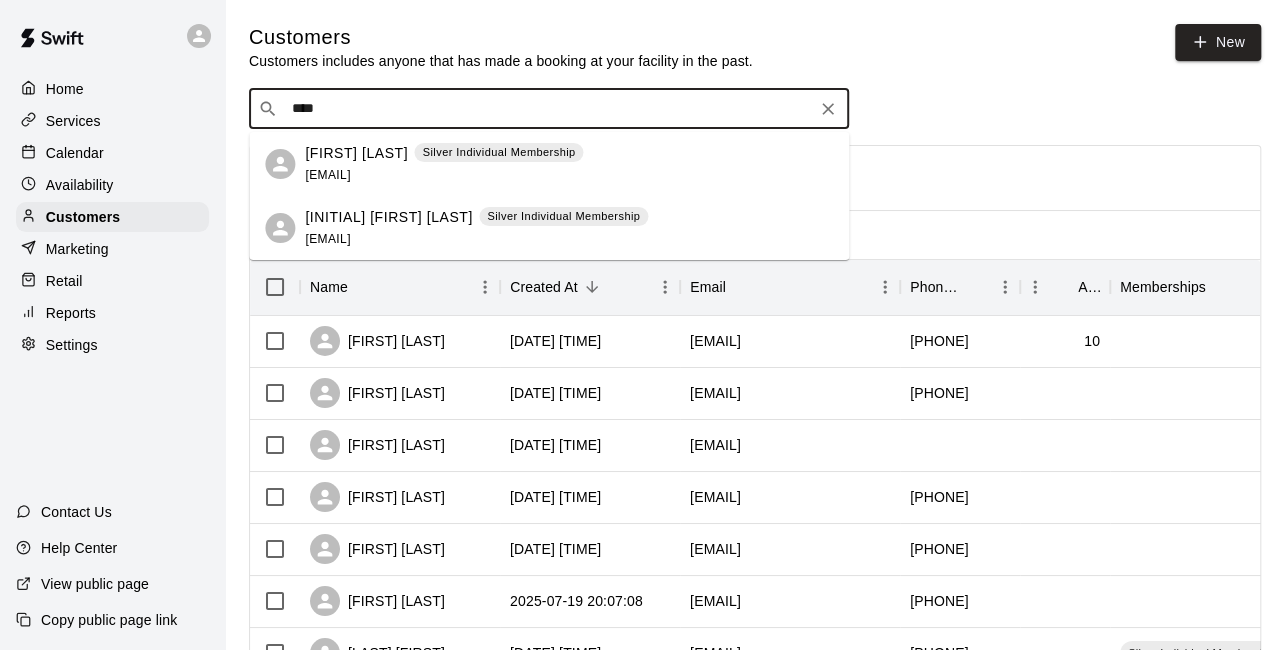 click on "[FIRST] [LAST]" at bounding box center (356, 153) 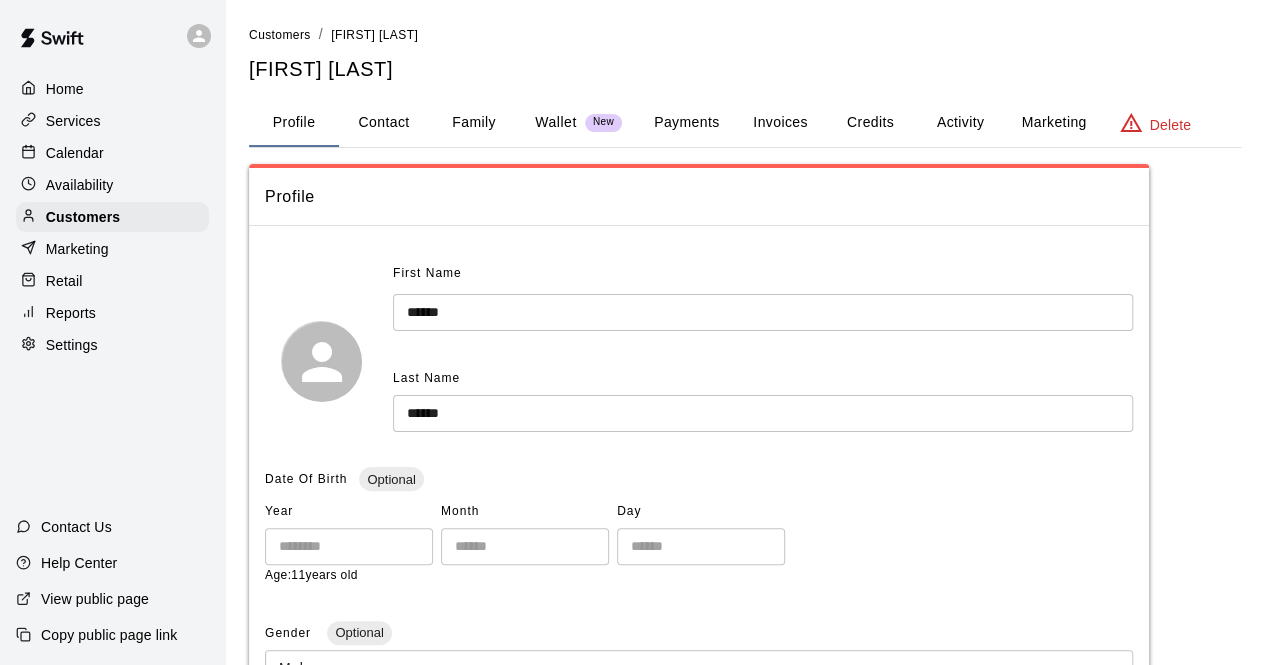click on "Activity" at bounding box center [960, 123] 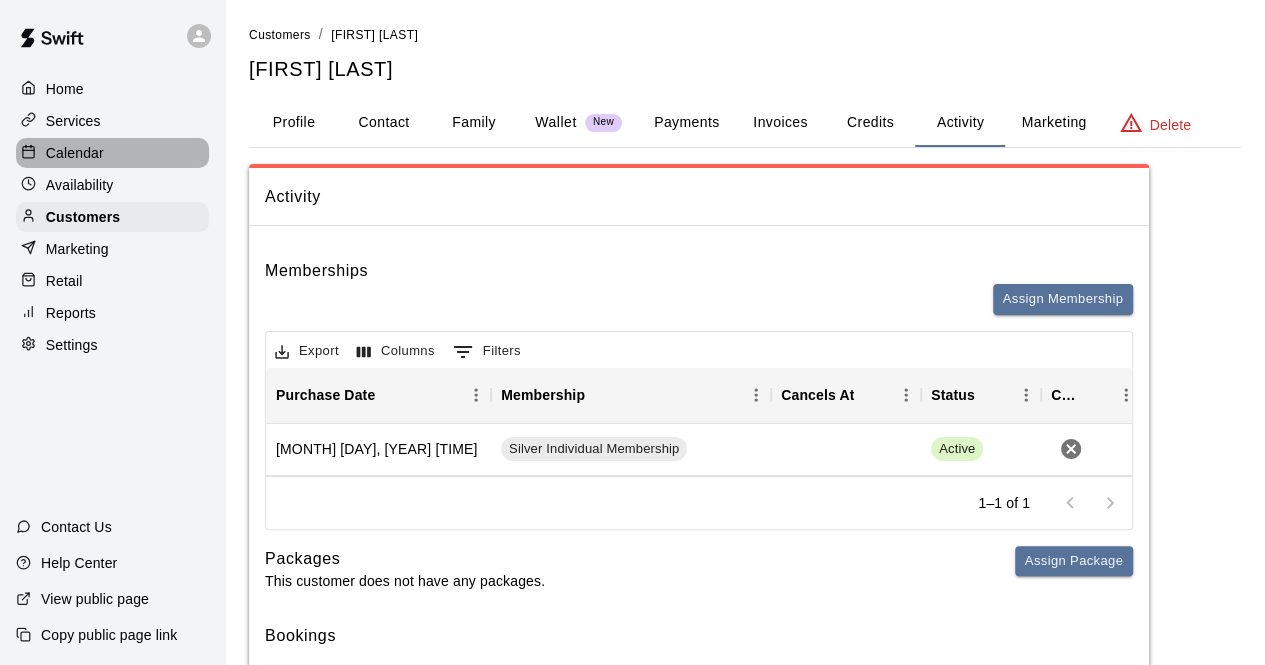 click on "Calendar" at bounding box center [75, 153] 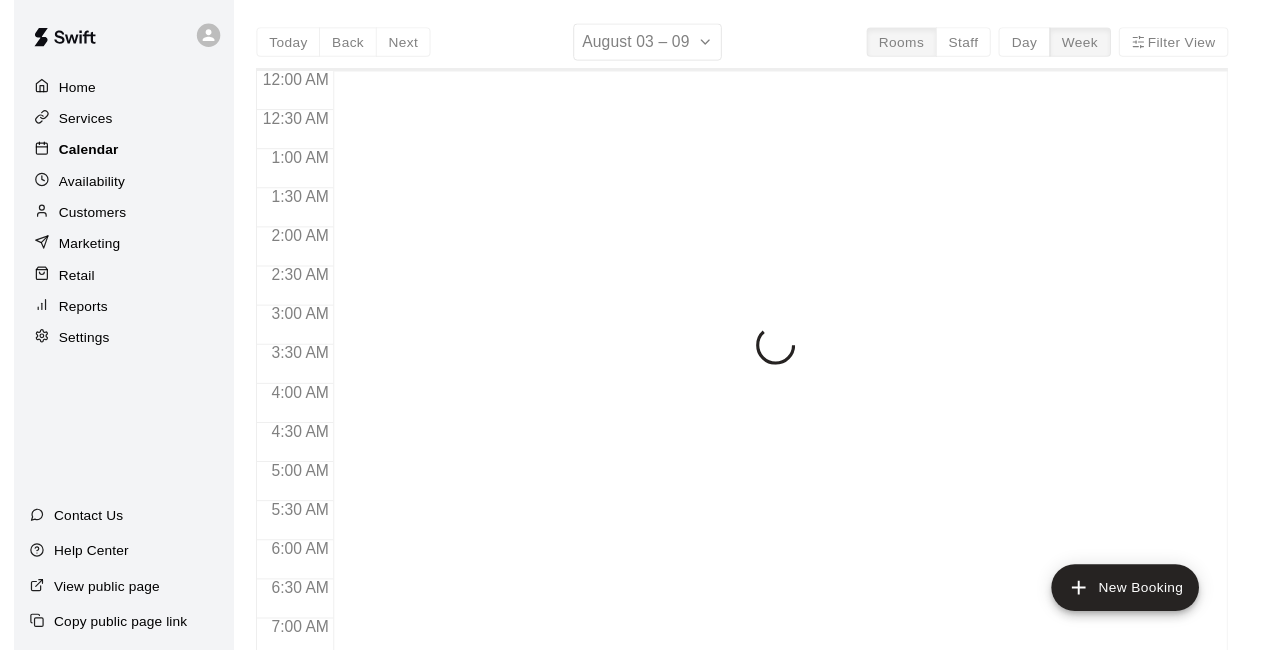 scroll, scrollTop: 1304, scrollLeft: 0, axis: vertical 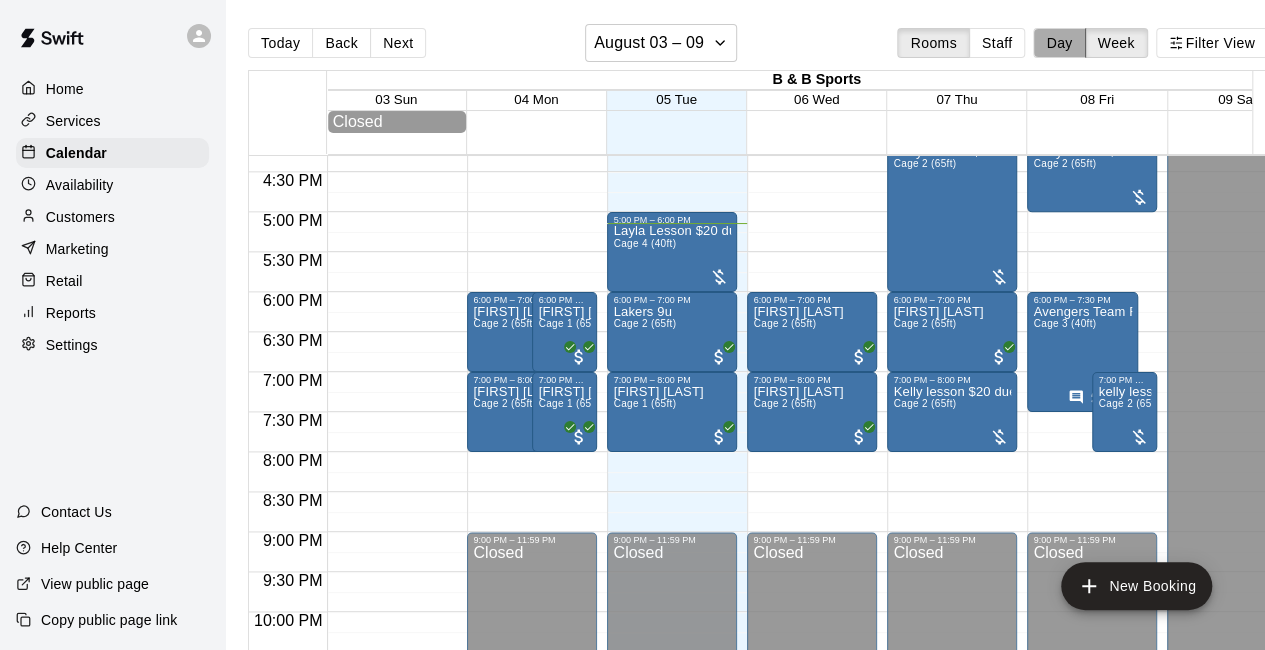 click on "Day" at bounding box center [1059, 43] 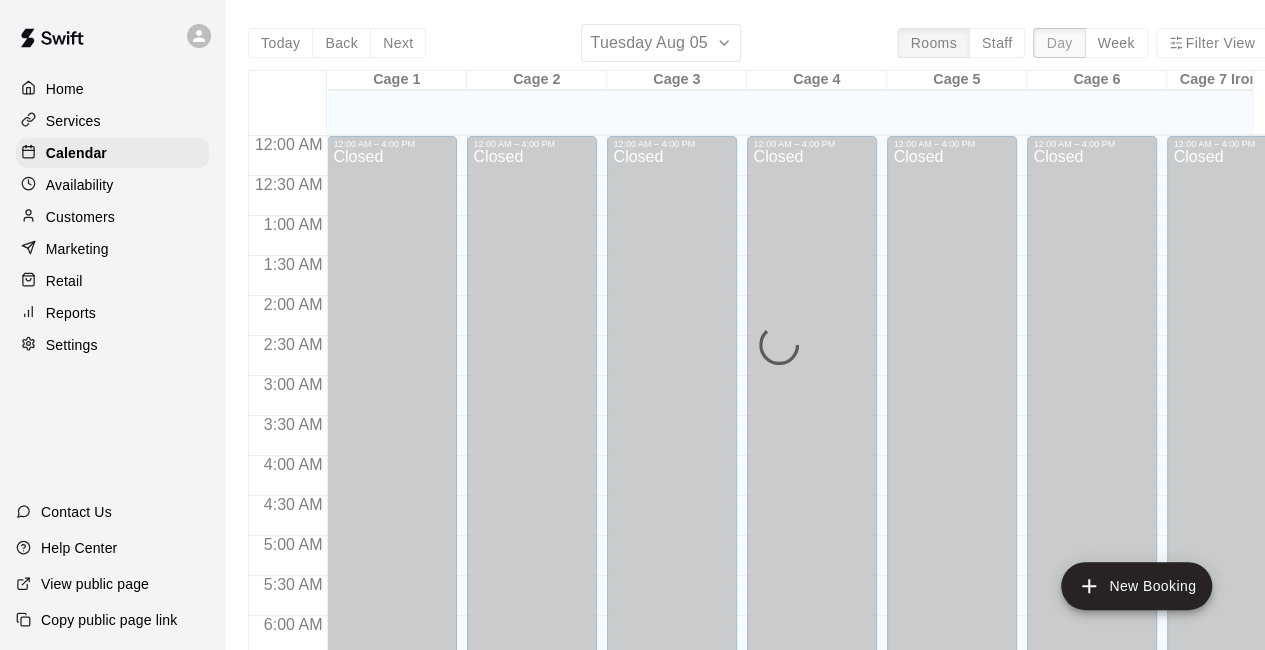 scroll, scrollTop: 1372, scrollLeft: 0, axis: vertical 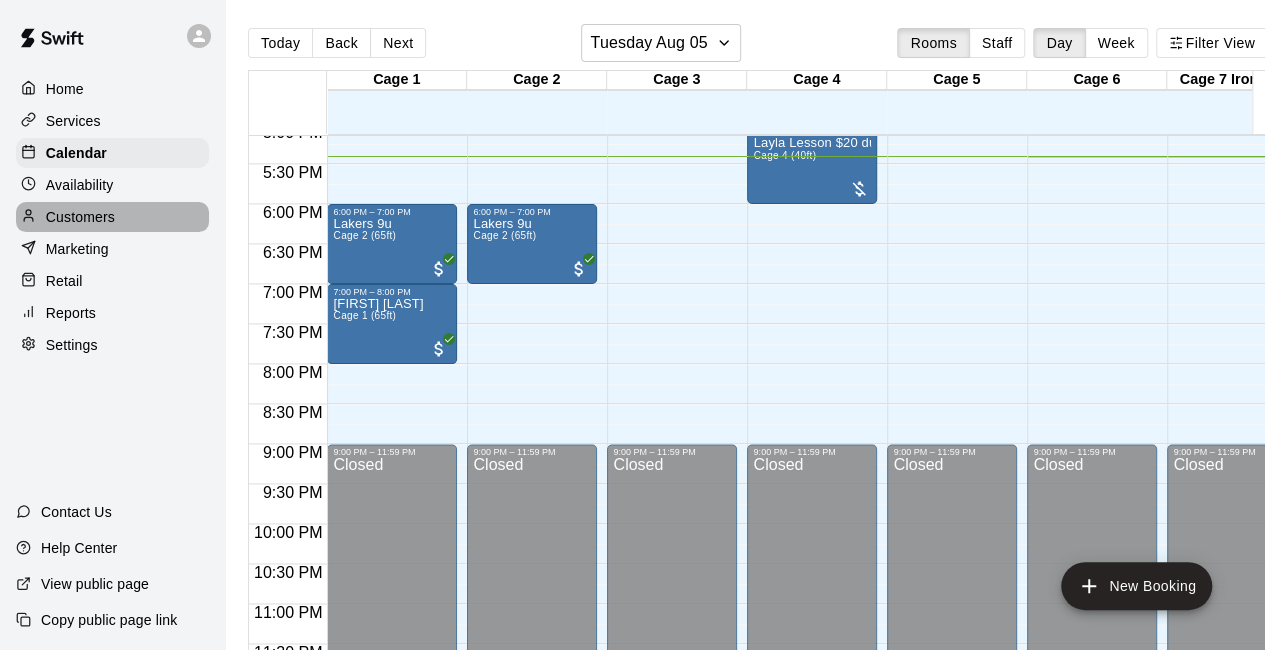 click on "Customers" at bounding box center [80, 217] 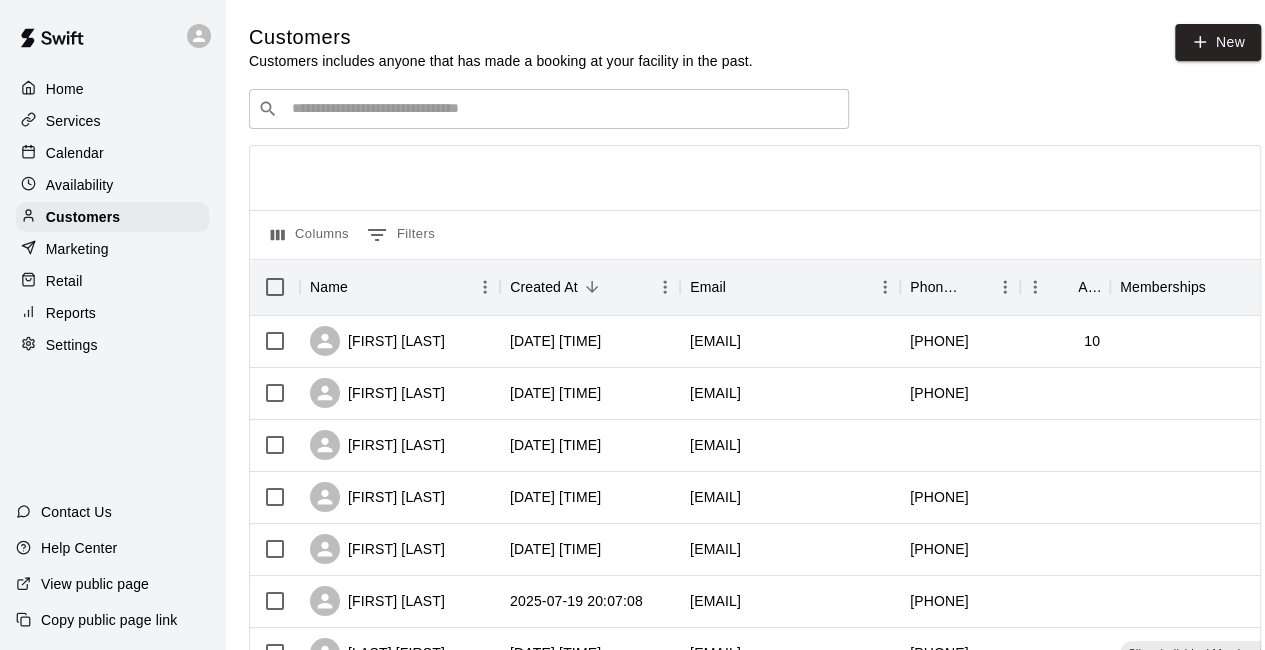 click at bounding box center [563, 109] 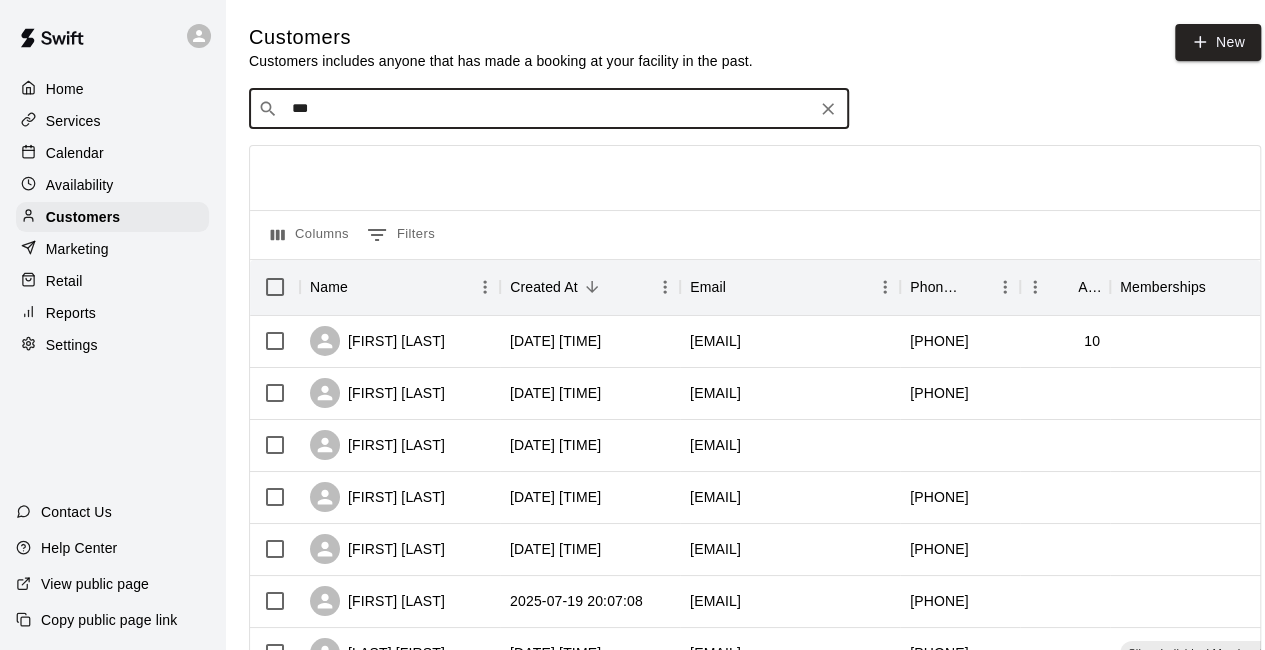 type on "****" 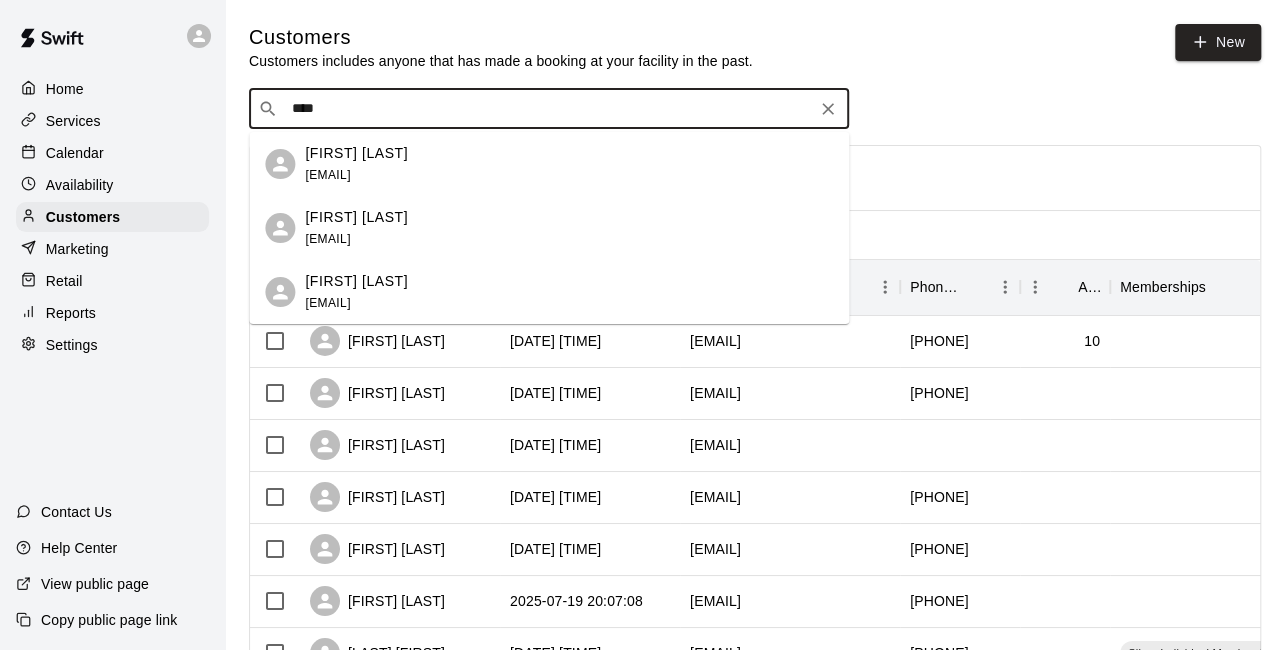 click on "[FIRST] [LAST]" at bounding box center [356, 217] 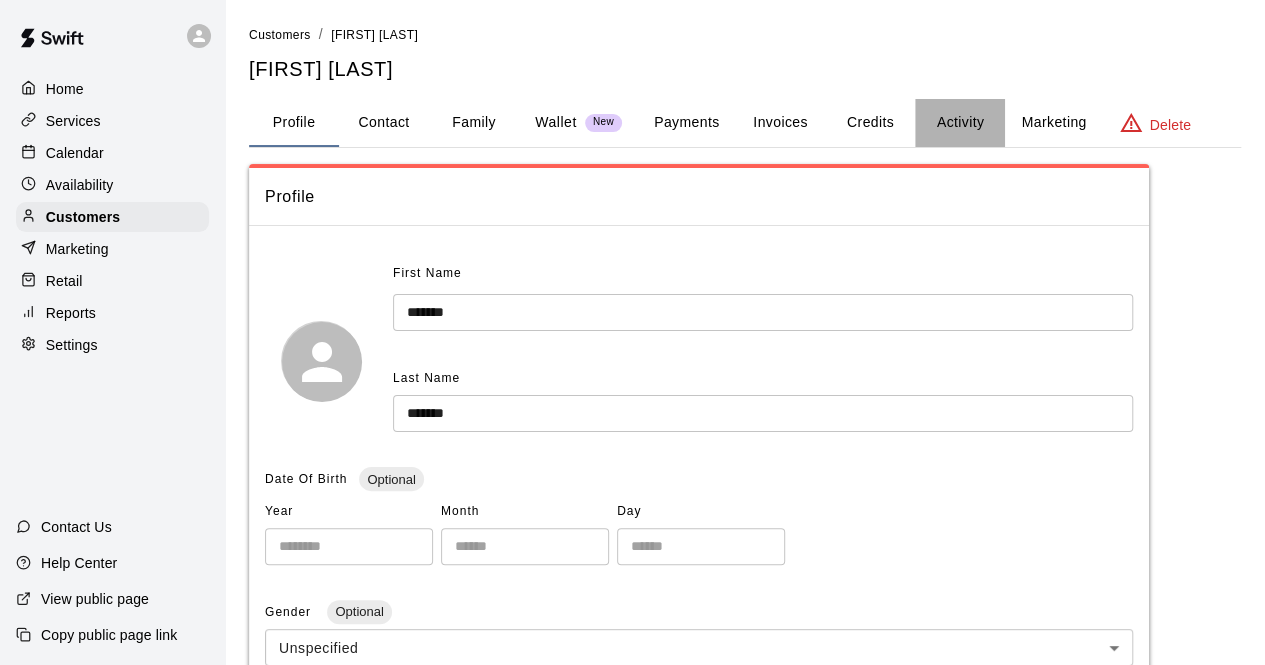 click on "Activity" at bounding box center (960, 123) 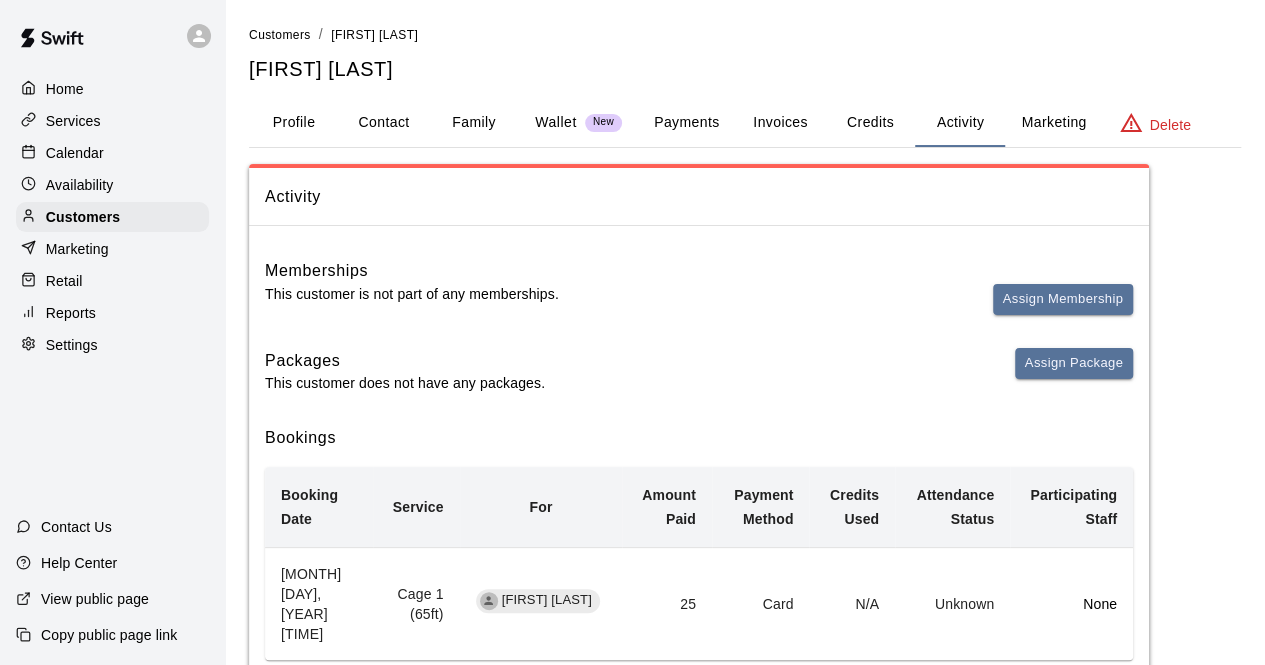 click on "Calendar" at bounding box center [75, 153] 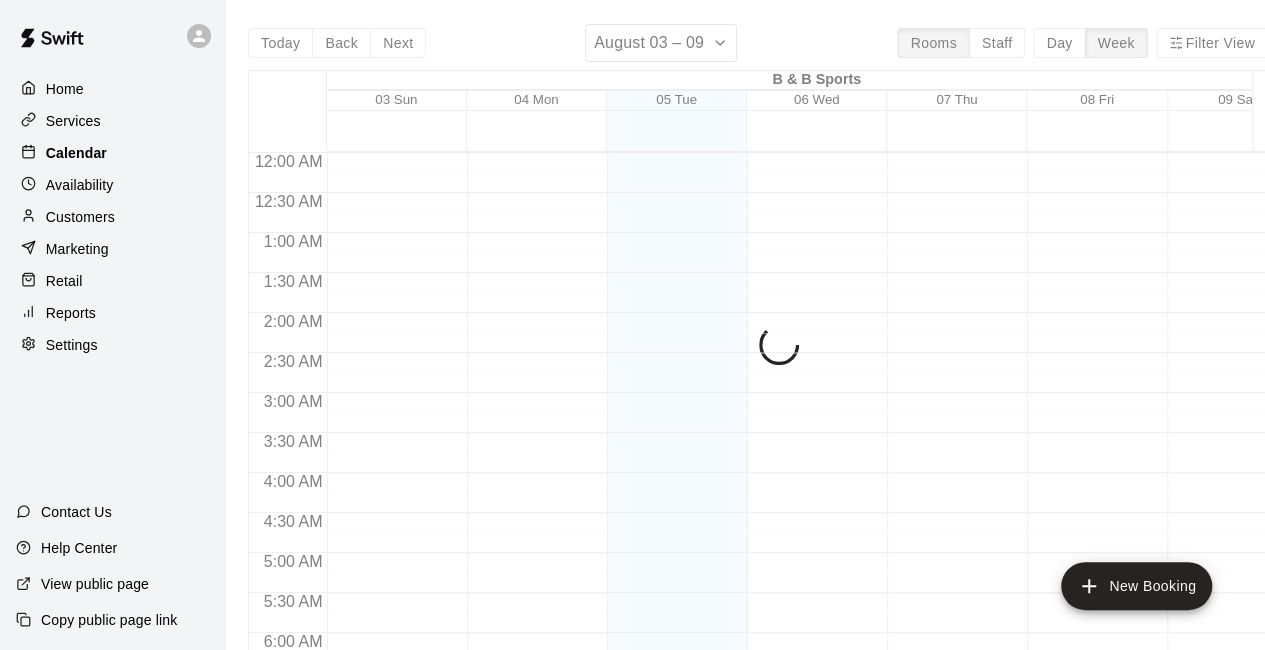 scroll, scrollTop: 1304, scrollLeft: 0, axis: vertical 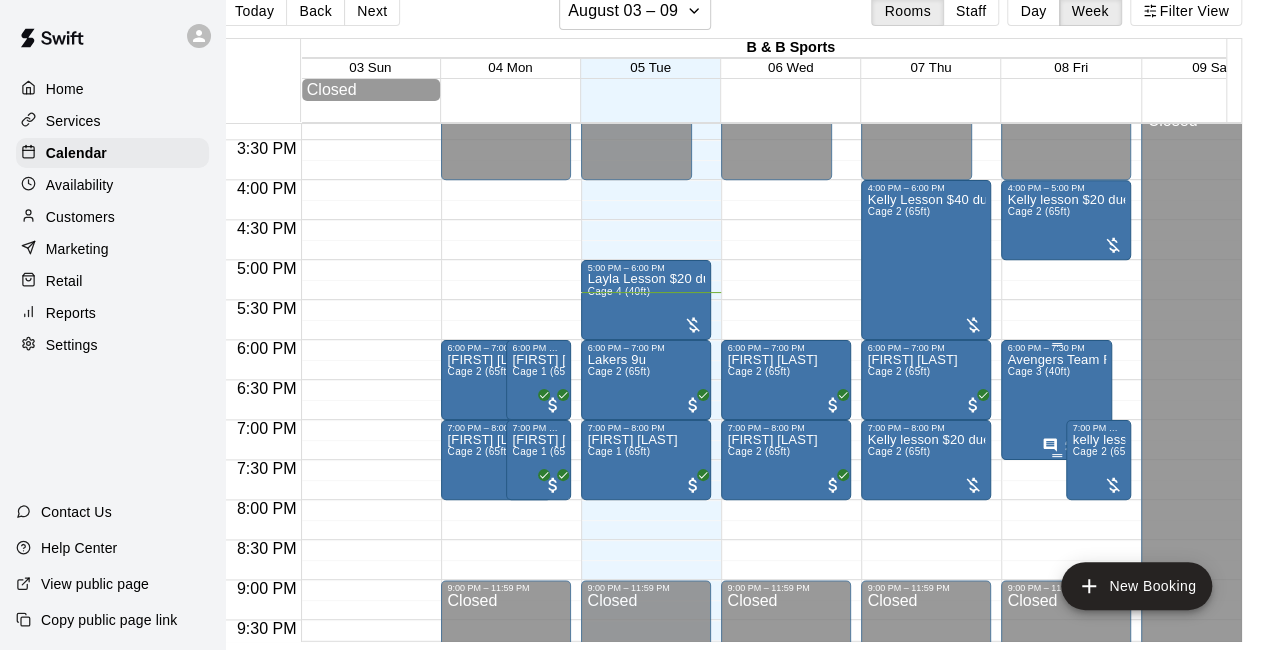 click on "Avengers Team Rental  Cage 3 (40ft)" at bounding box center (1056, 678) 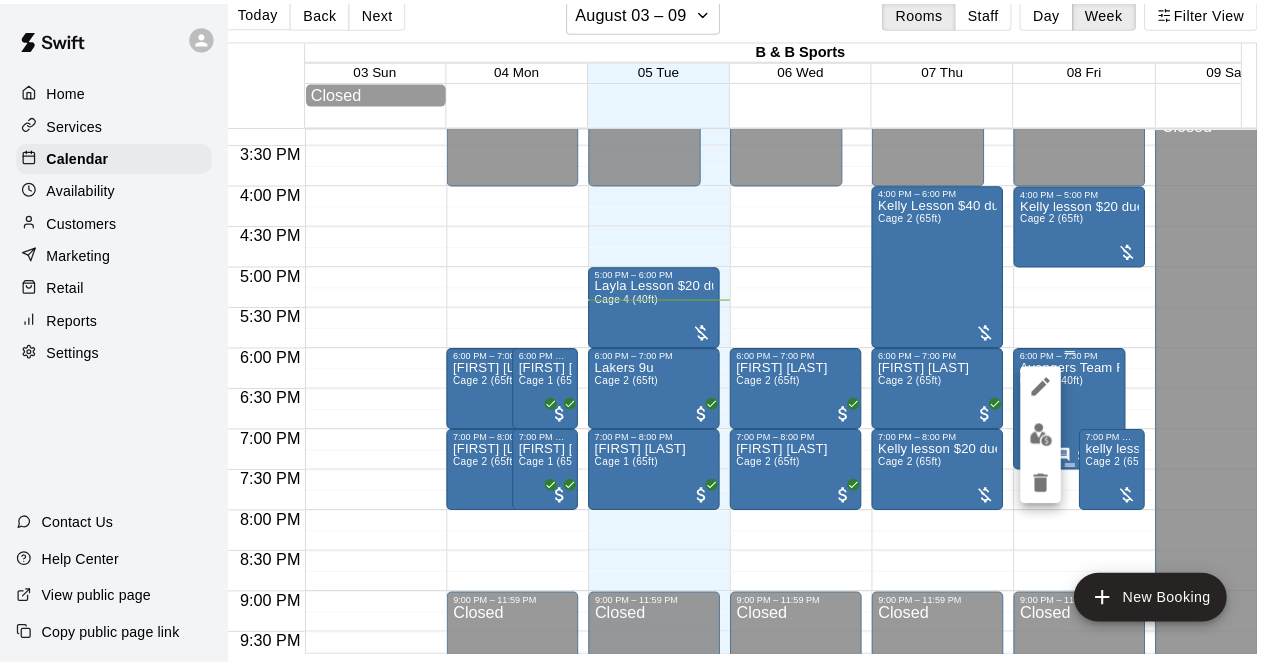 scroll, scrollTop: 32, scrollLeft: 23, axis: both 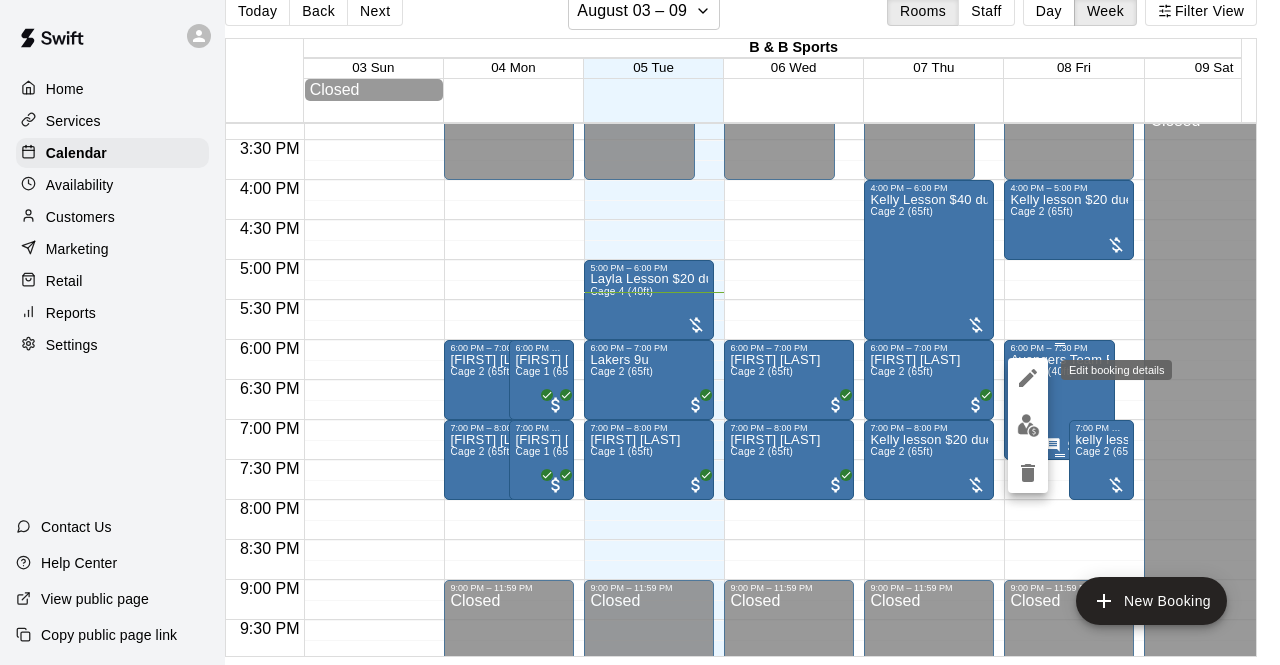 click 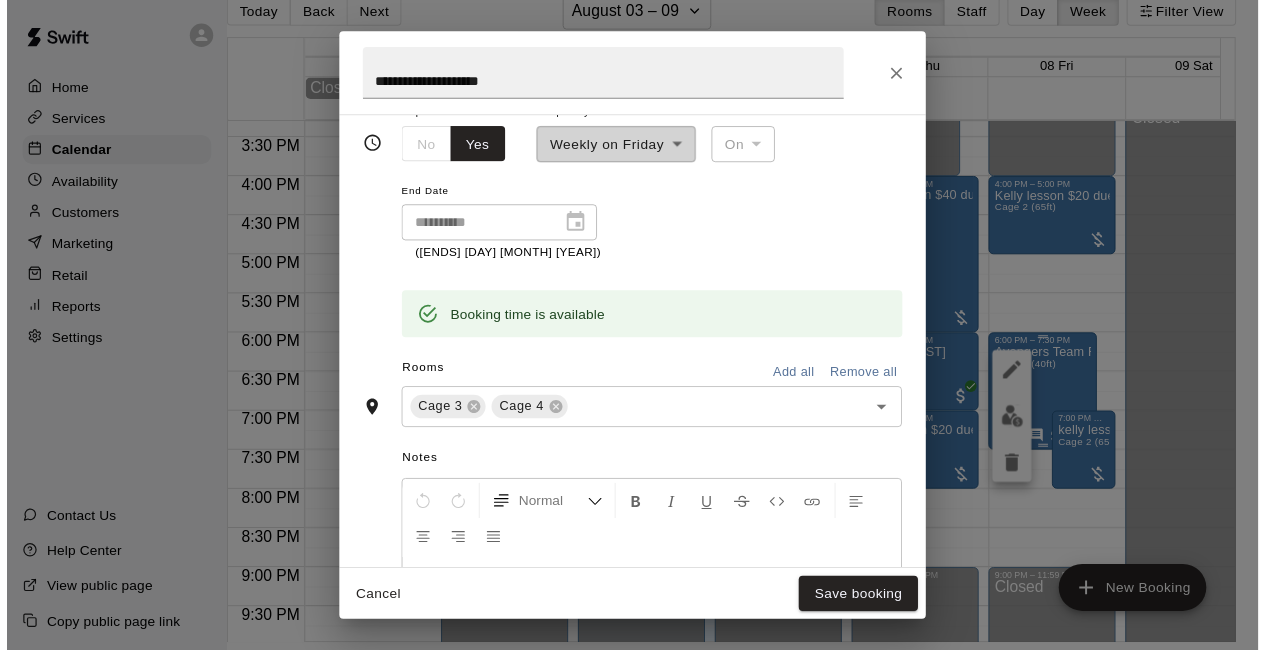 scroll, scrollTop: 364, scrollLeft: 0, axis: vertical 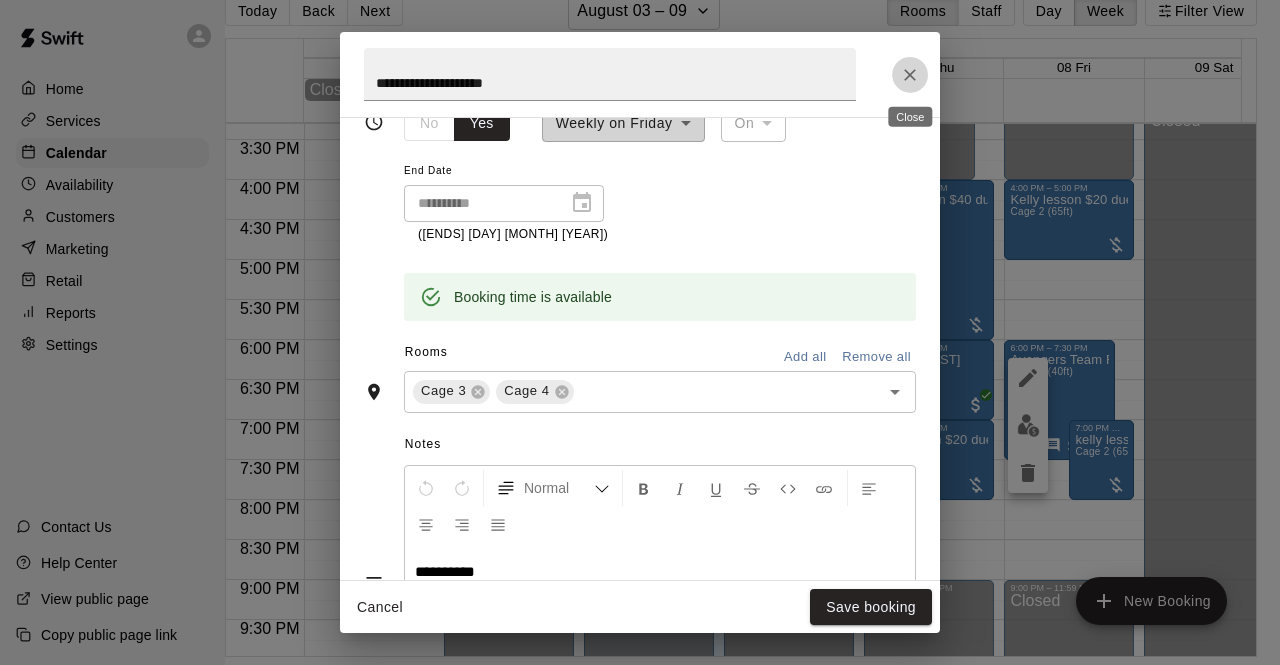 click 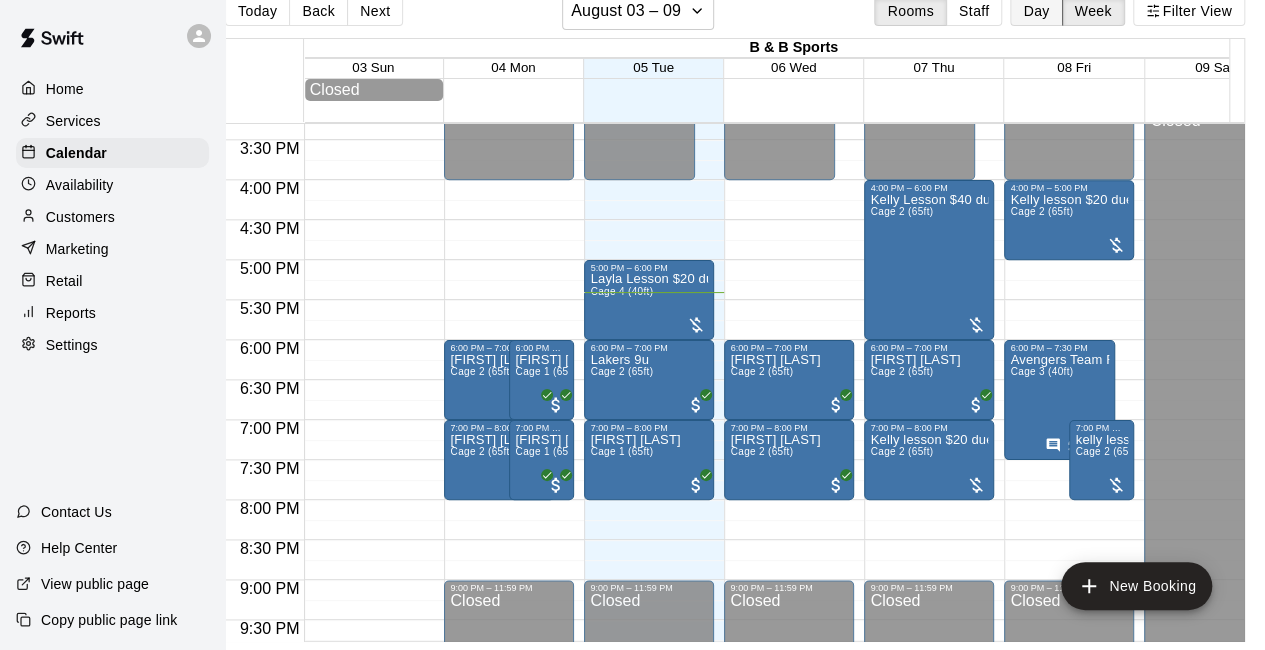 click on "Day" at bounding box center [1036, 11] 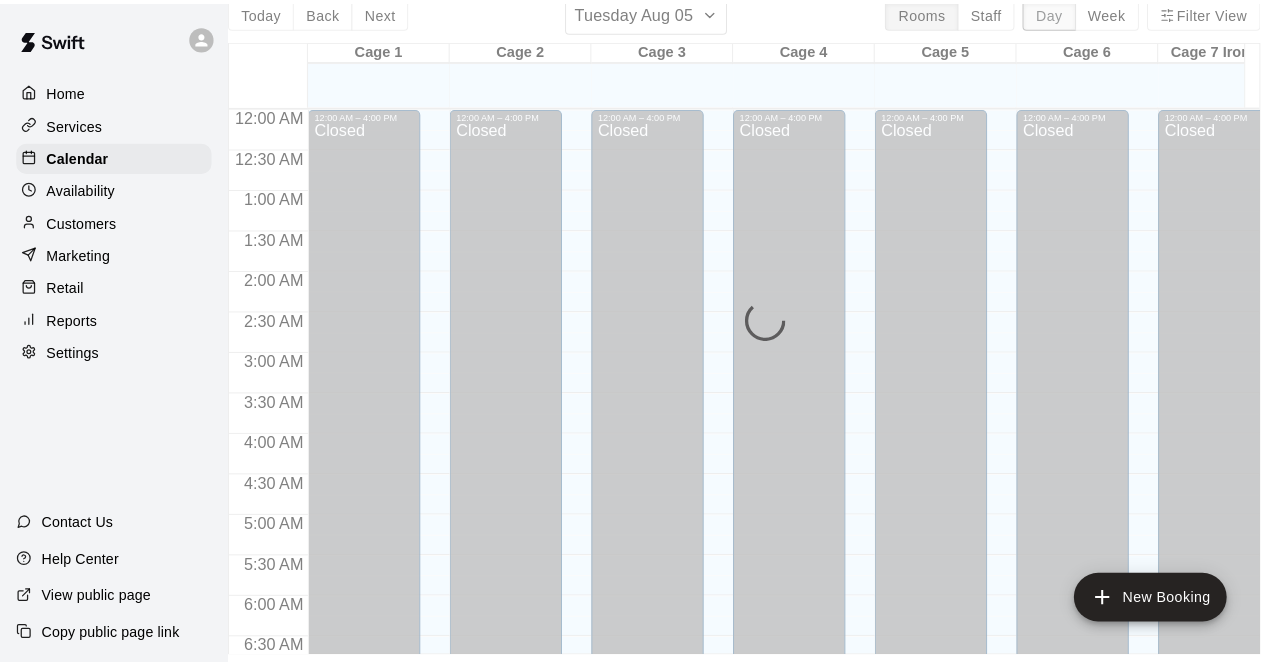 scroll, scrollTop: 1386, scrollLeft: 0, axis: vertical 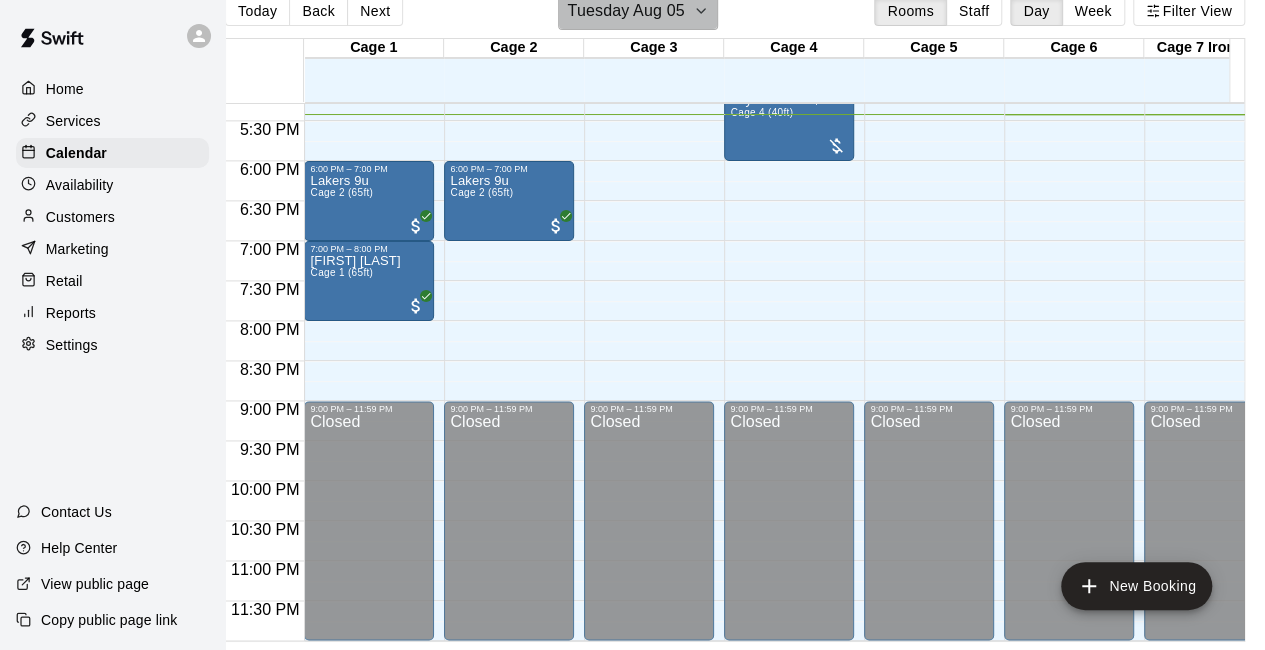 click 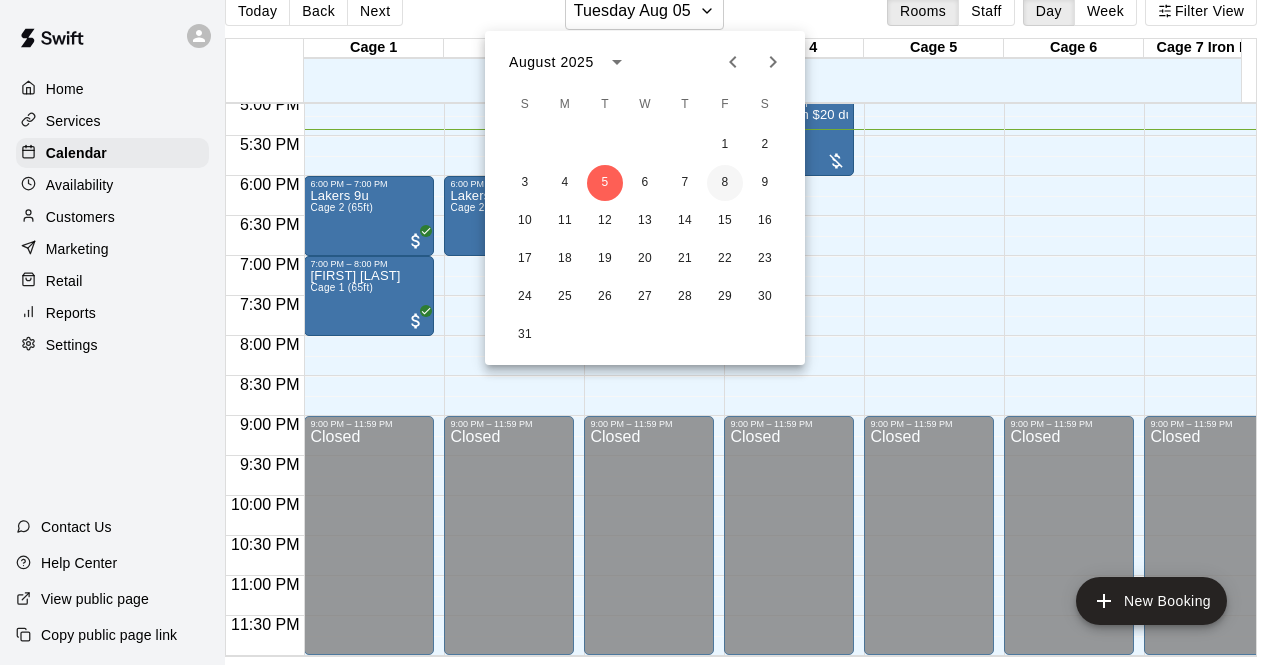 click on "8" at bounding box center [725, 183] 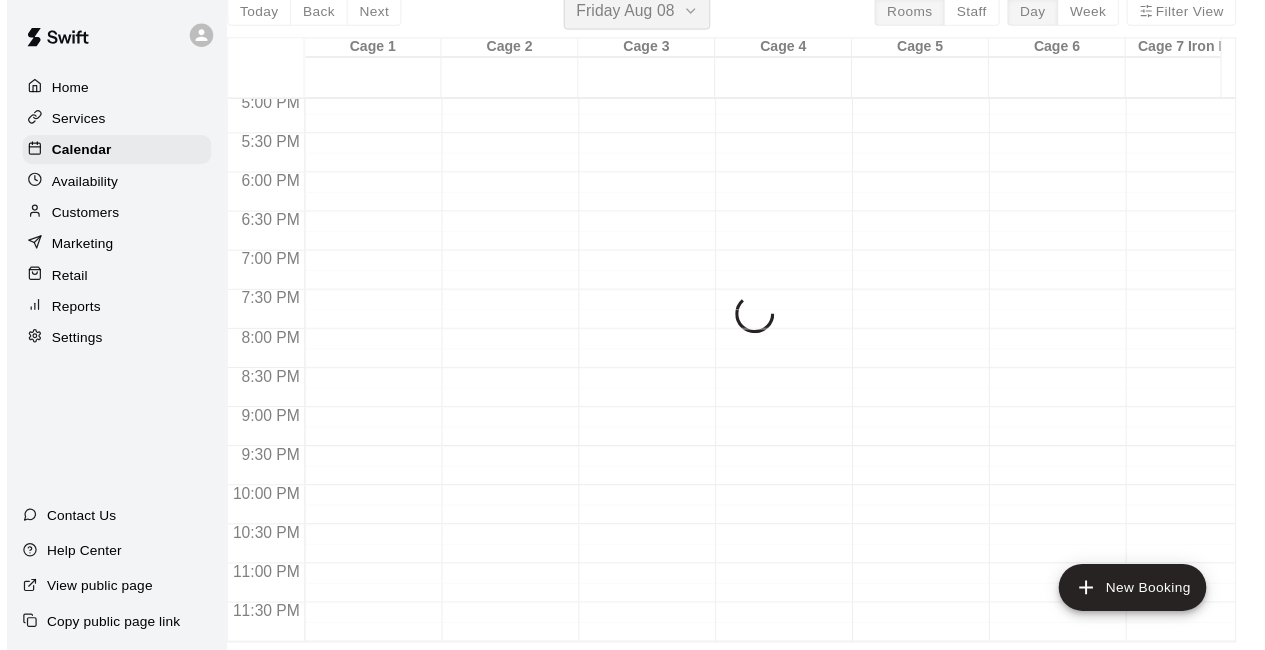 scroll, scrollTop: 24, scrollLeft: 23, axis: both 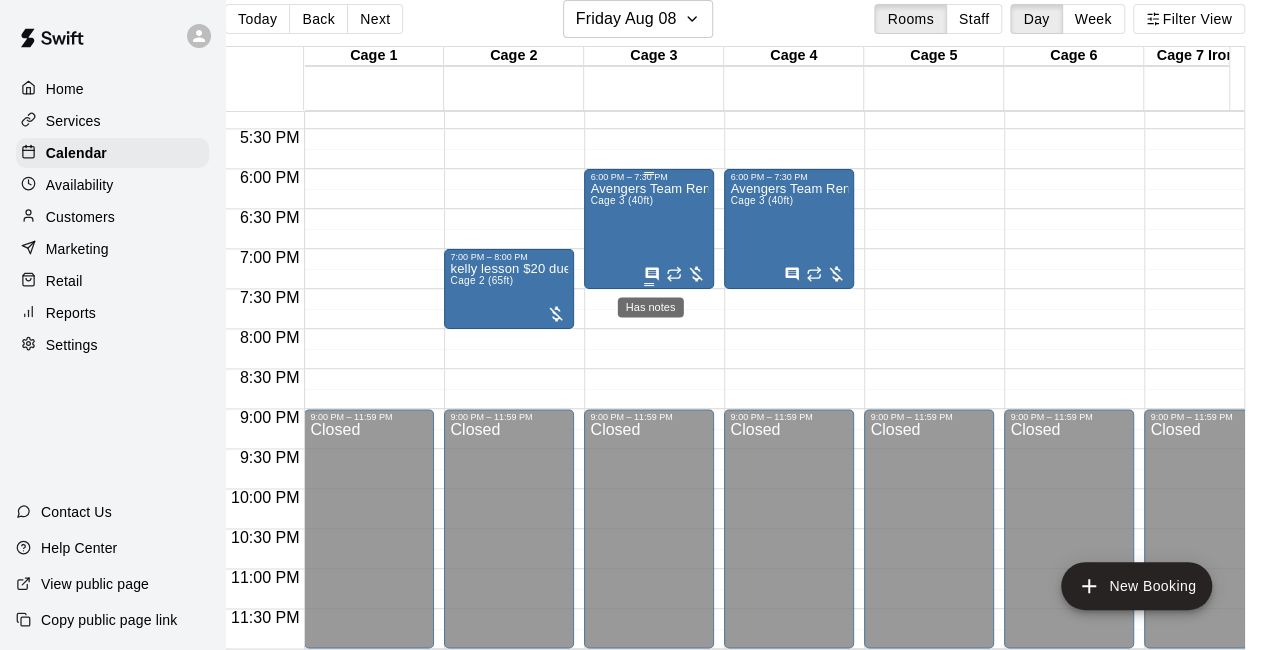 click 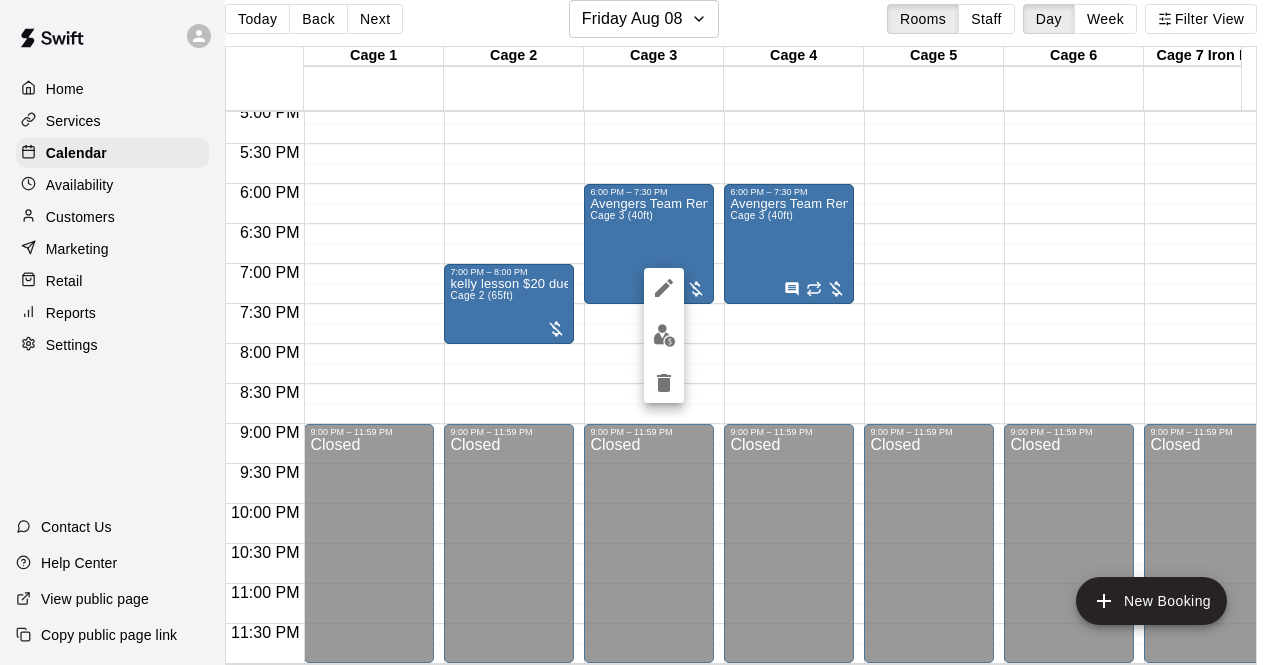 click at bounding box center [640, 332] 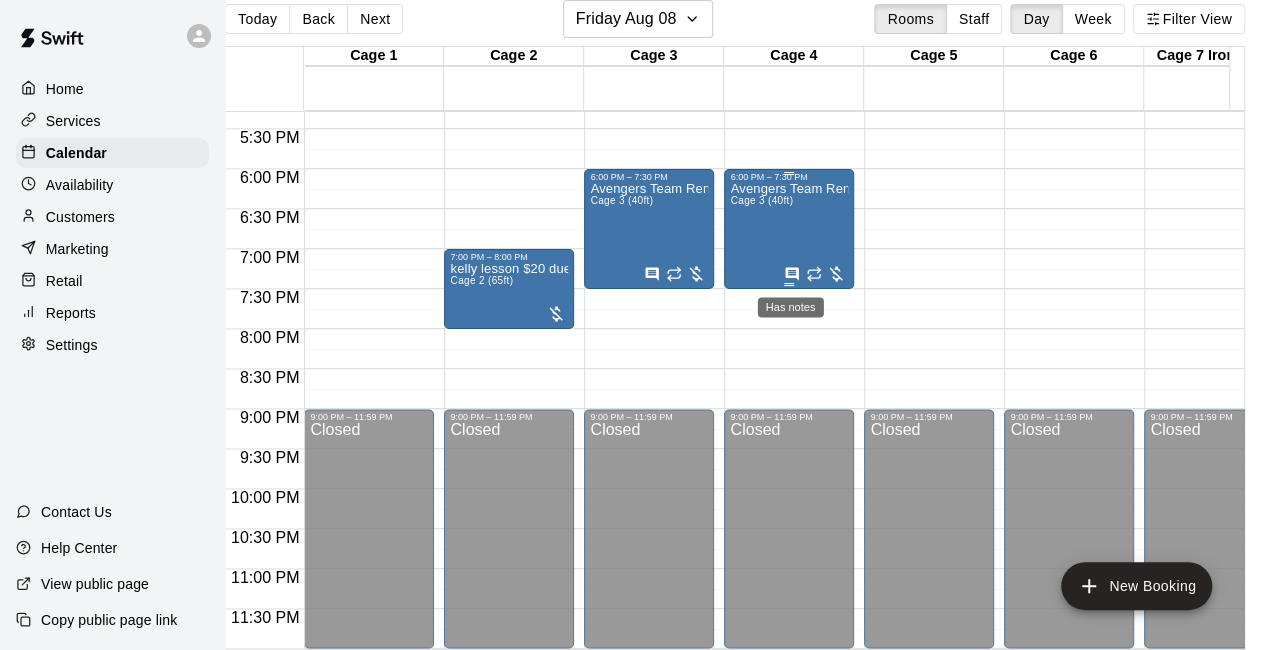 click 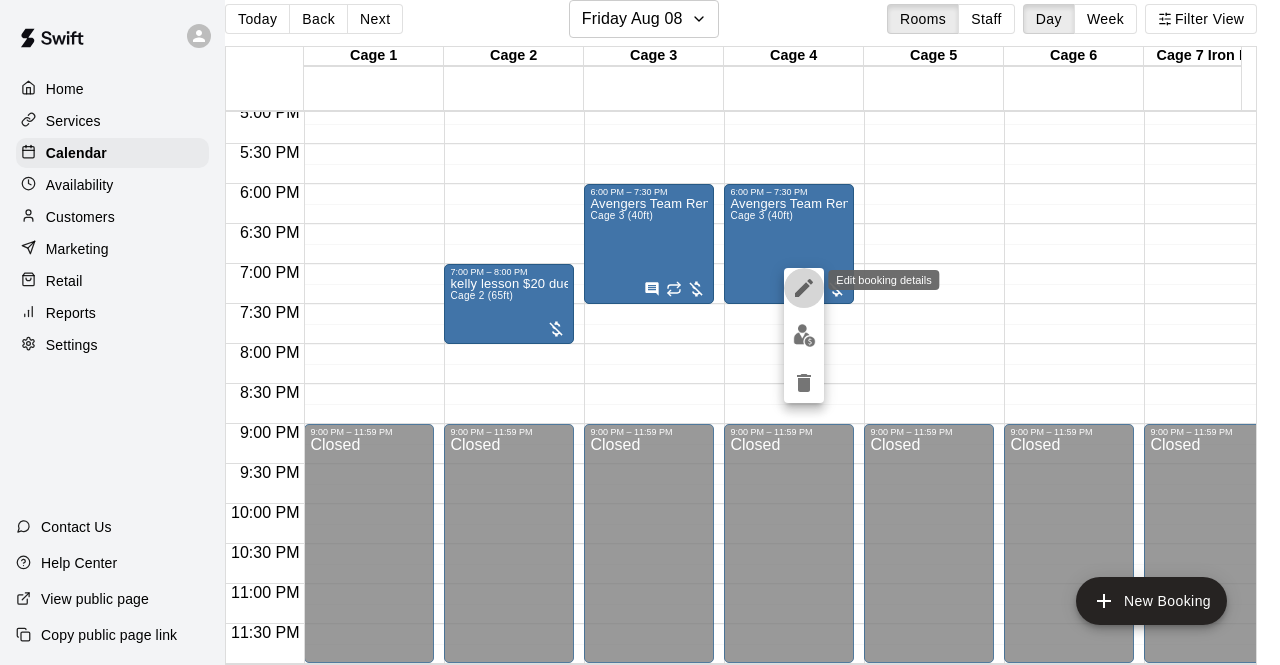 click 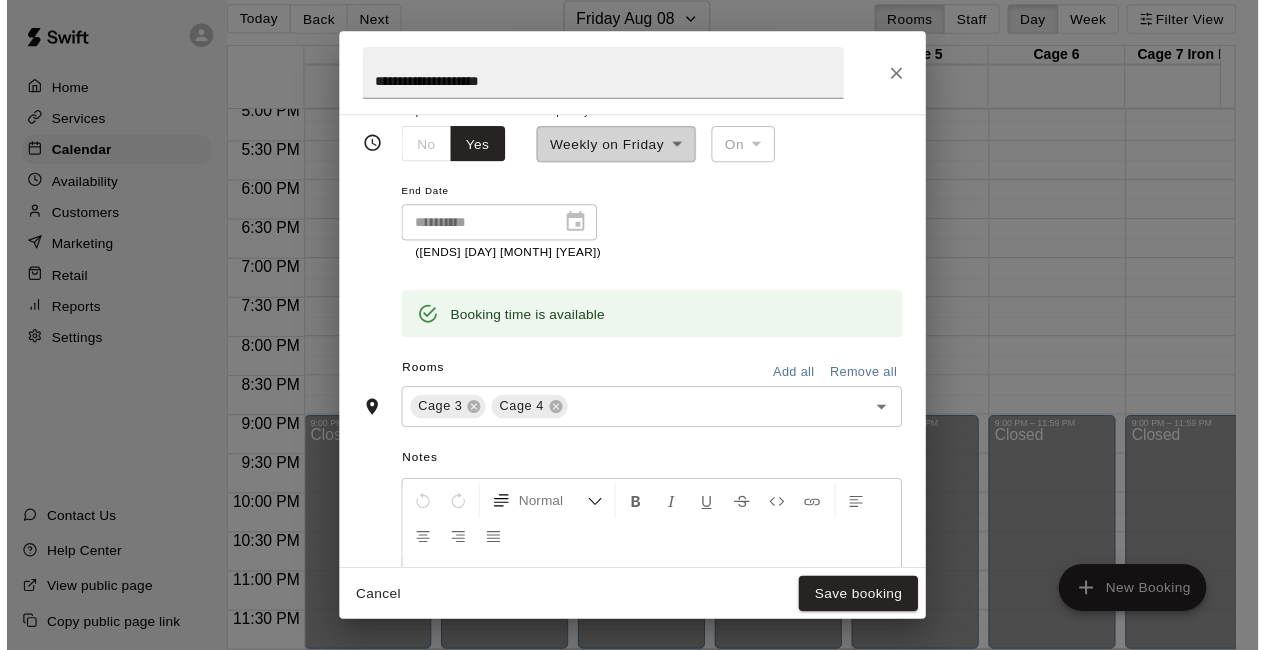 scroll, scrollTop: 364, scrollLeft: 0, axis: vertical 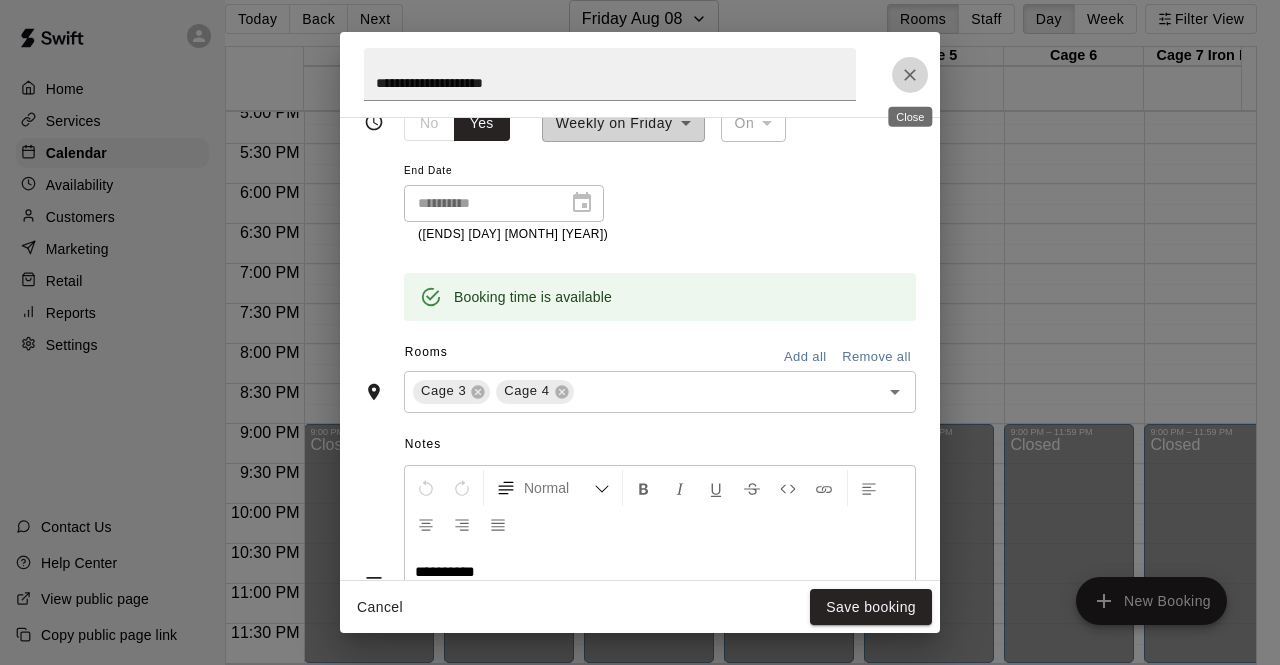 click 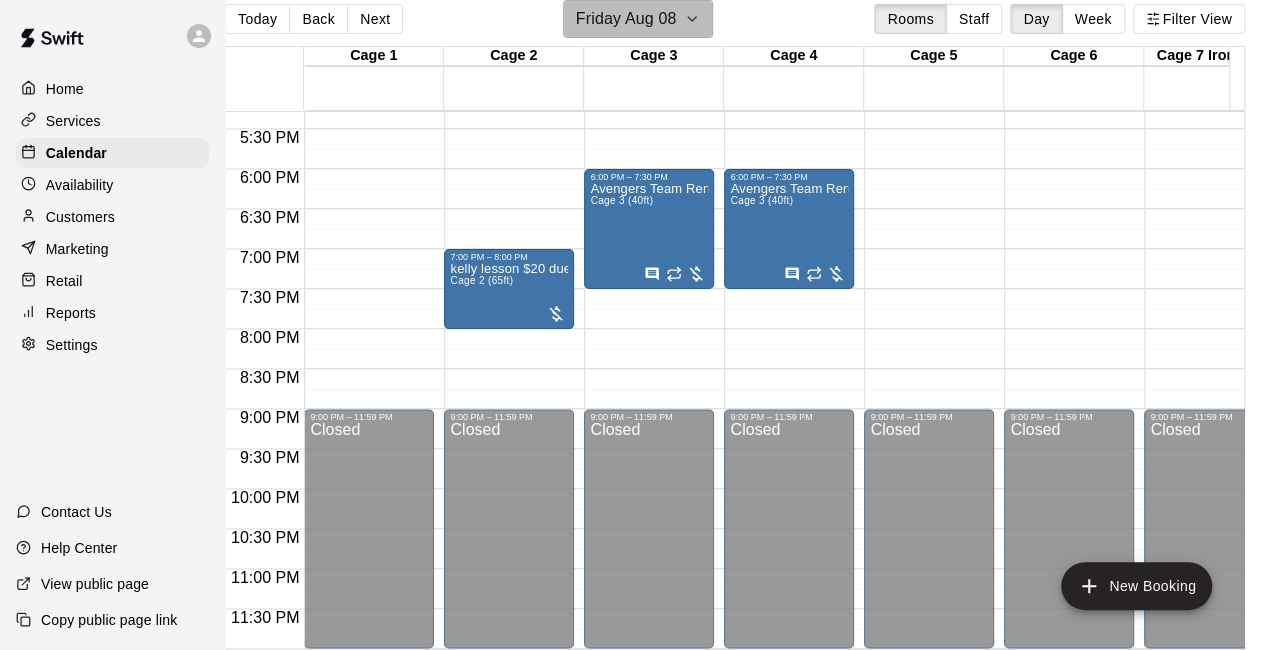 click 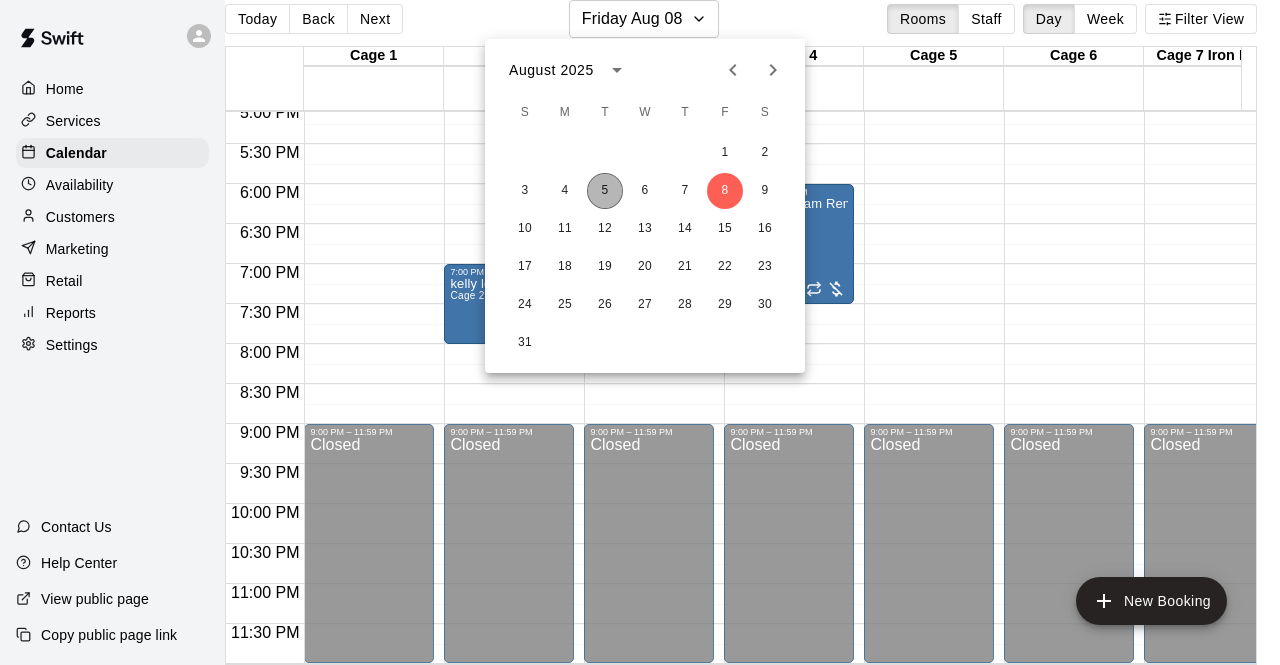 click on "5" at bounding box center (605, 191) 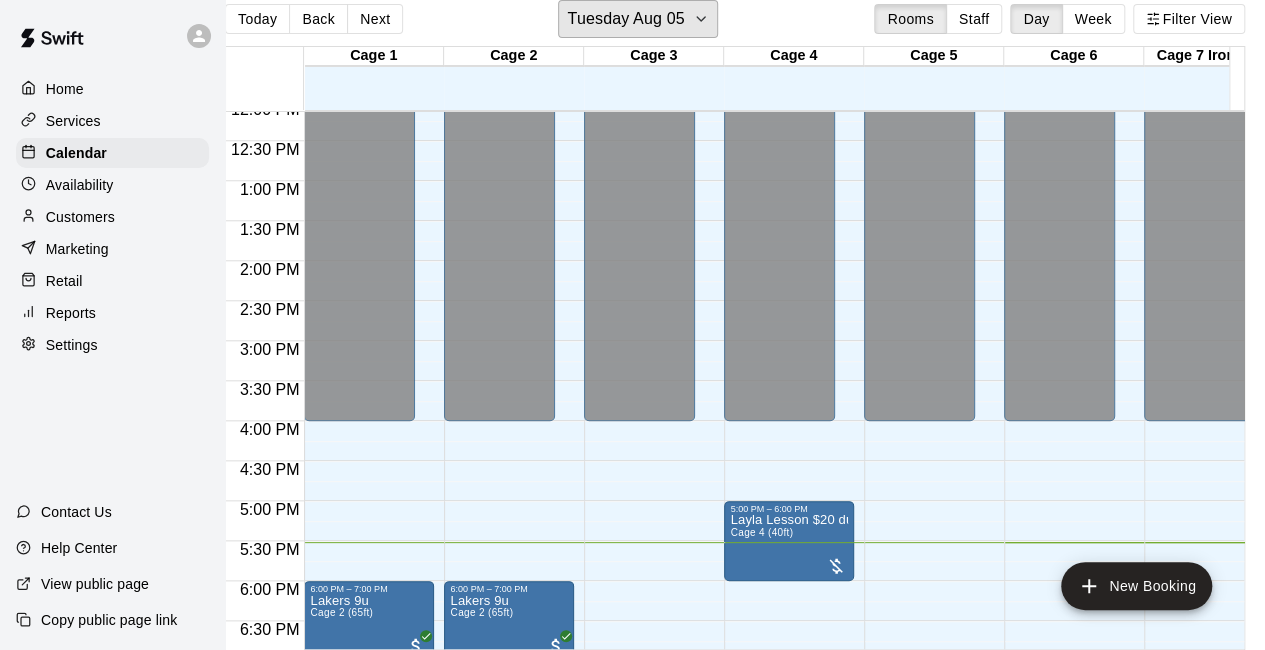 scroll, scrollTop: 966, scrollLeft: 0, axis: vertical 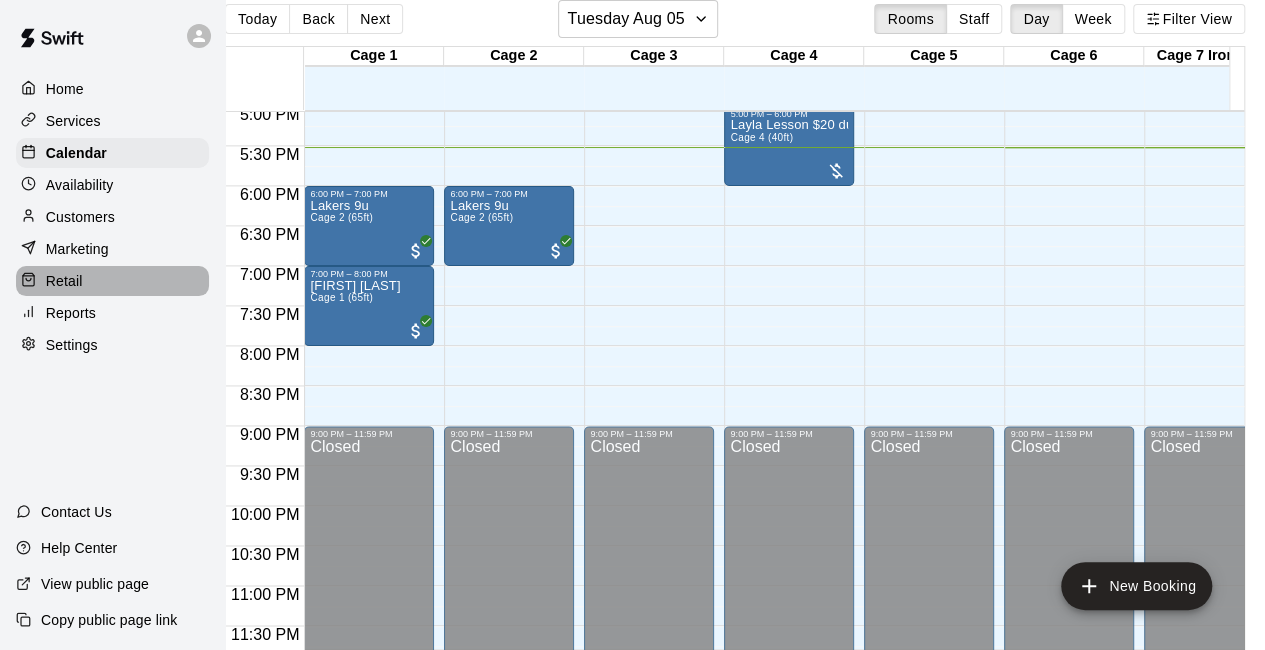click on "Retail" at bounding box center [112, 281] 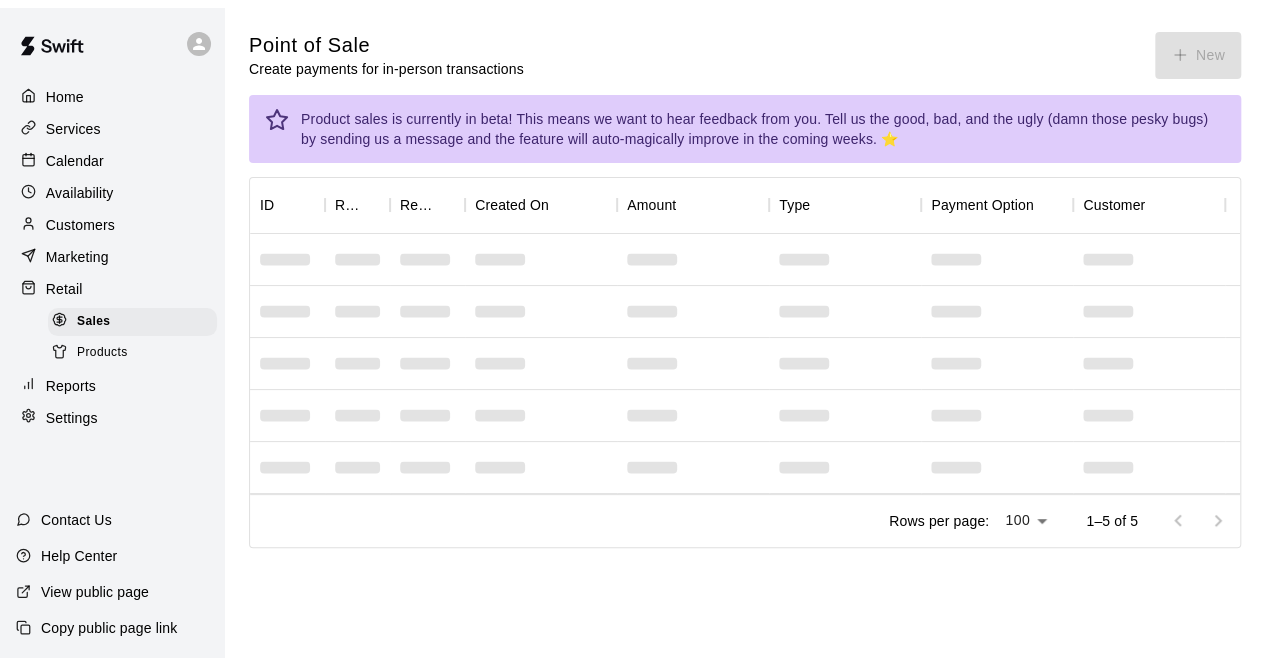 scroll, scrollTop: 0, scrollLeft: 0, axis: both 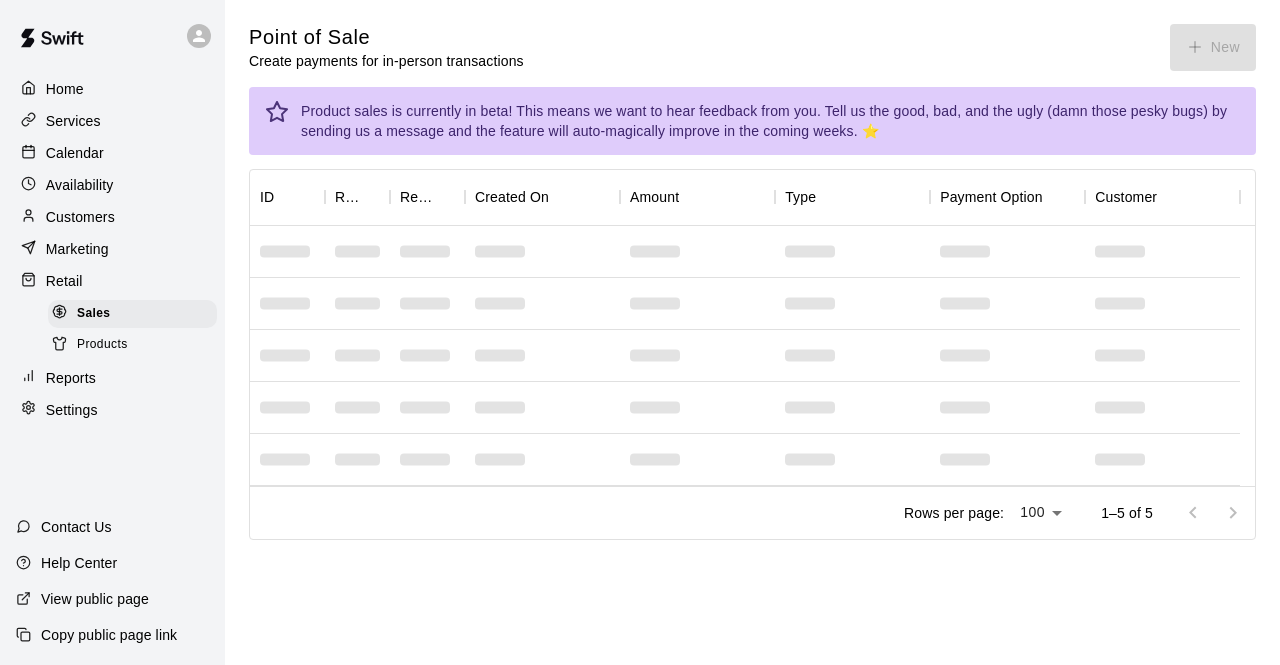 click on "Products" at bounding box center (132, 345) 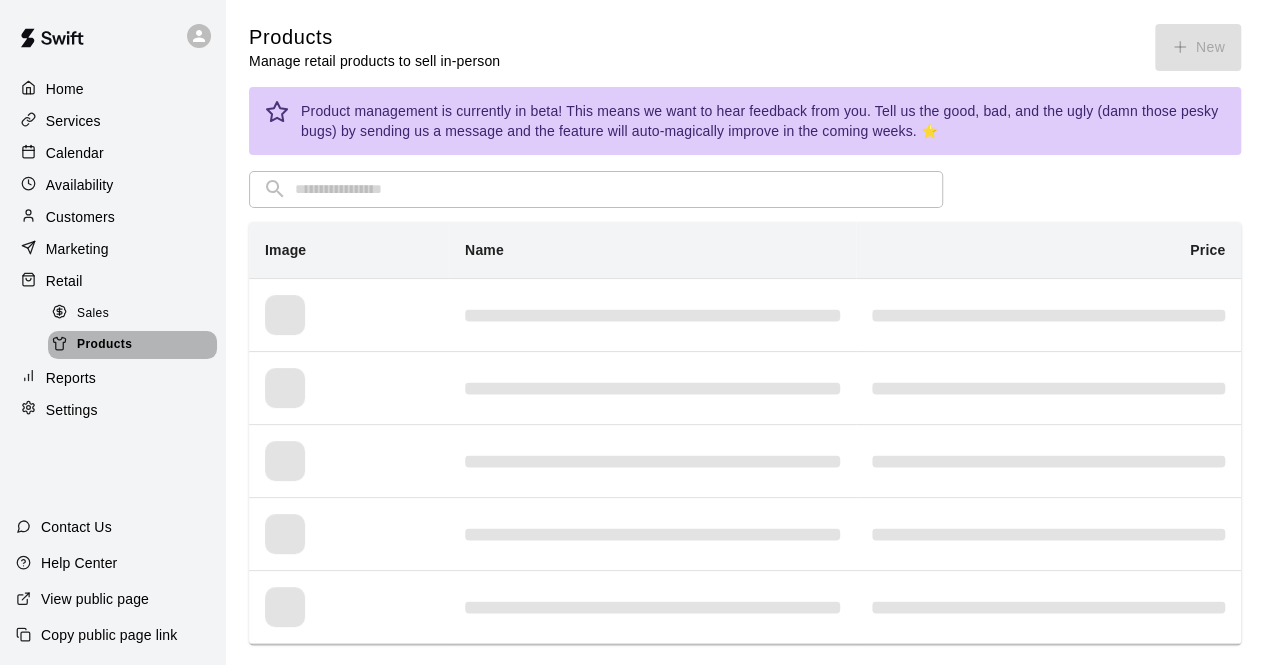 click on "Products" at bounding box center (132, 345) 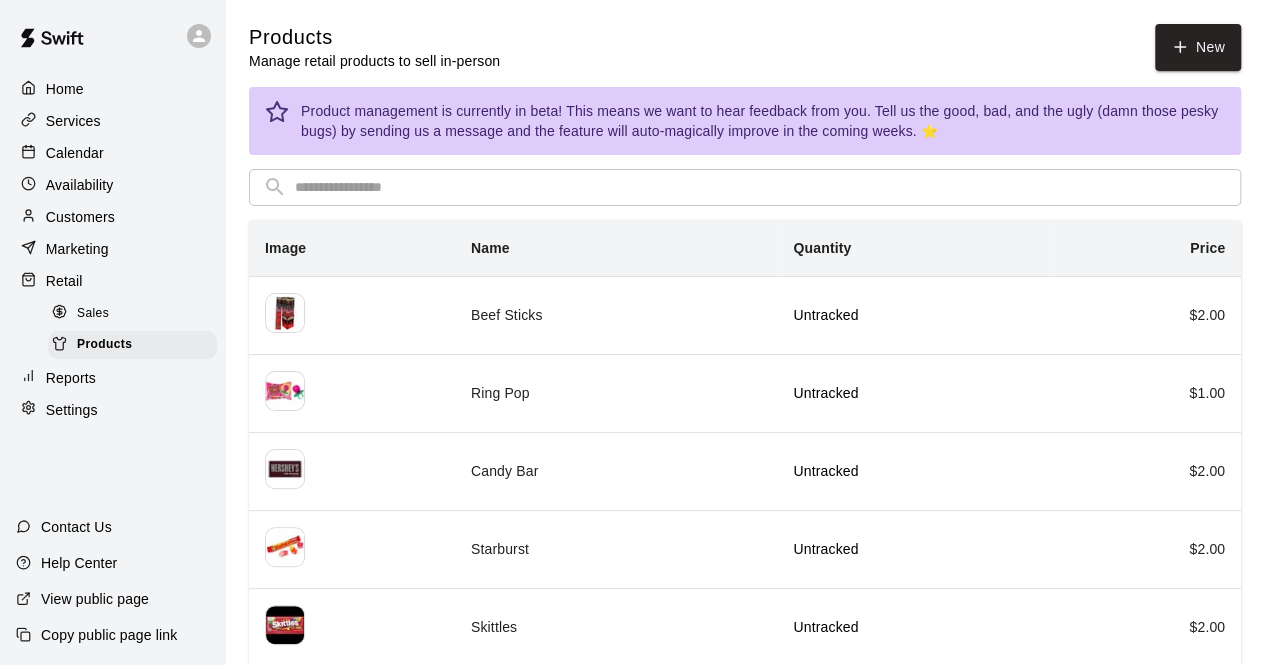 scroll, scrollTop: 40, scrollLeft: 0, axis: vertical 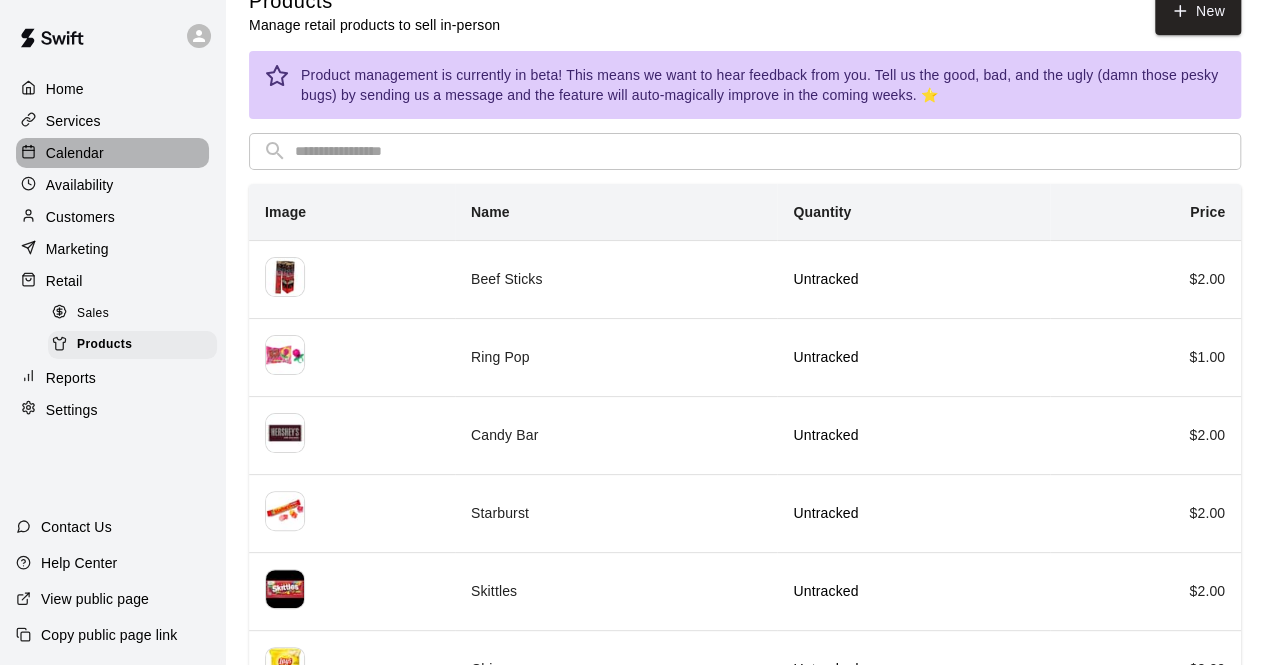 click on "Calendar" at bounding box center (75, 153) 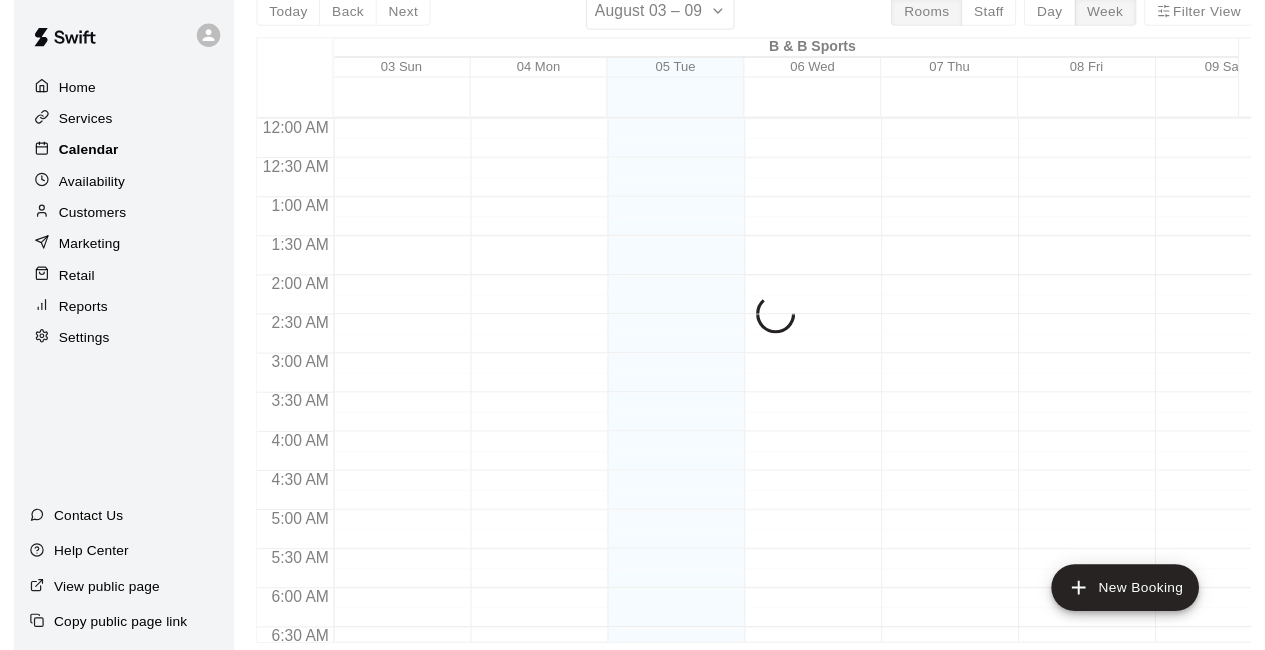 scroll, scrollTop: 0, scrollLeft: 0, axis: both 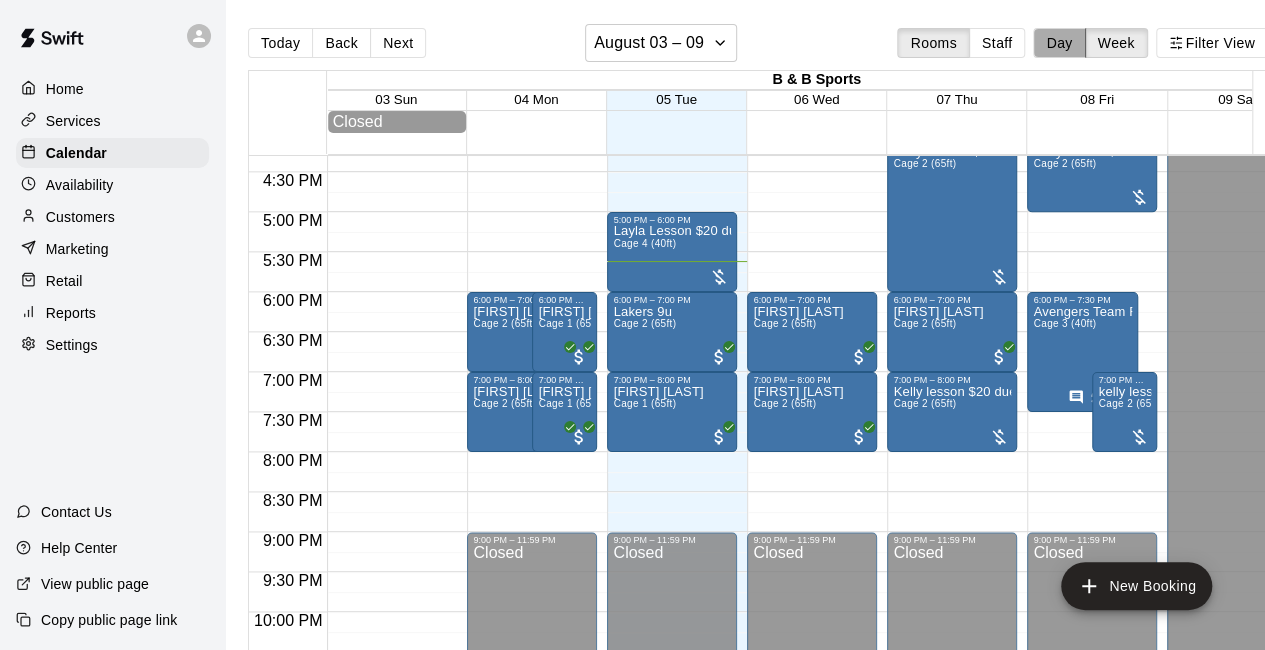 click on "Day" at bounding box center (1059, 43) 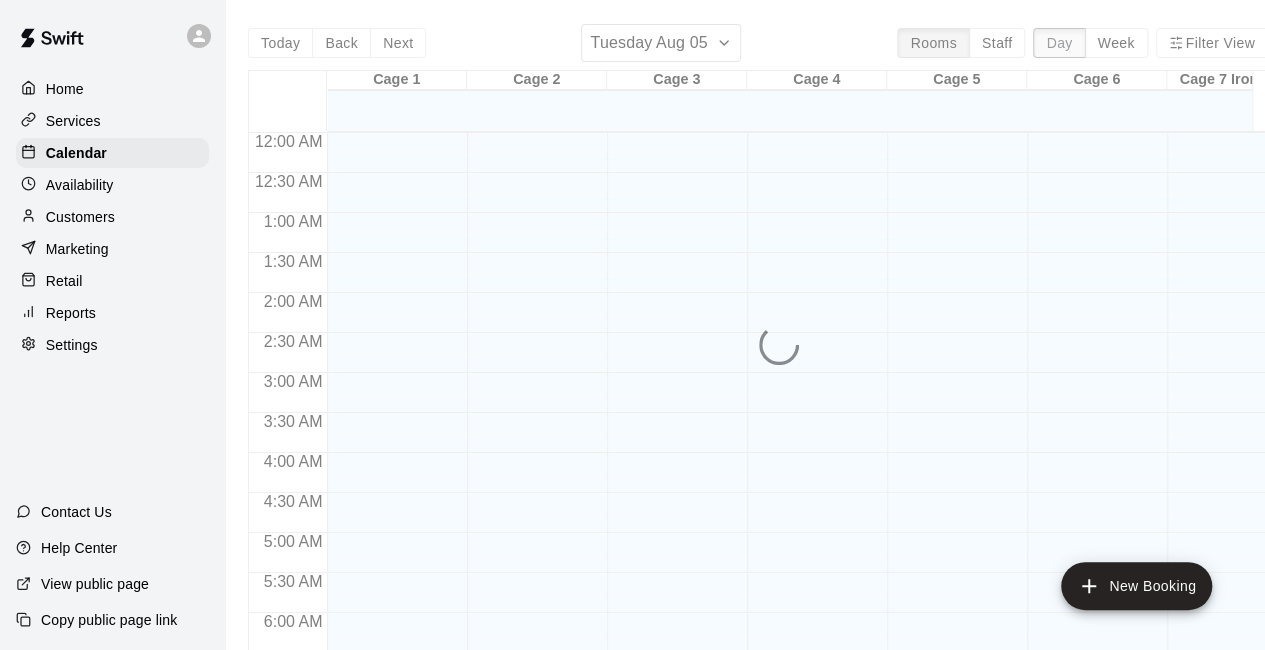 scroll, scrollTop: 1380, scrollLeft: 0, axis: vertical 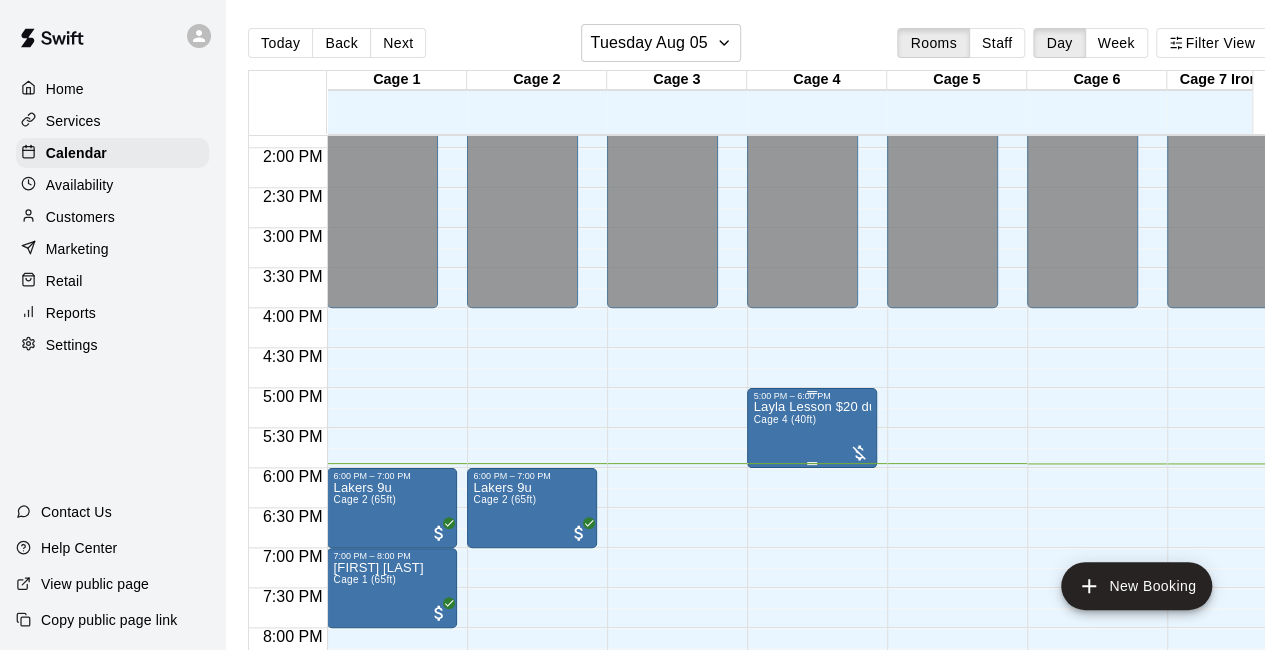 click at bounding box center (859, 453) 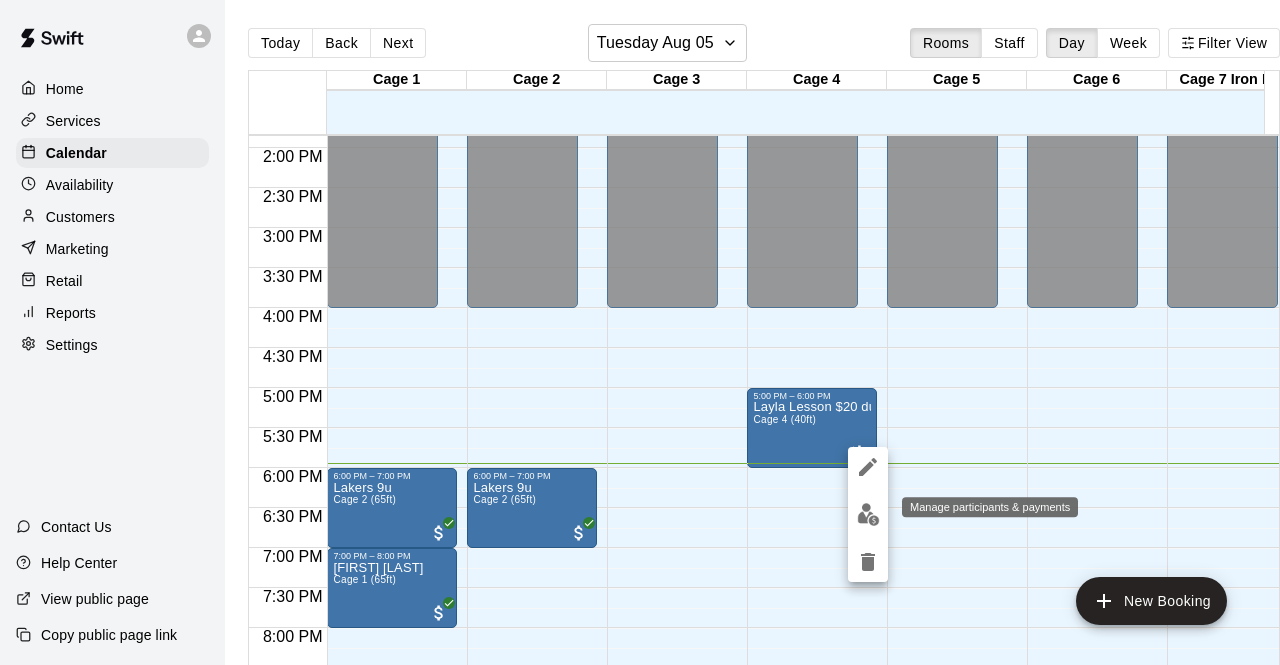 click at bounding box center [868, 514] 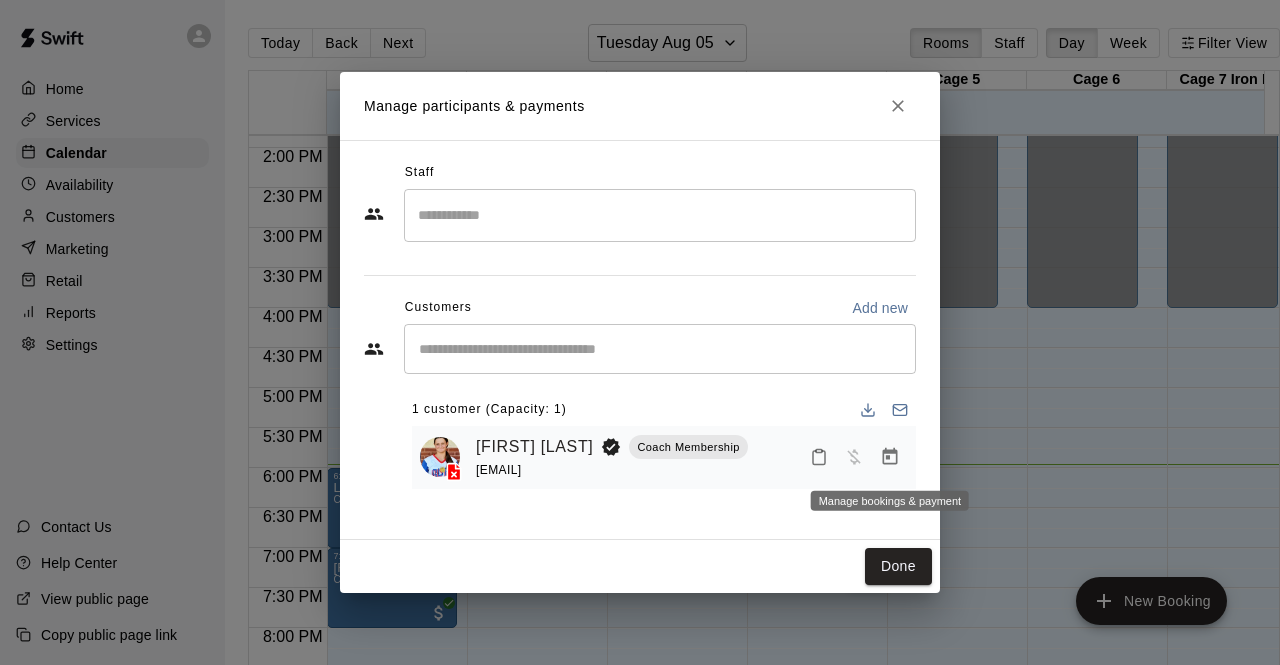 click 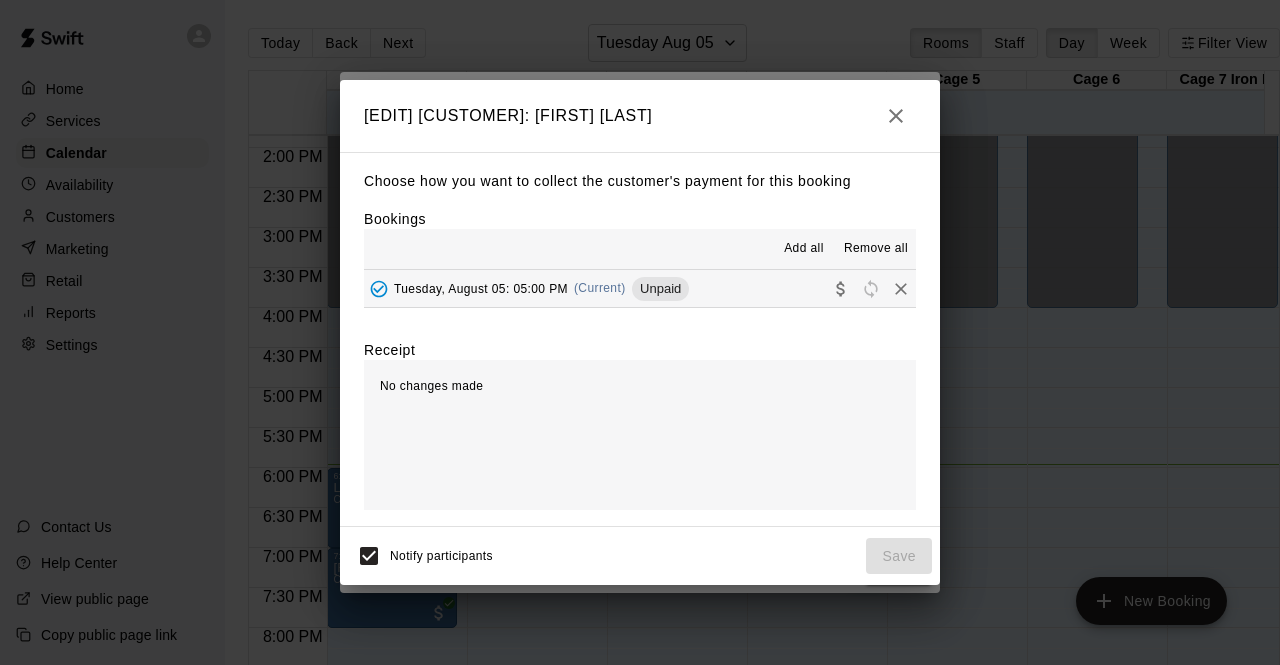 click on "Tuesday, August 05: 05:00 PM (Current) Unpaid" at bounding box center [640, 288] 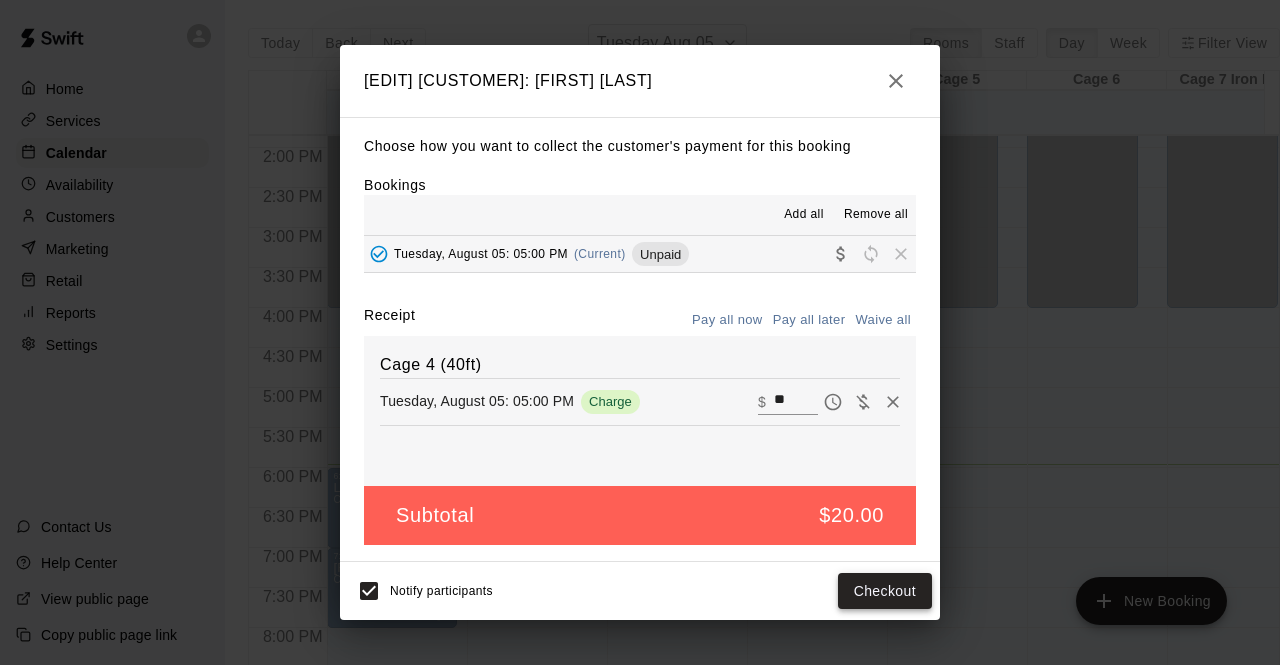 click on "Checkout" at bounding box center (885, 591) 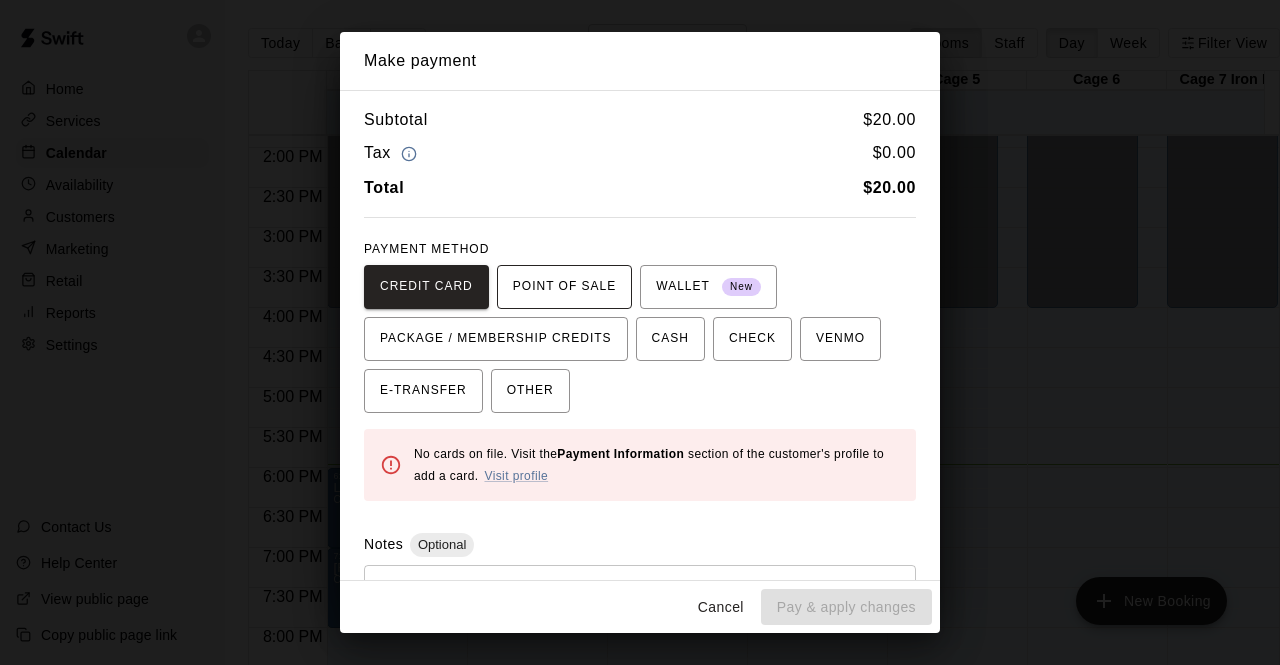 click on "POINT OF SALE" at bounding box center [564, 287] 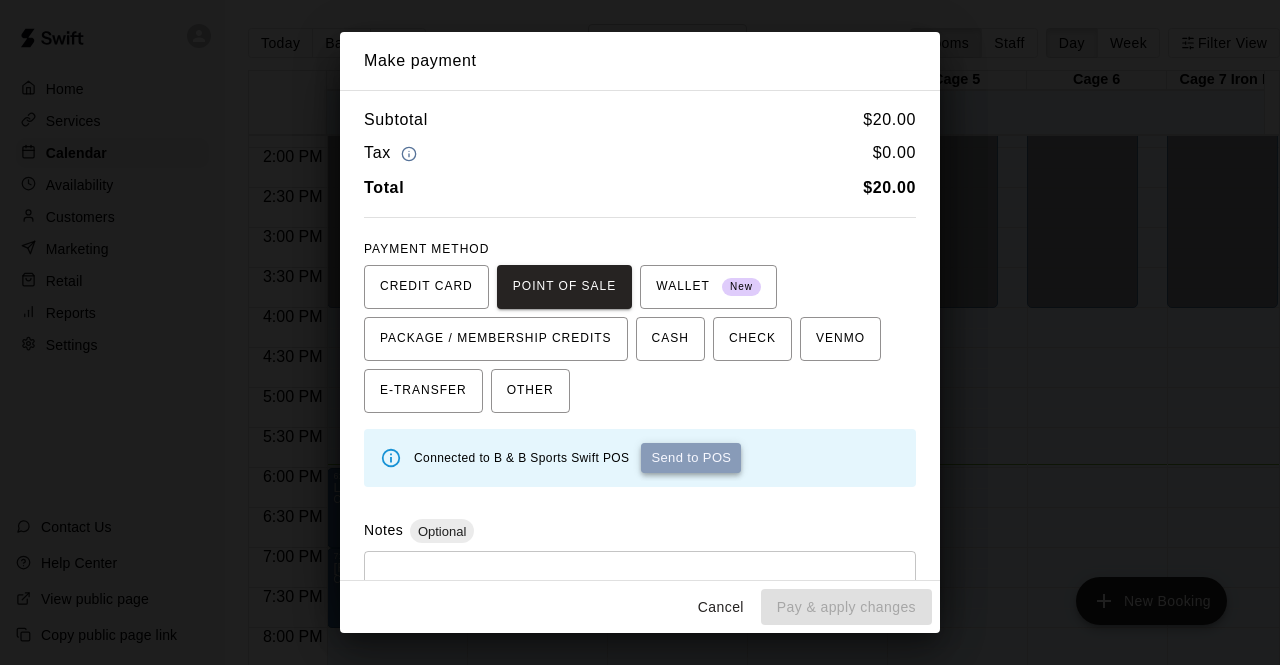 click on "Send to POS" at bounding box center (691, 458) 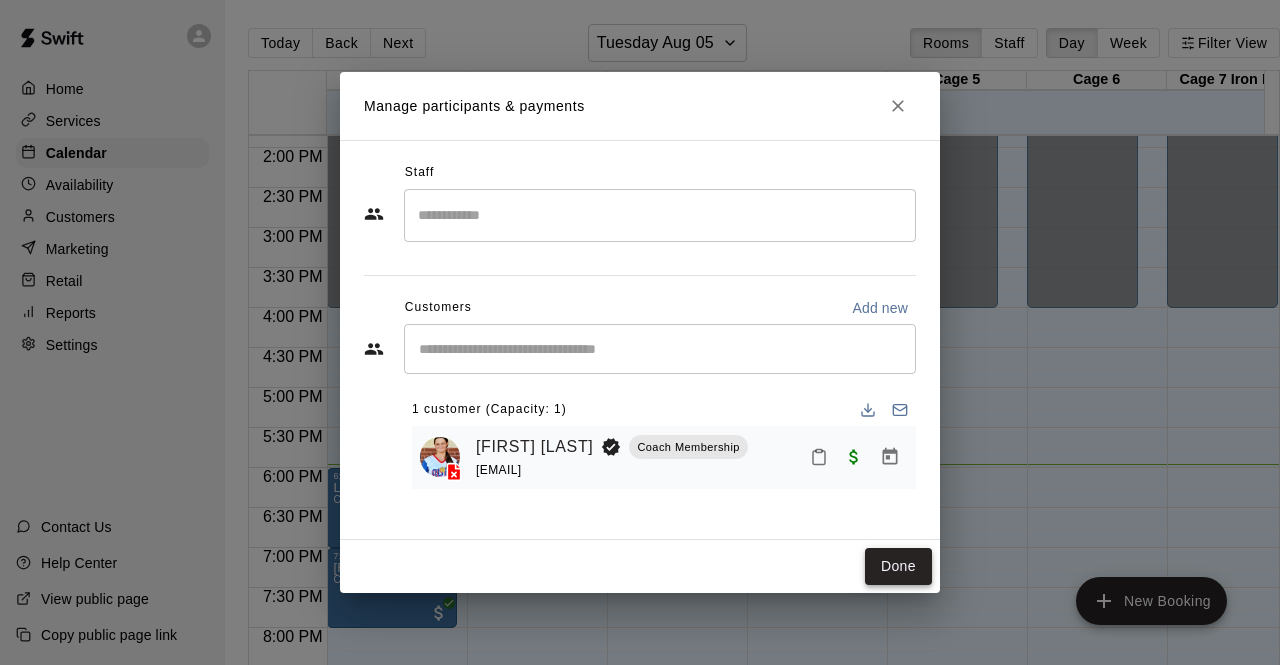 click on "Done" at bounding box center (898, 566) 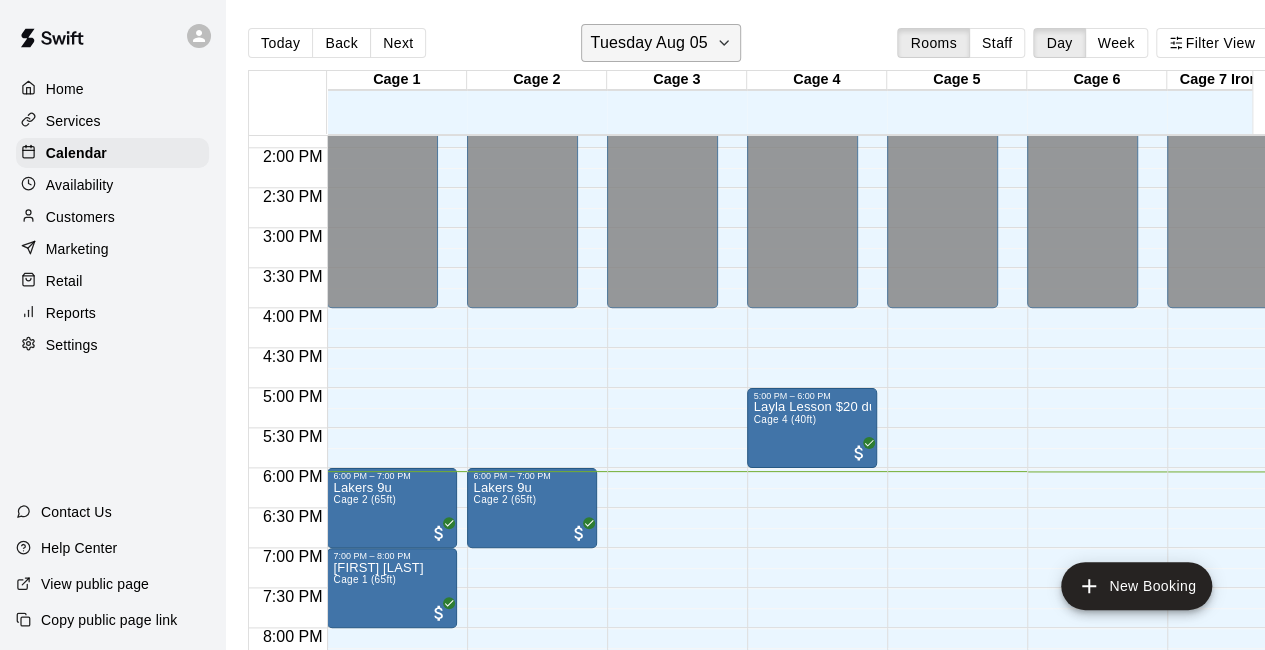 click 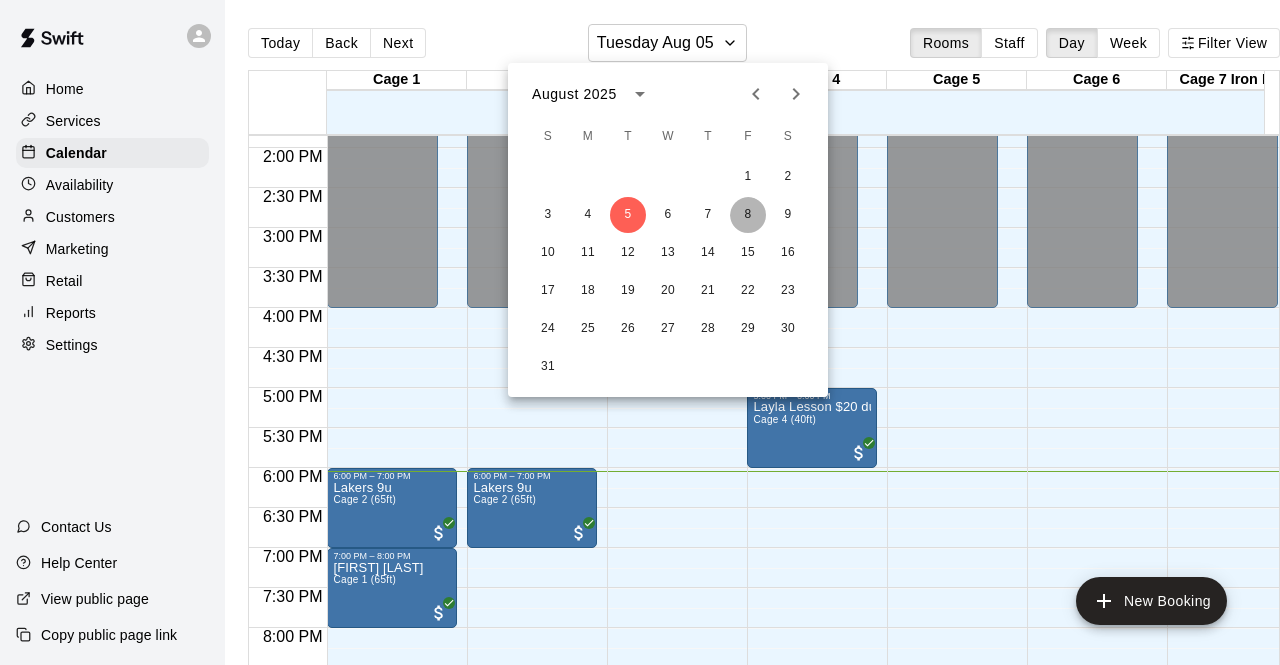 click on "8" at bounding box center [748, 215] 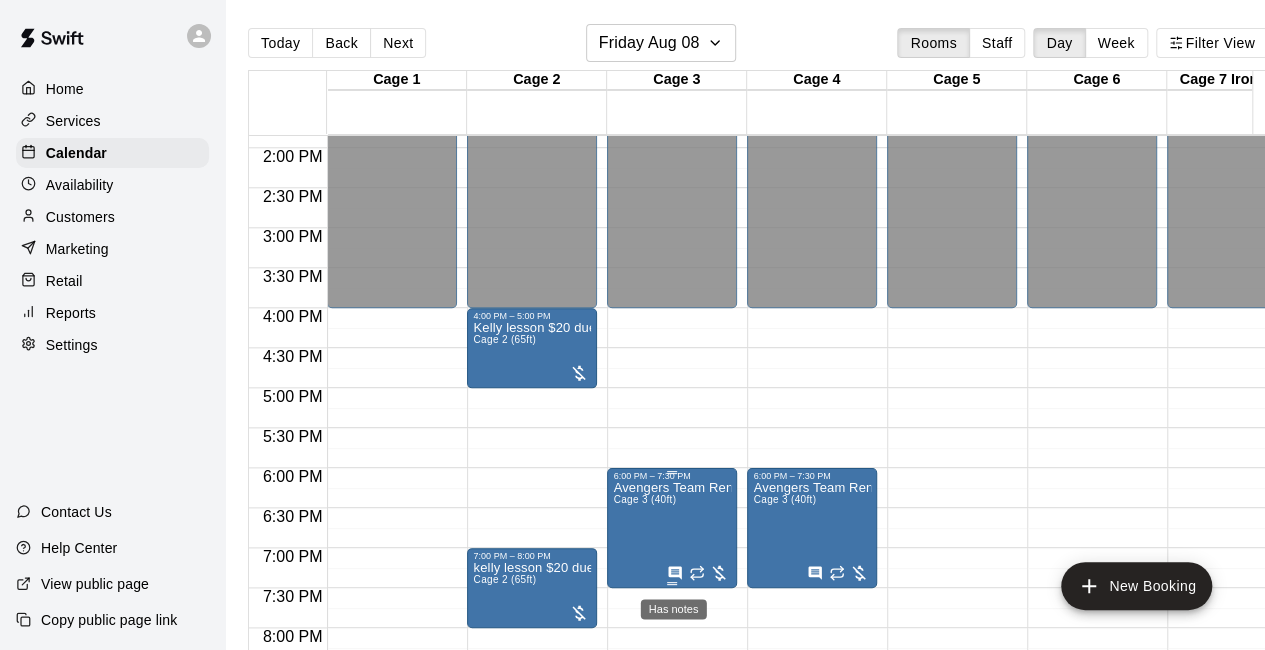 click 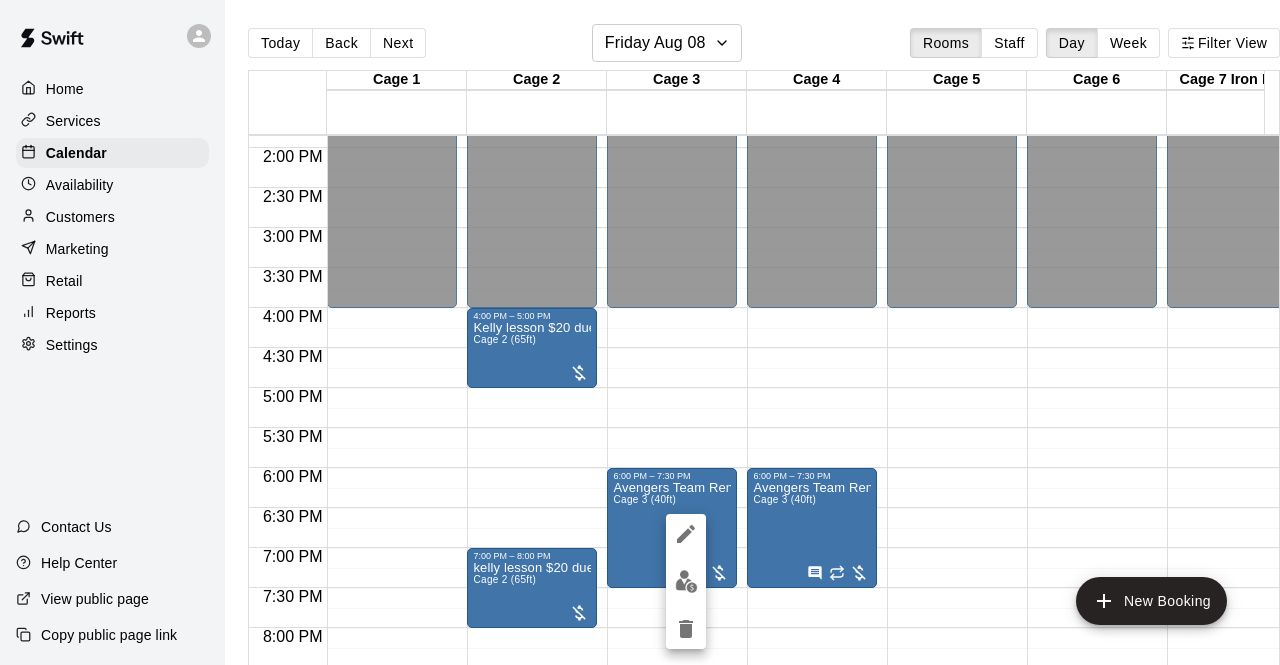 click at bounding box center (640, 332) 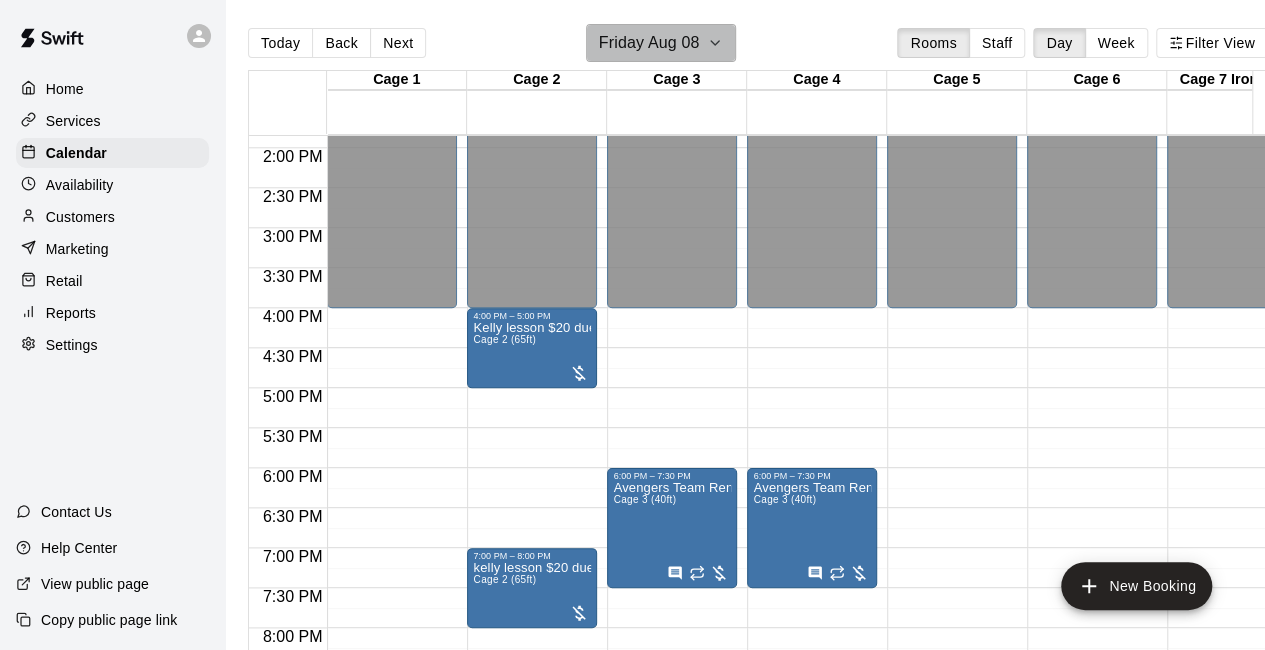 click 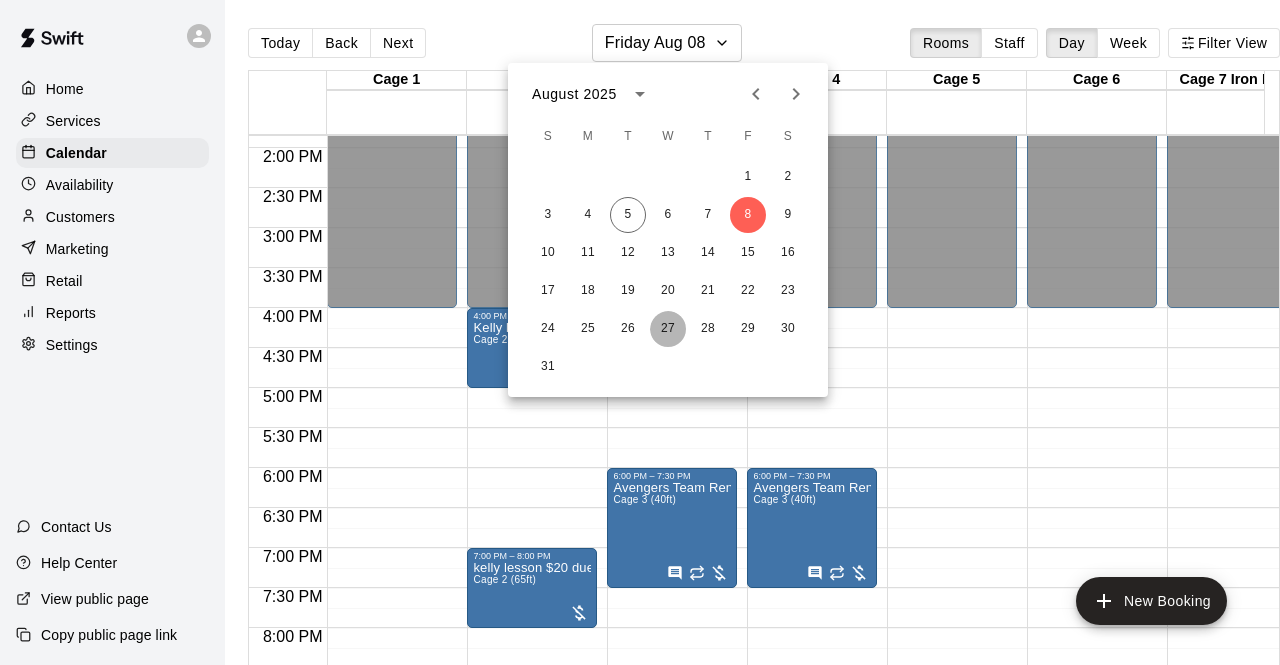 click on "27" at bounding box center [668, 329] 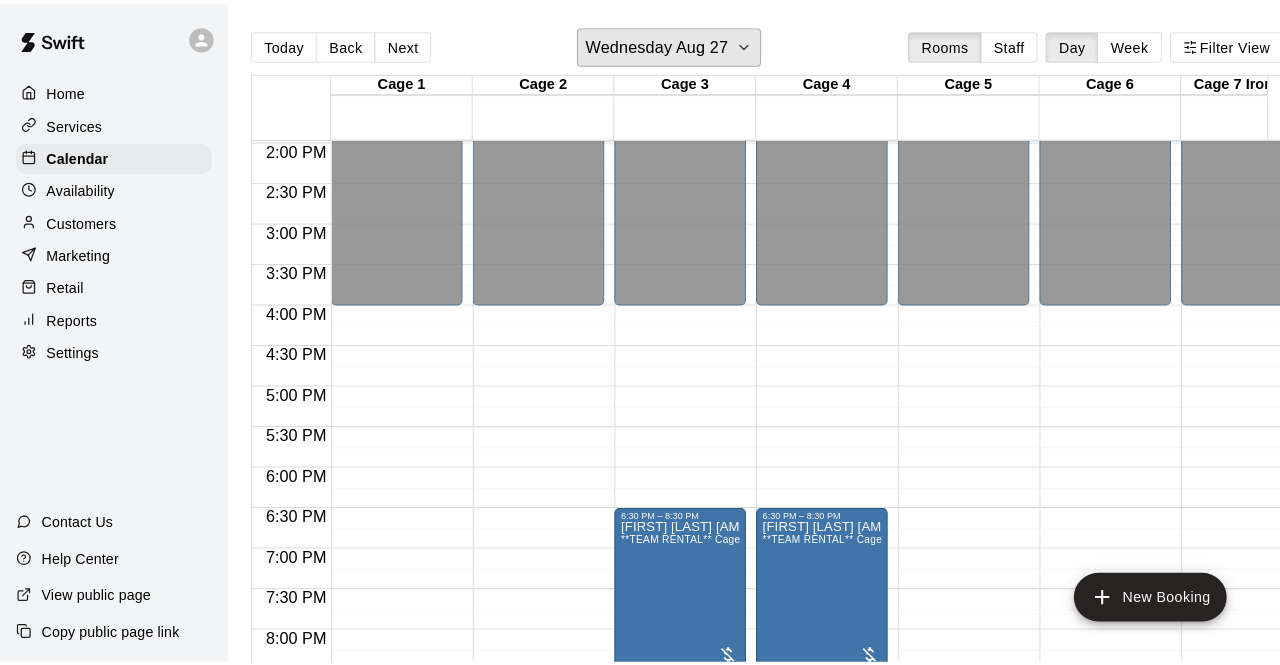 scroll, scrollTop: 1116, scrollLeft: 0, axis: vertical 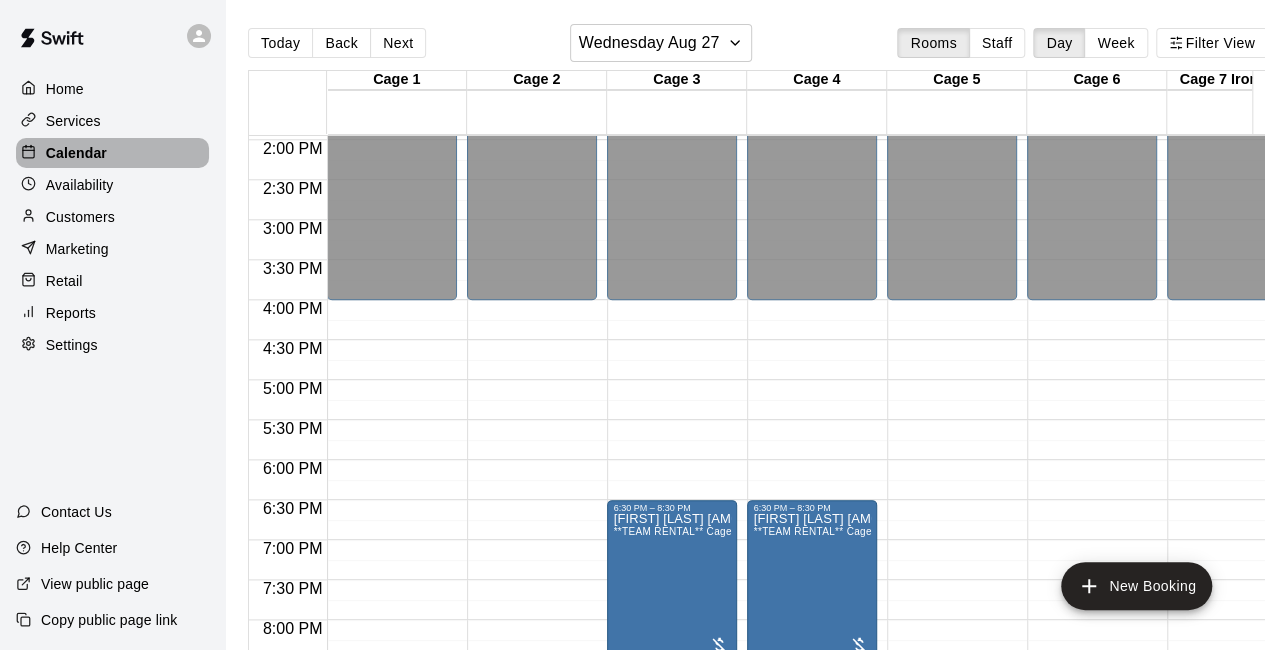 click on "Calendar" at bounding box center (112, 153) 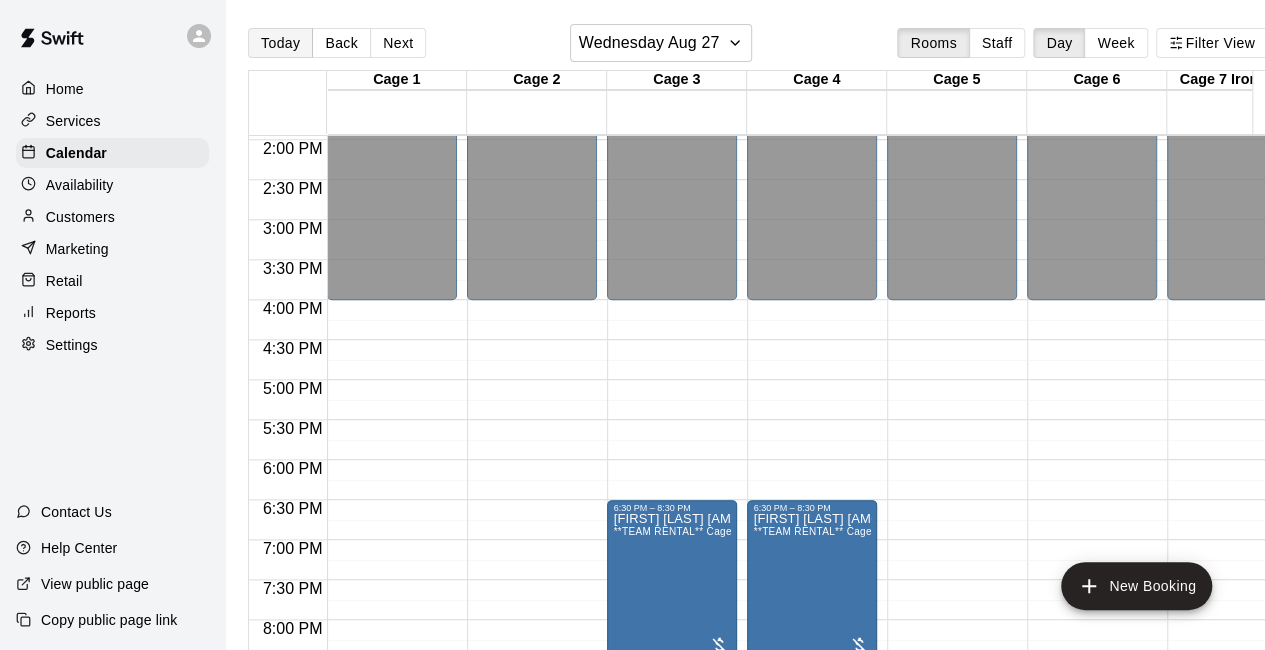 click on "Today" at bounding box center [280, 43] 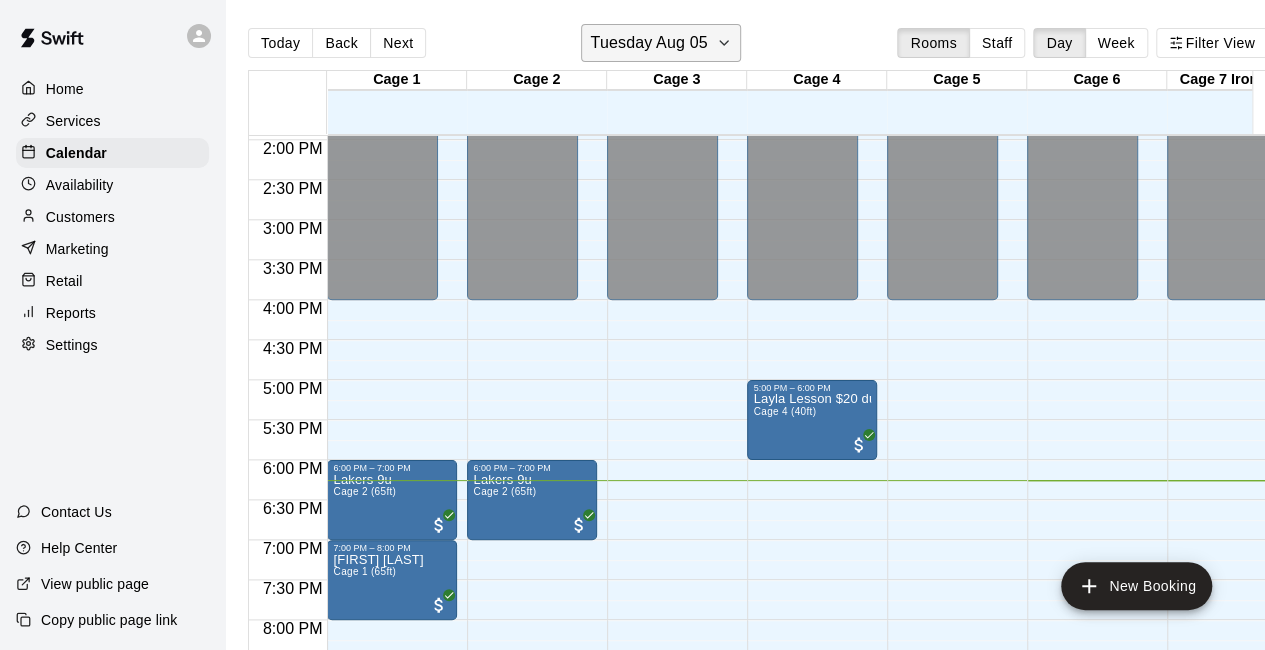click 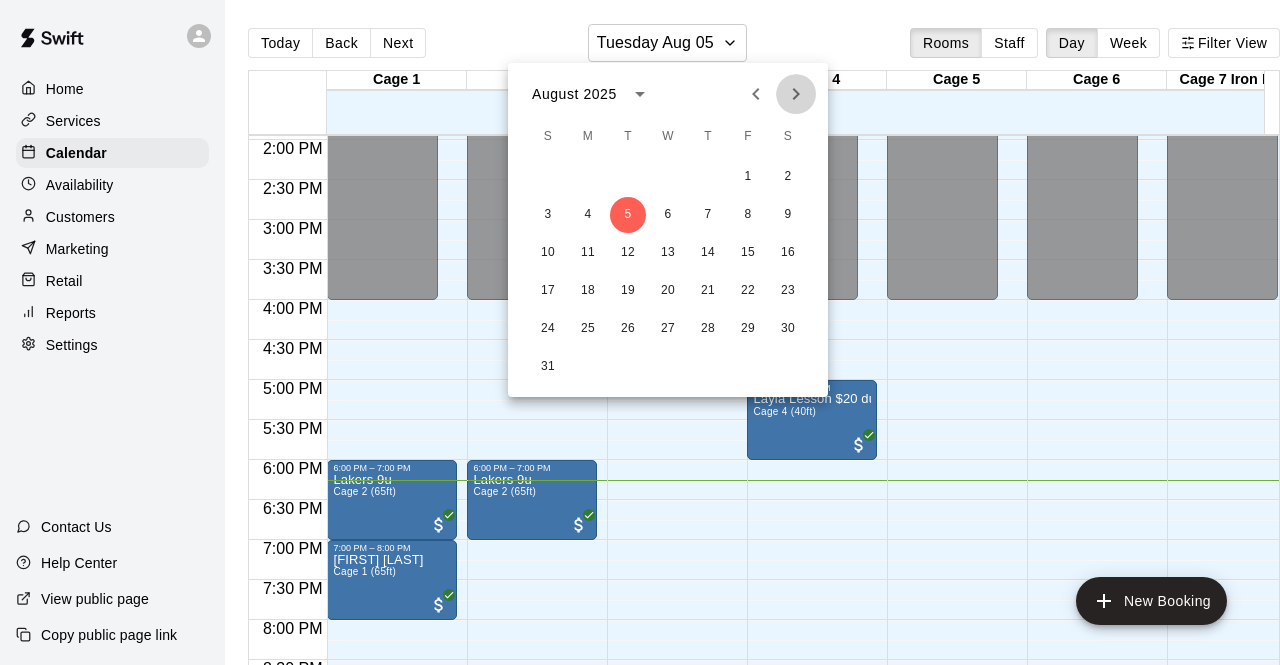 click 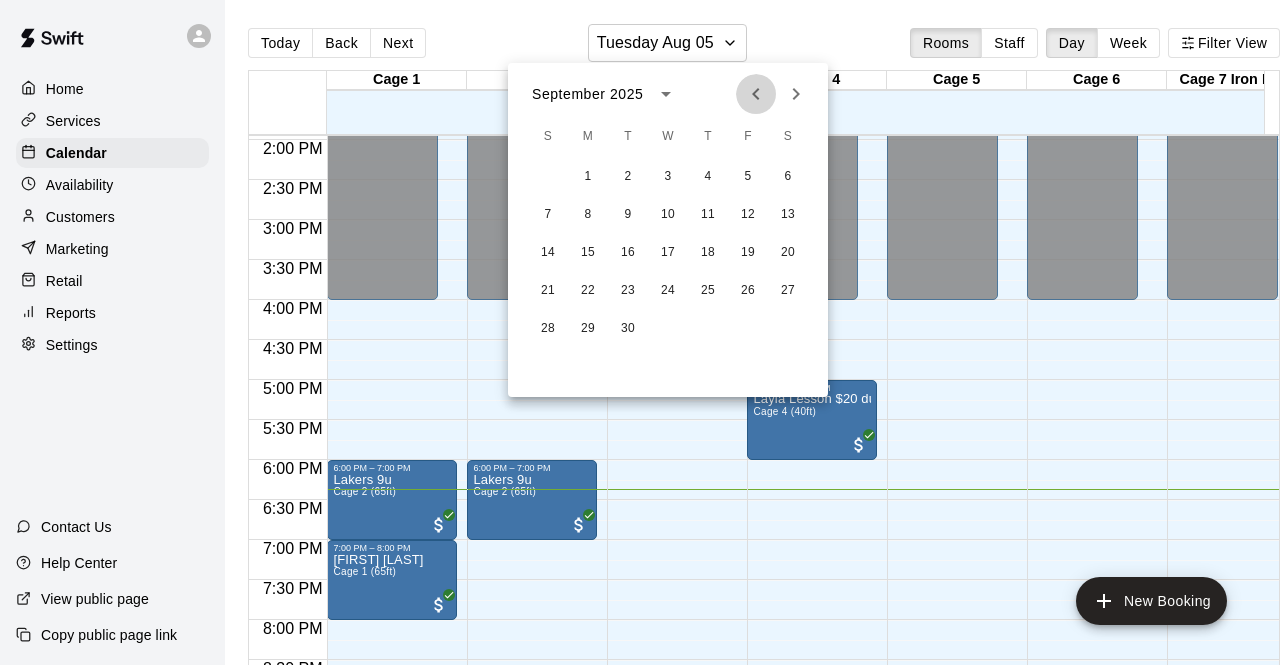 click 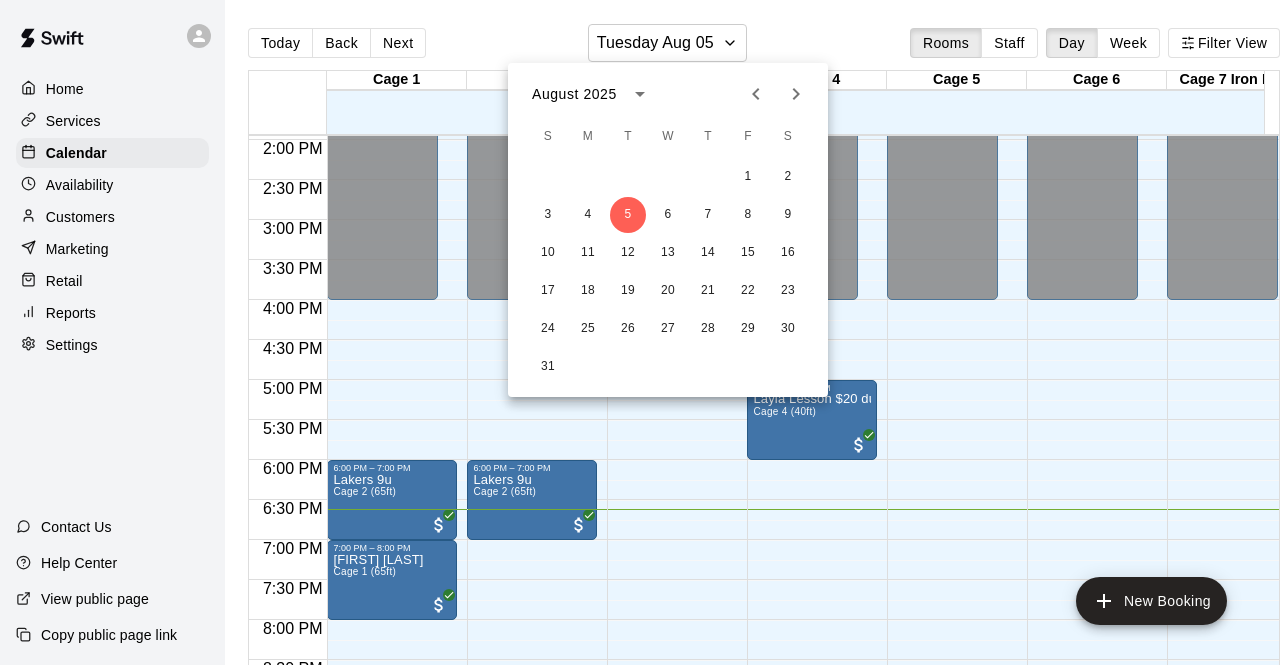 click at bounding box center (640, 332) 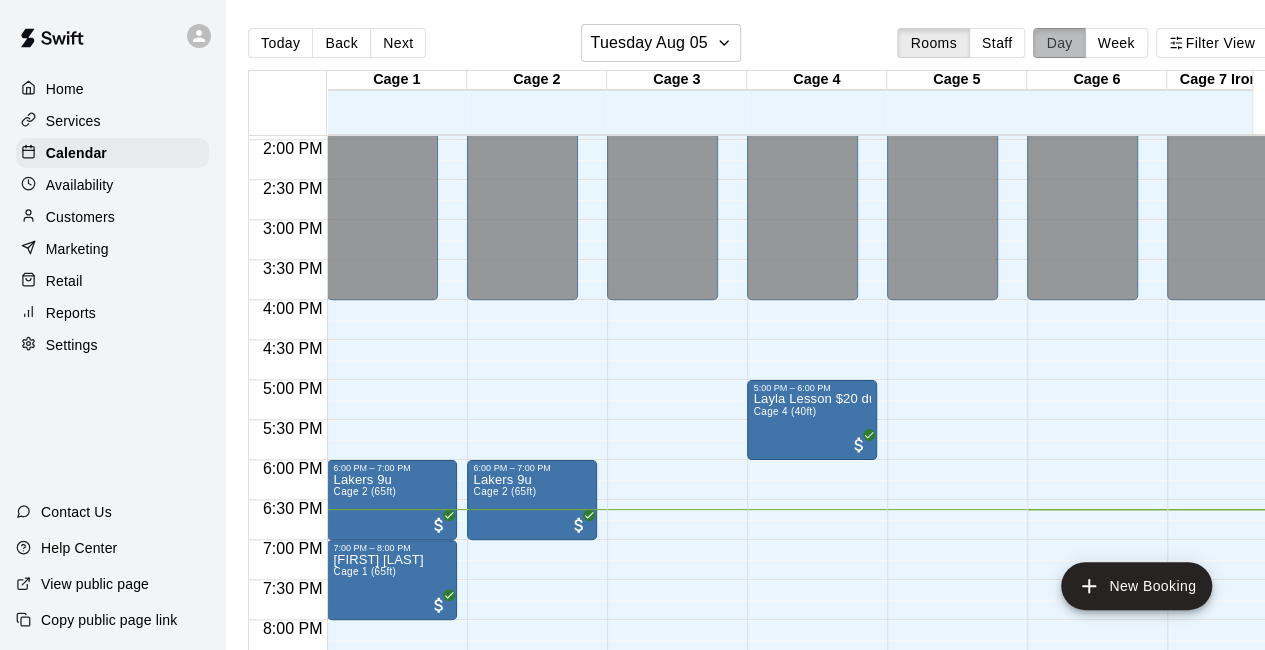 click on "Day" at bounding box center [1059, 43] 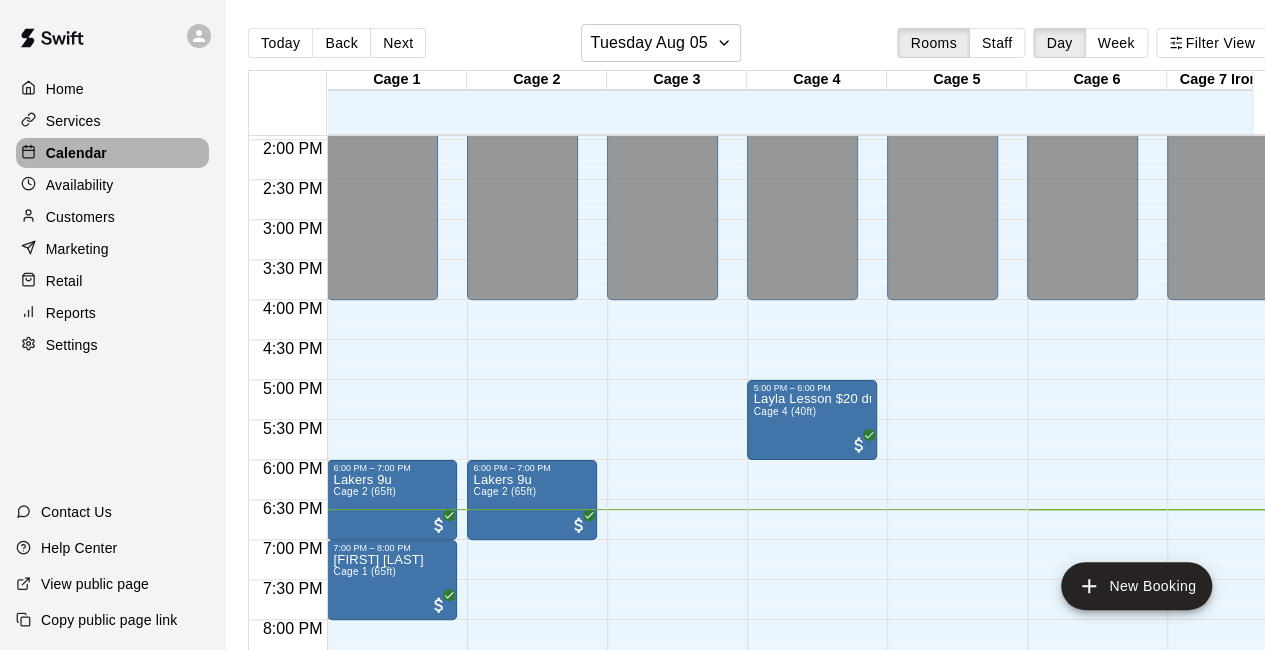 click on "Calendar" at bounding box center (76, 153) 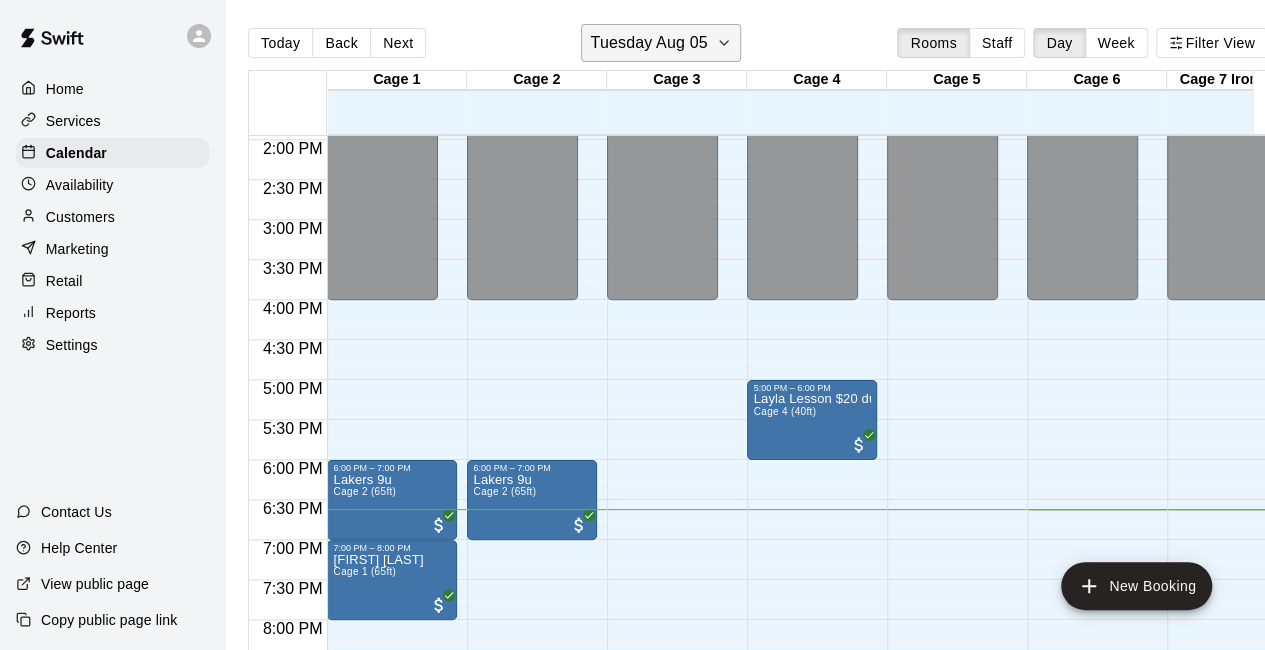 click on "Tuesday Aug 05" at bounding box center [660, 43] 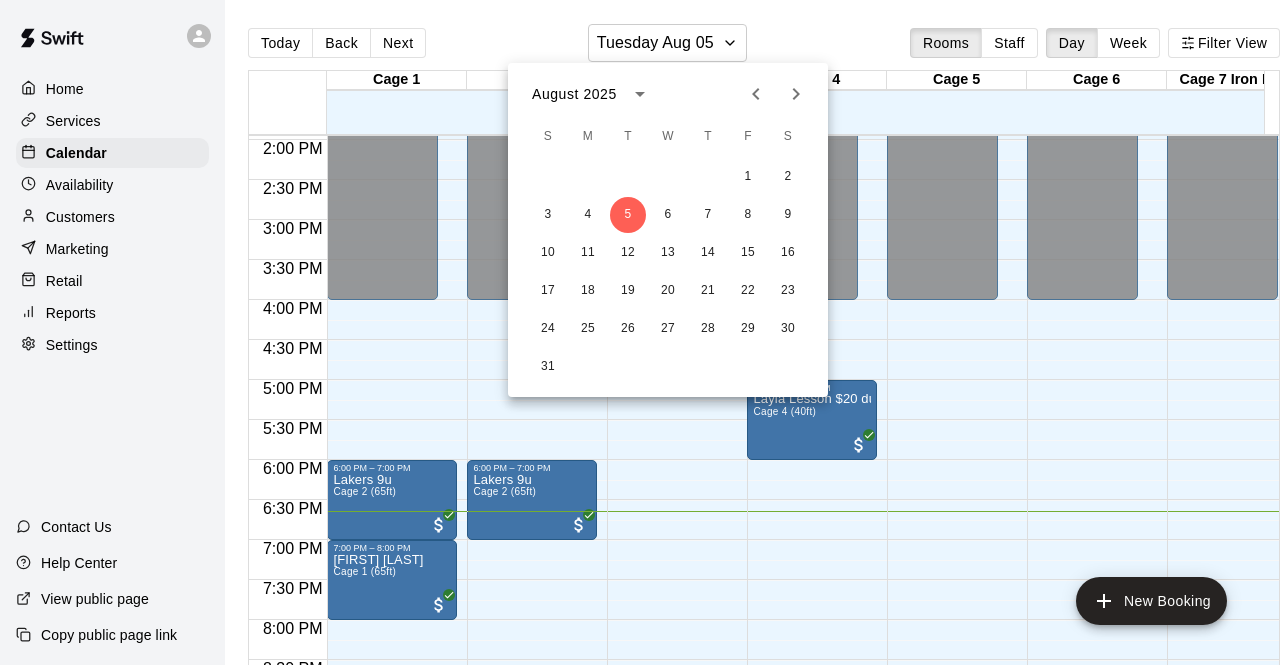 click 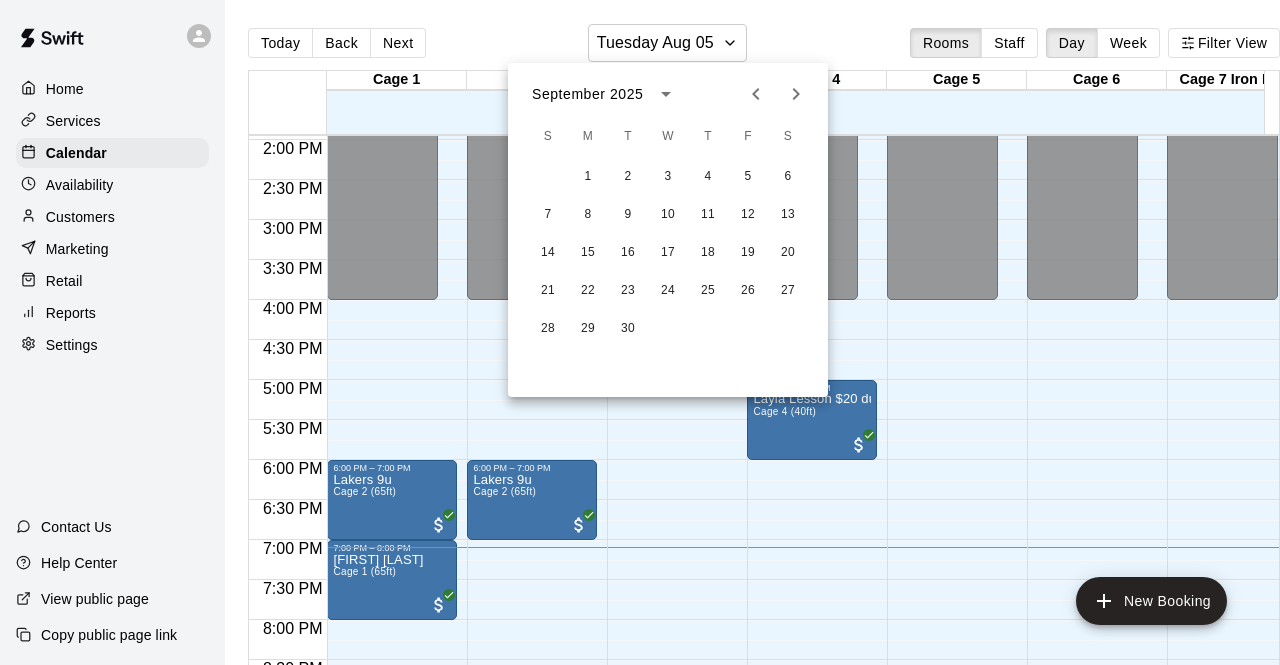 click at bounding box center [640, 332] 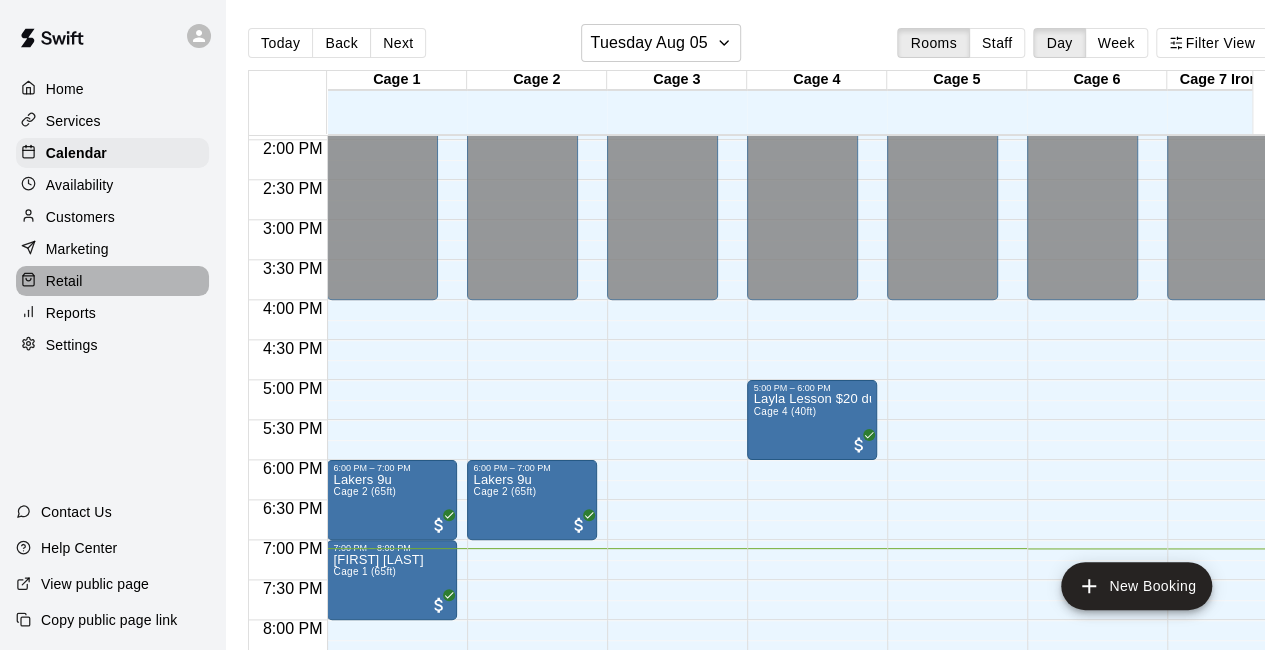 click on "Retail" at bounding box center (112, 281) 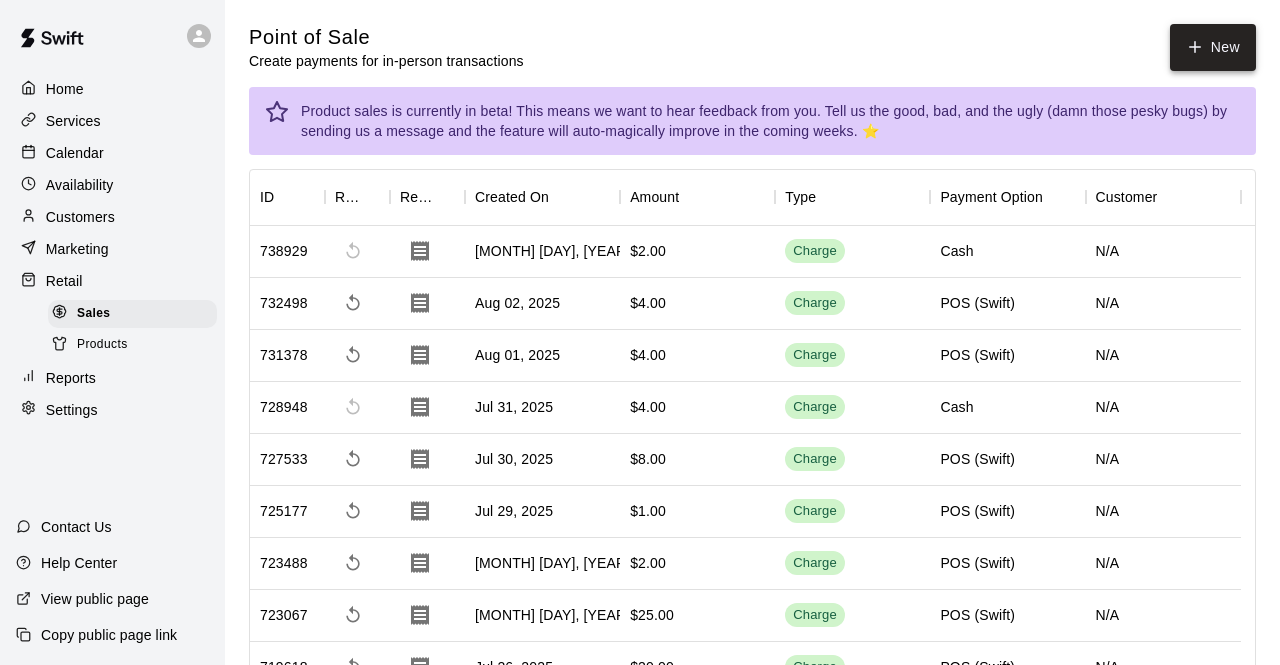 click on "New" at bounding box center (1213, 47) 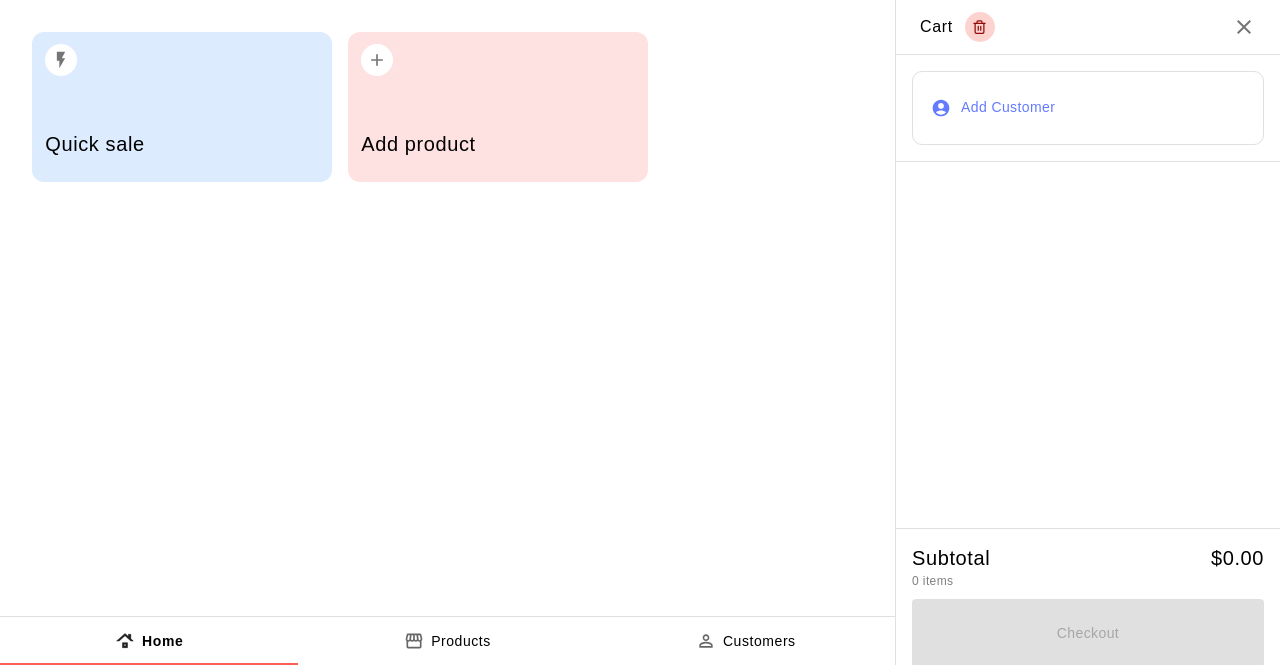 click on "Add product" at bounding box center [498, 107] 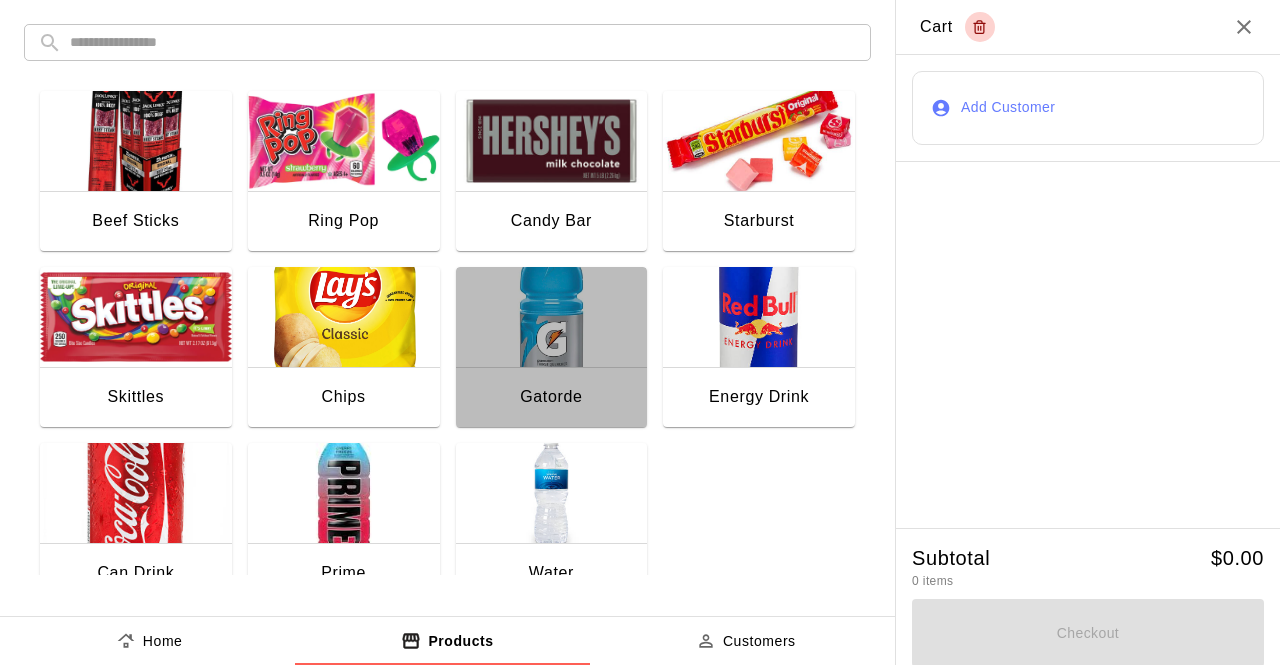 click at bounding box center [552, 317] 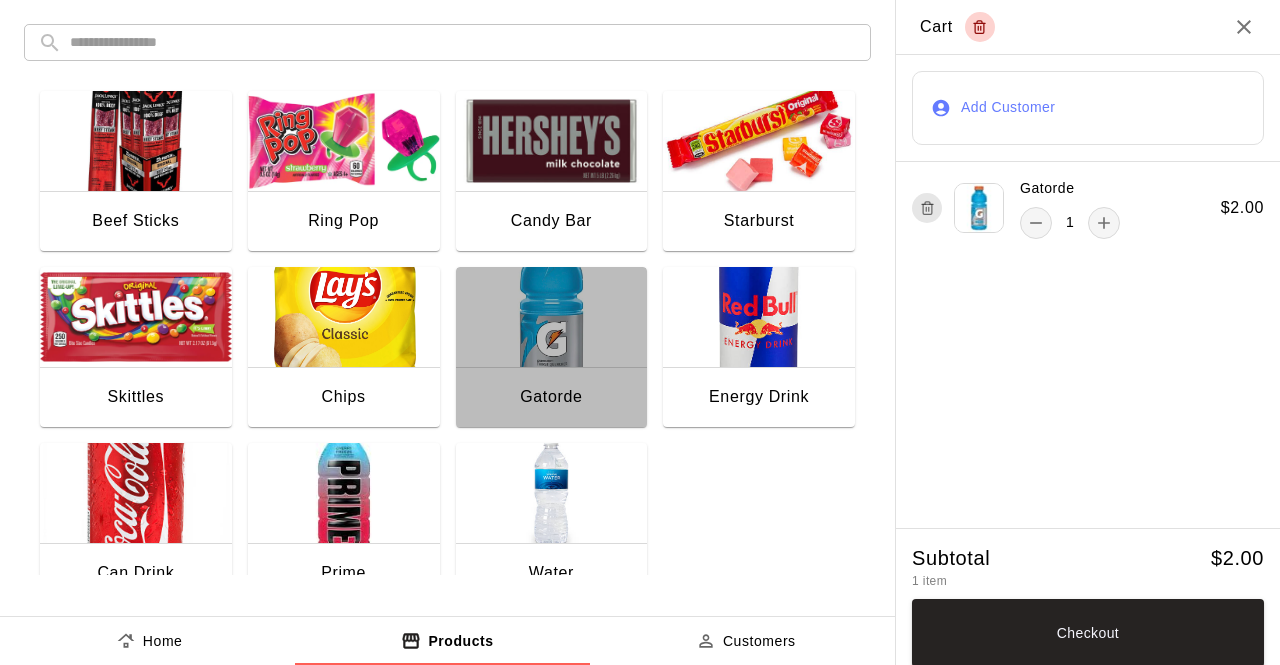 click at bounding box center (552, 317) 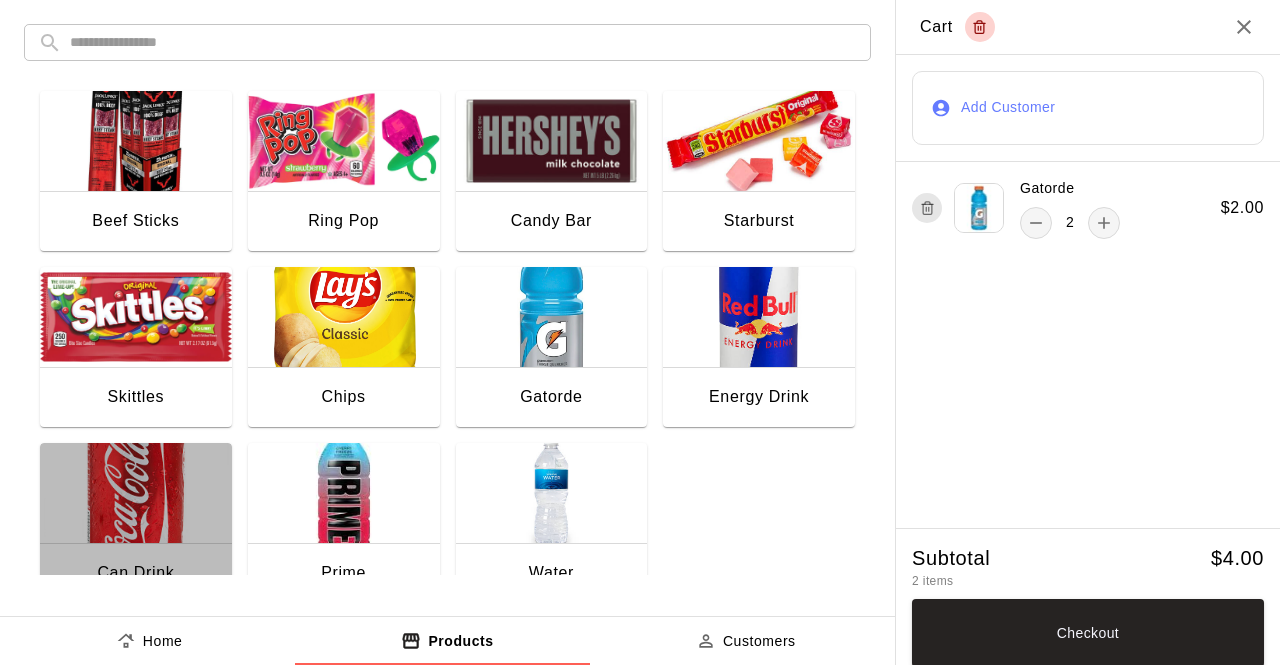click at bounding box center [136, 493] 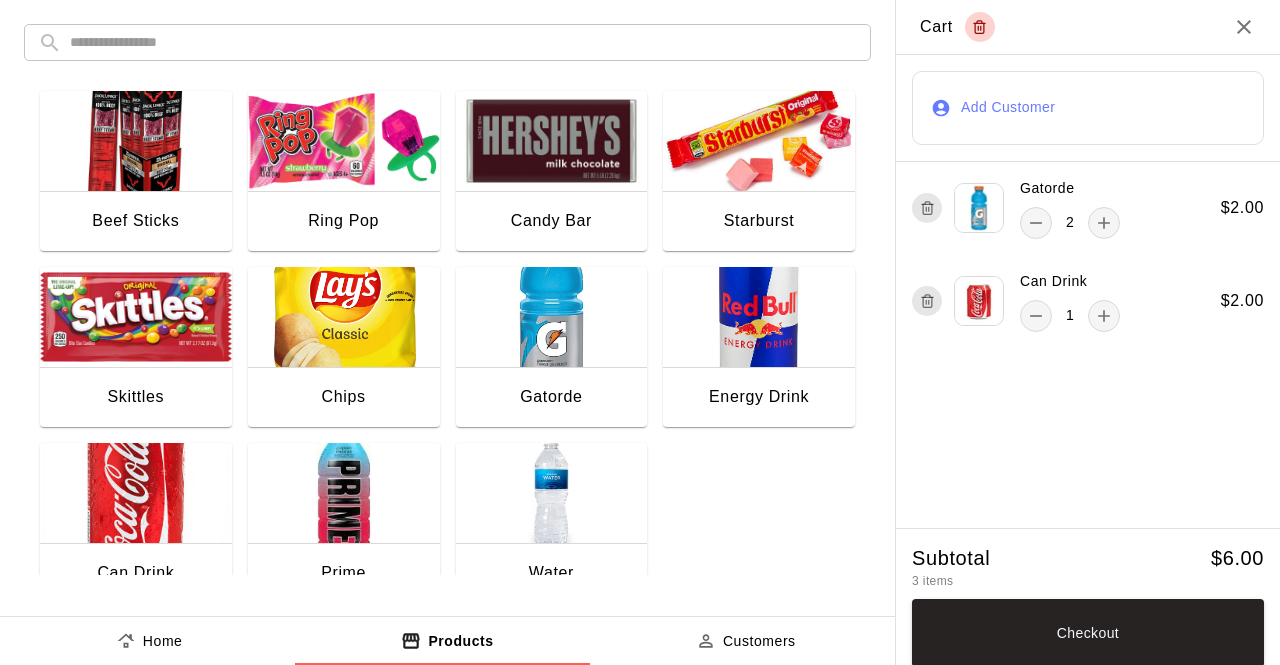 click at bounding box center [344, 141] 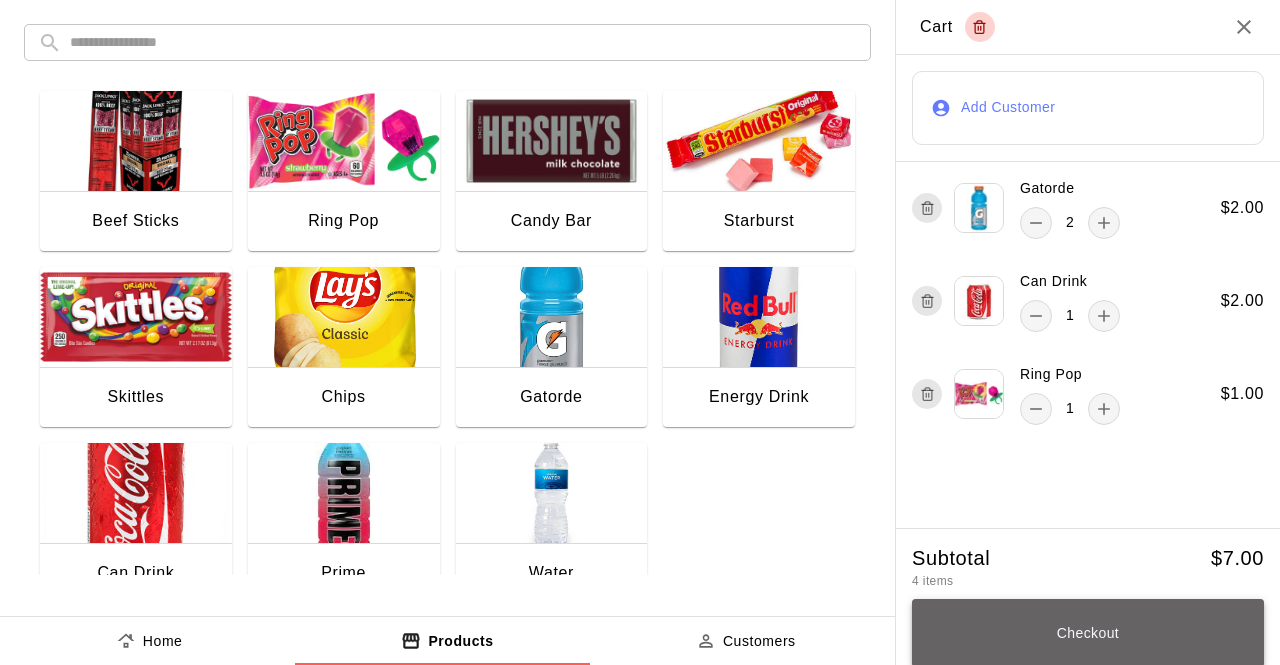 click on "Checkout" at bounding box center [1088, 633] 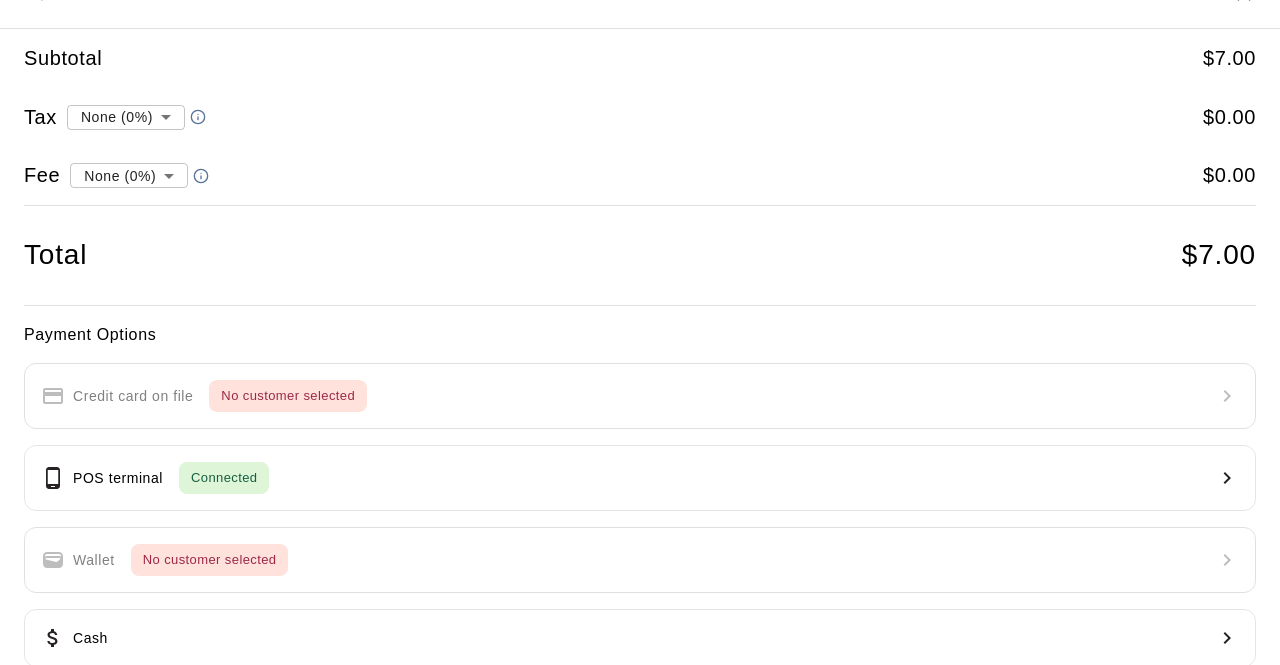 scroll, scrollTop: 80, scrollLeft: 0, axis: vertical 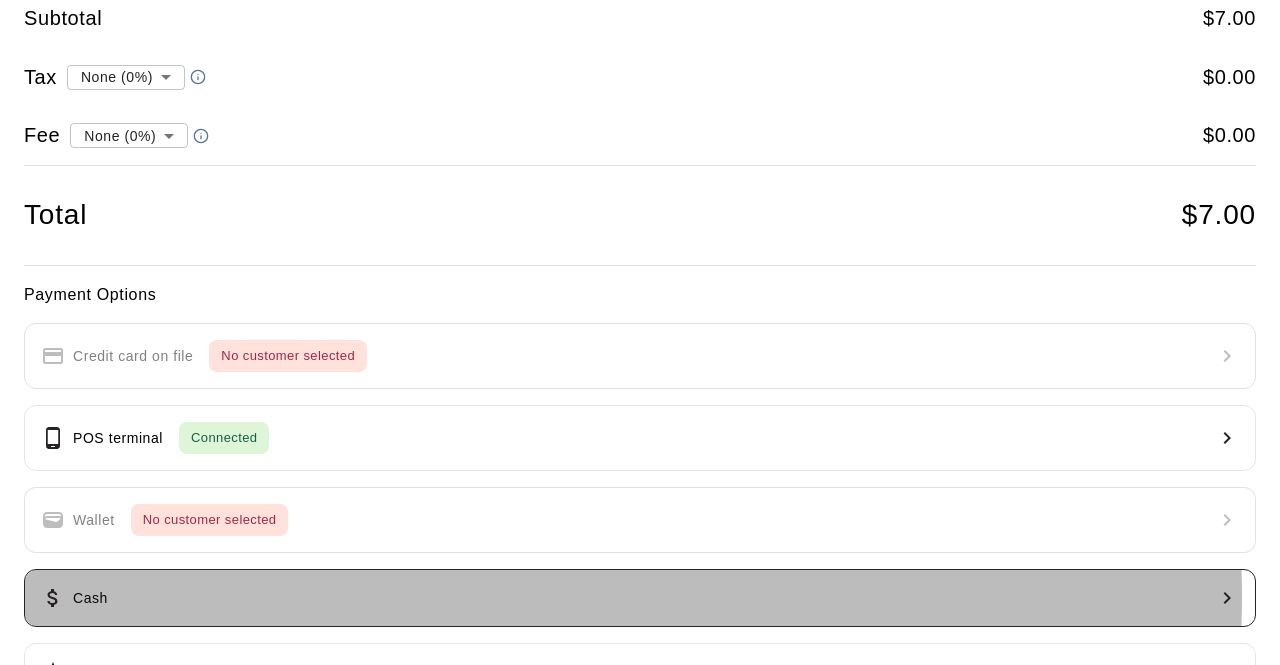 click on "Cash" at bounding box center [640, 598] 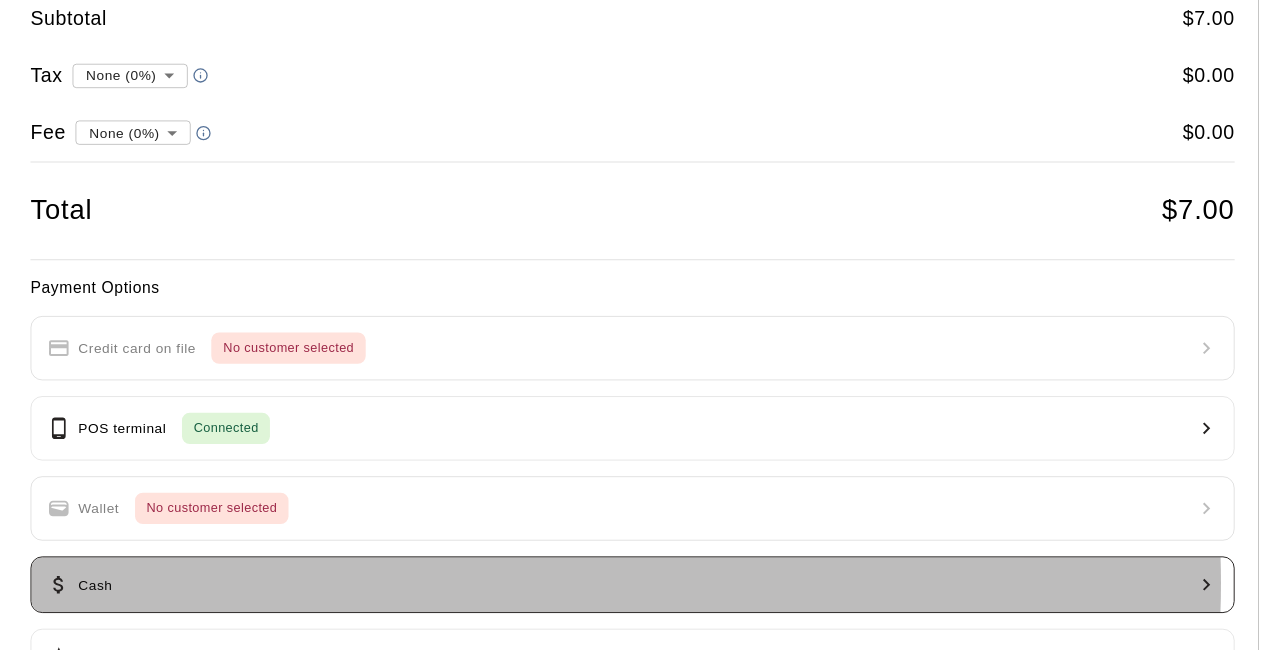 scroll, scrollTop: 0, scrollLeft: 0, axis: both 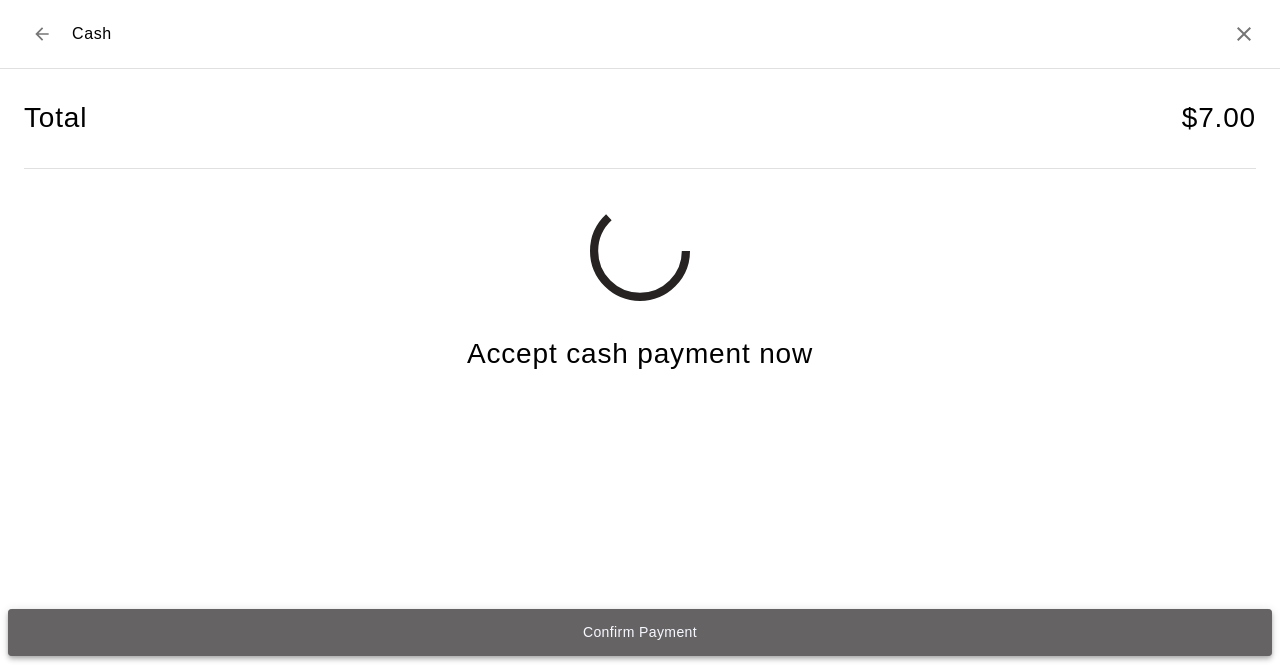 click on "Confirm Payment" at bounding box center [640, 632] 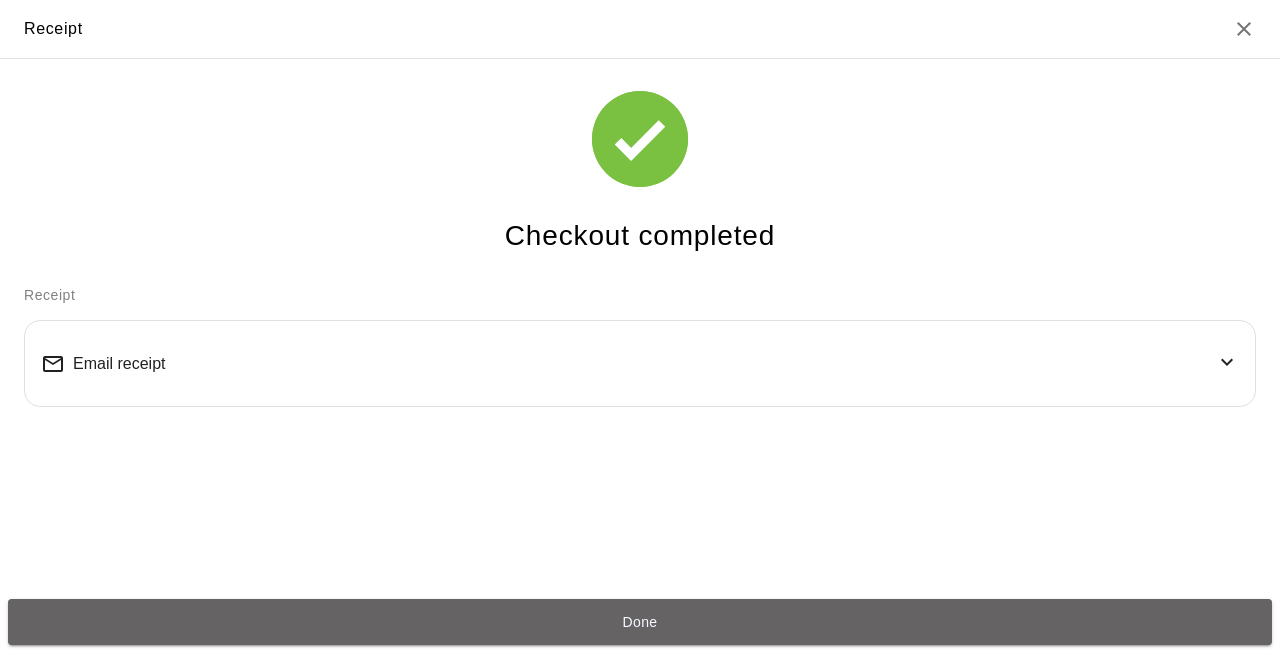 click on "Done" at bounding box center (640, 622) 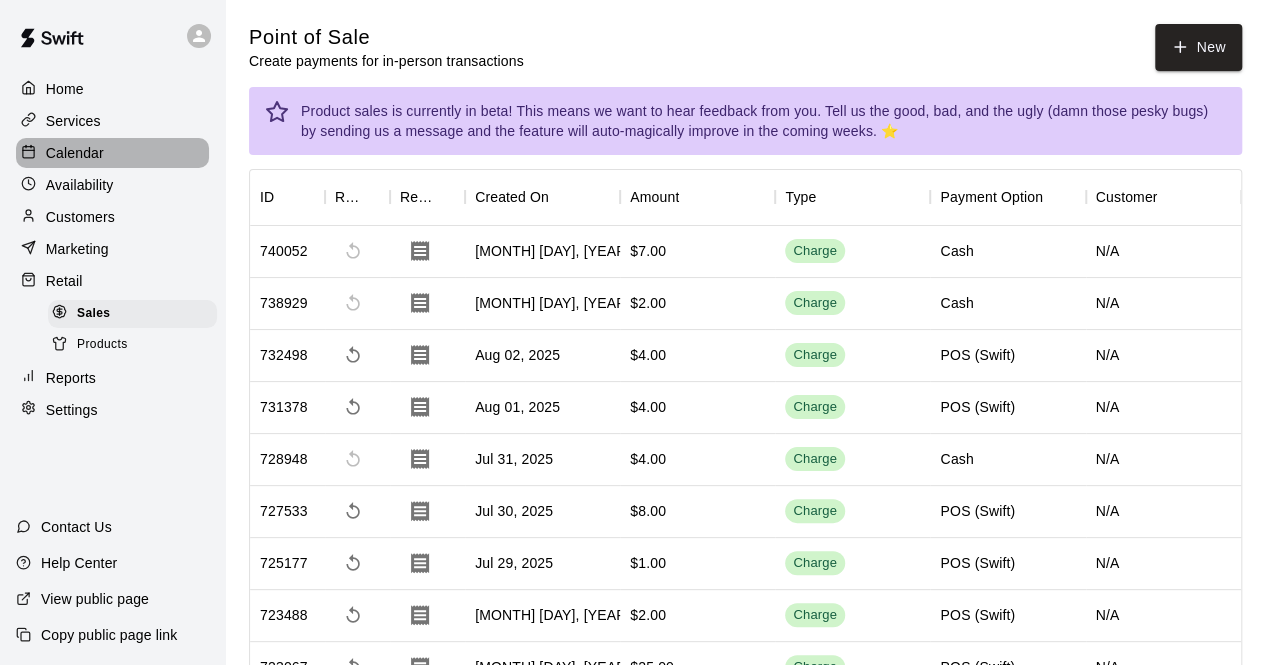 click on "Calendar" at bounding box center [75, 153] 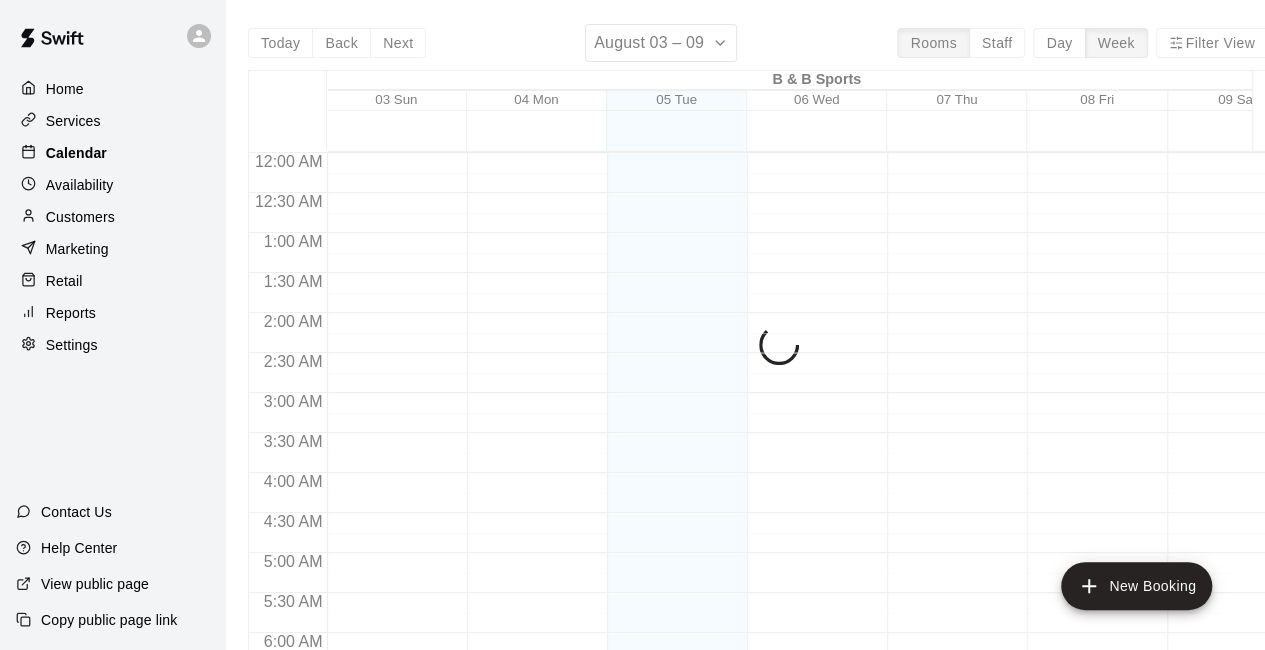 scroll, scrollTop: 1304, scrollLeft: 0, axis: vertical 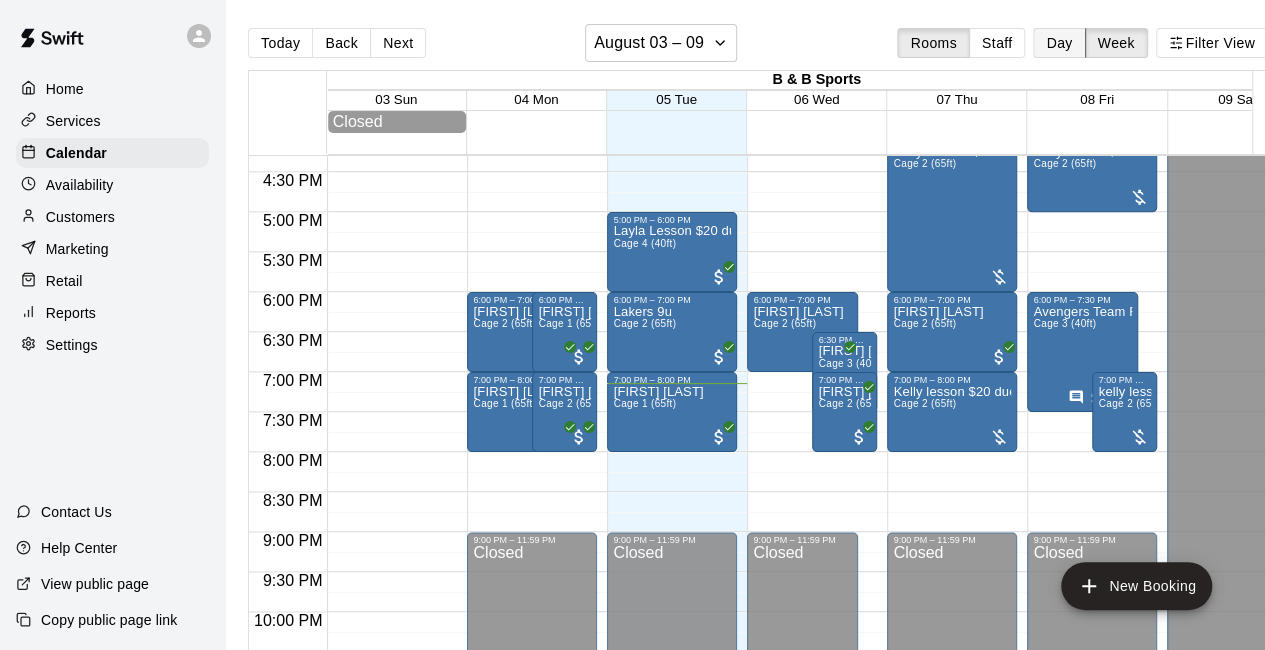 click on "Day" at bounding box center (1059, 43) 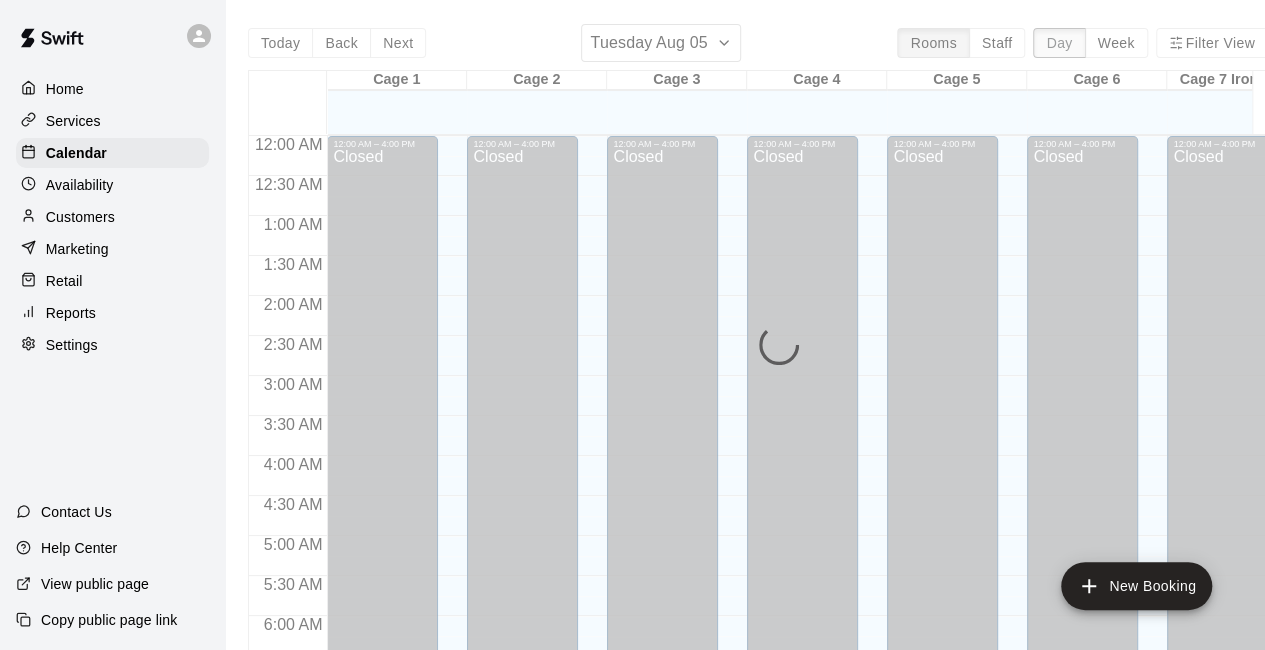 scroll, scrollTop: 1386, scrollLeft: 0, axis: vertical 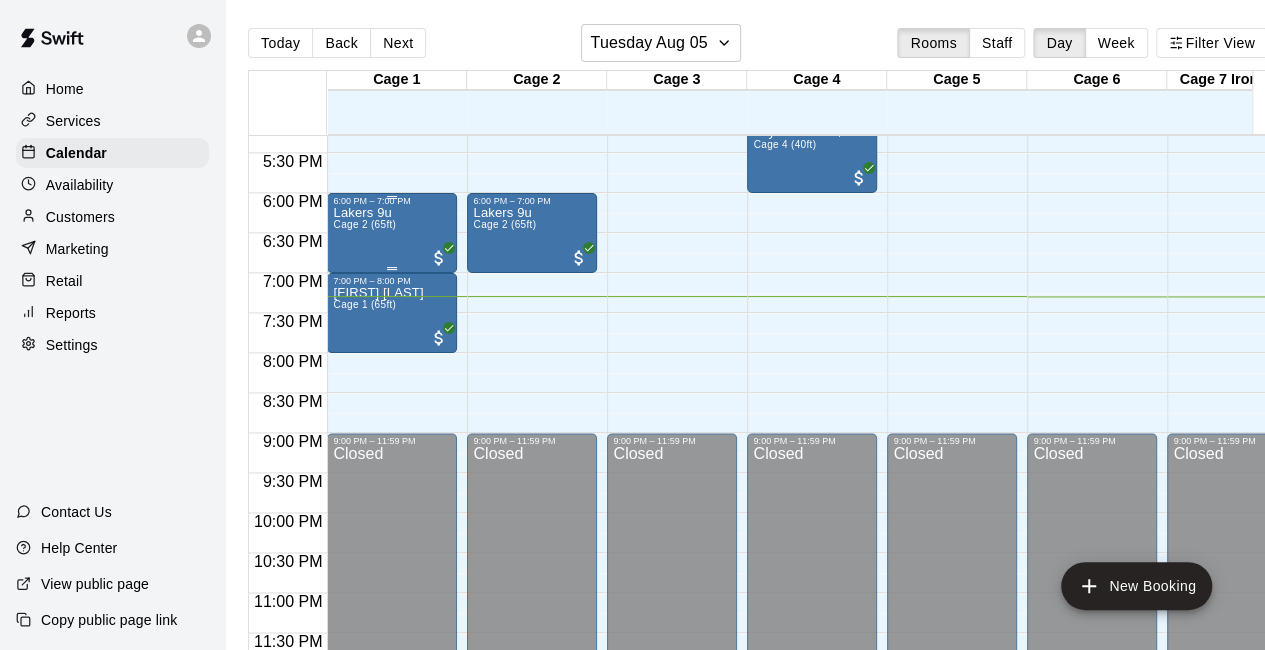 click on "Cage 2 (65ft)" at bounding box center (364, 224) 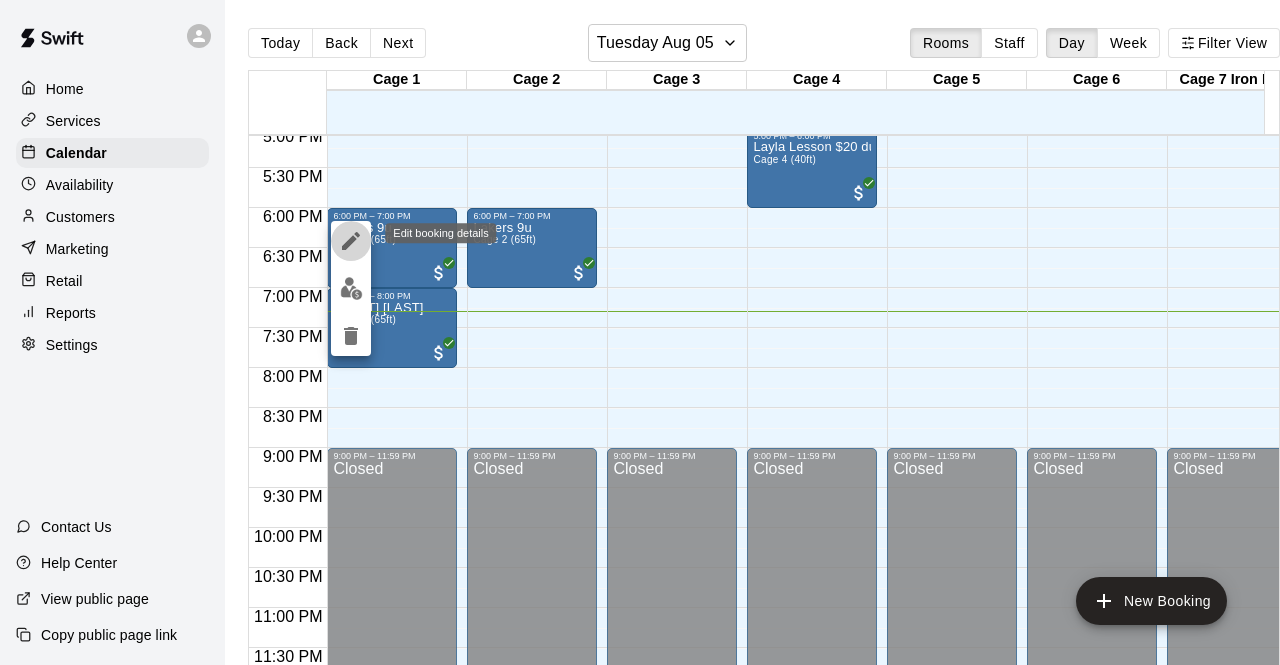 click 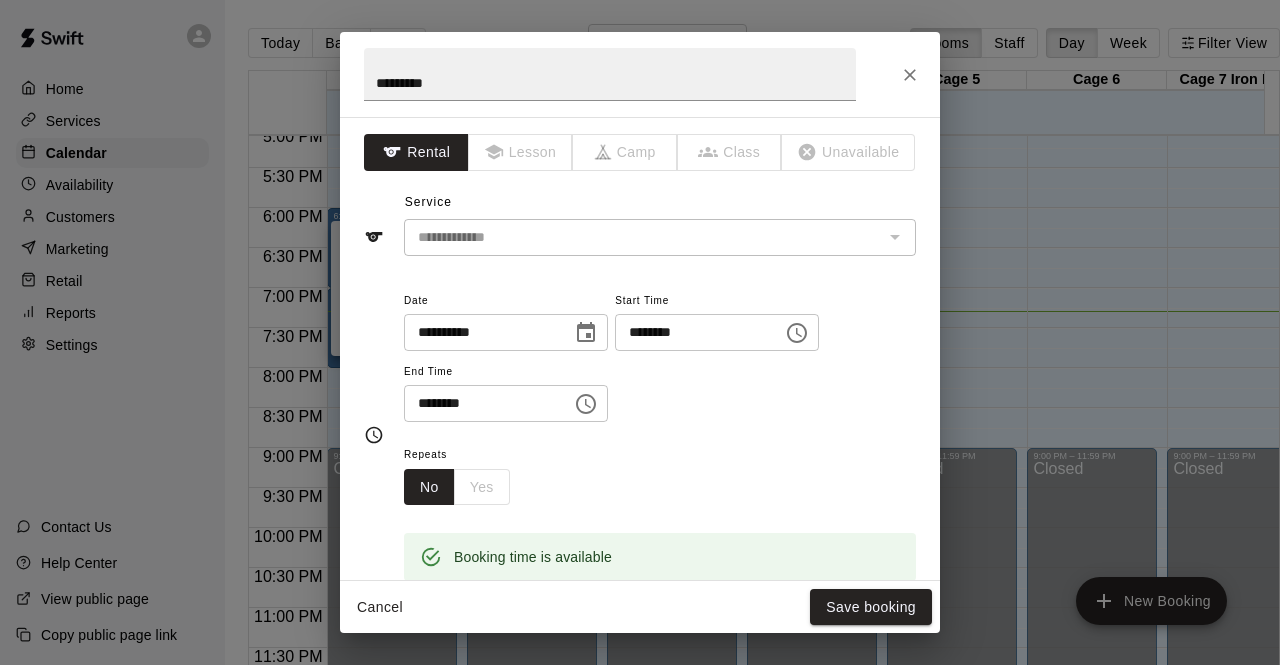 click on "No Yes" at bounding box center [457, 487] 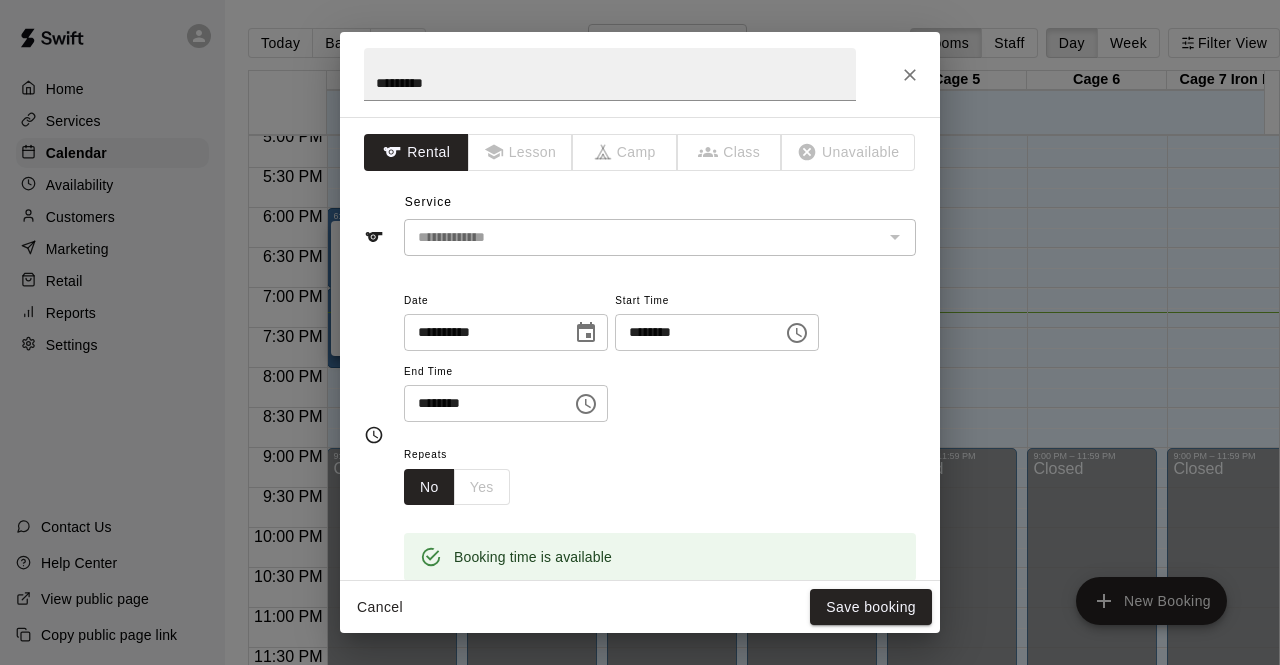 click on "No Yes" at bounding box center (457, 487) 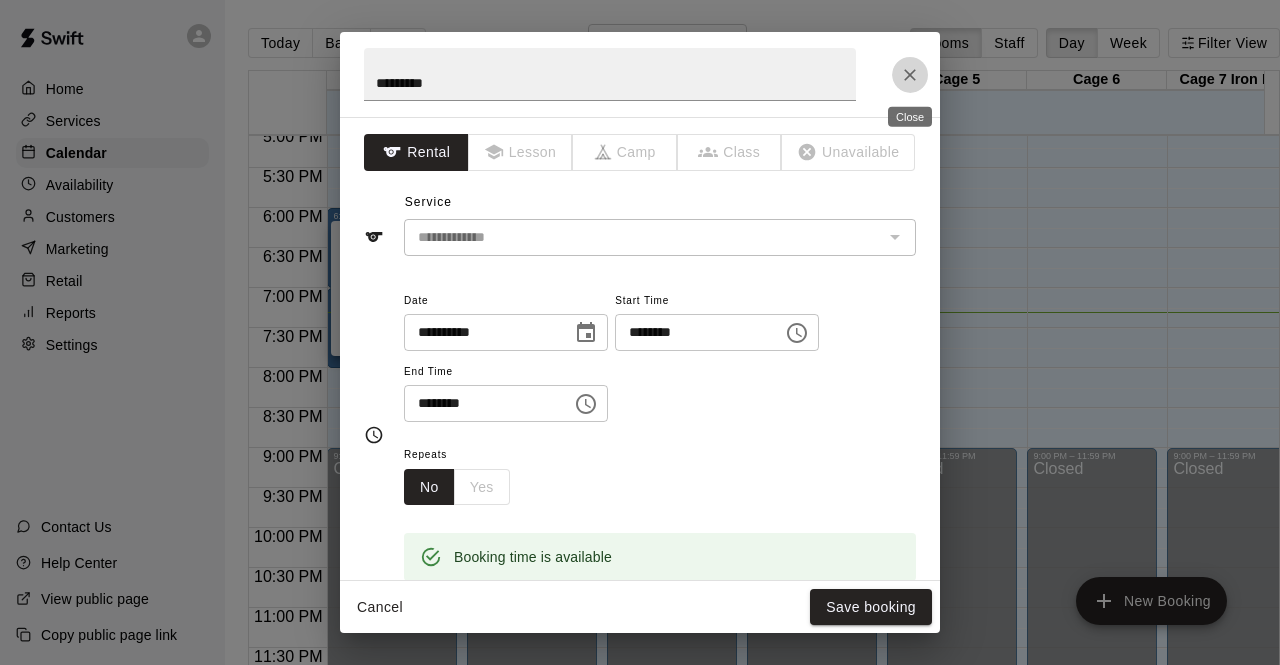click 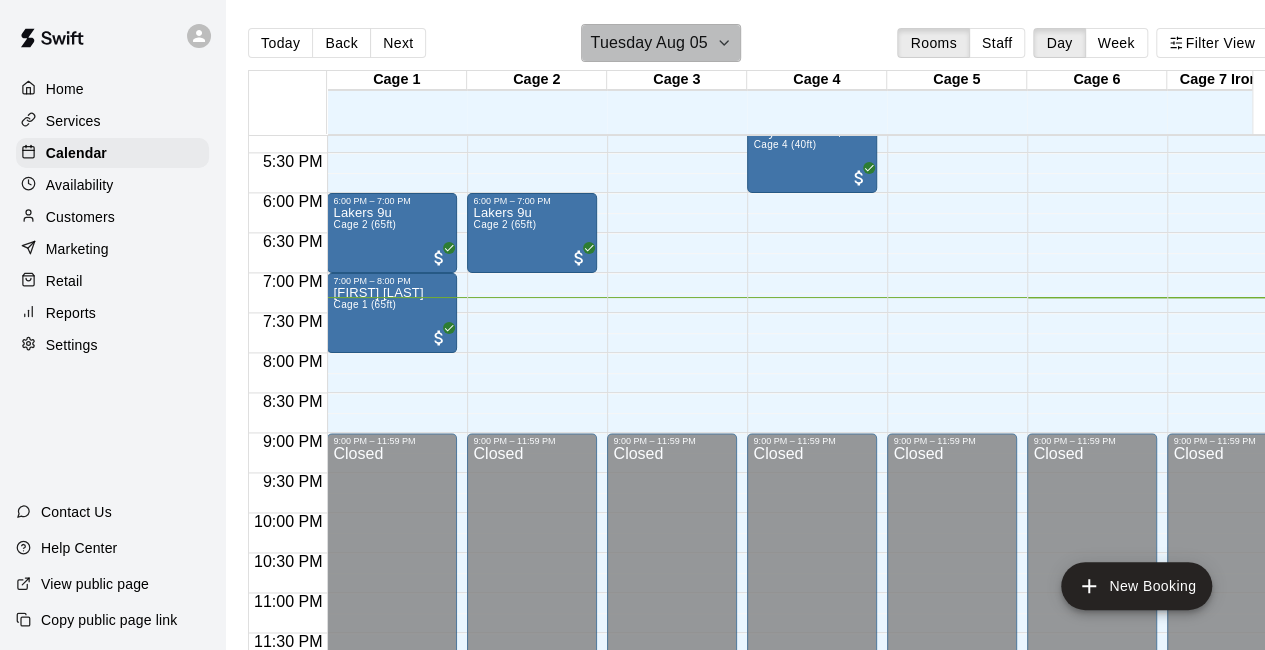 click 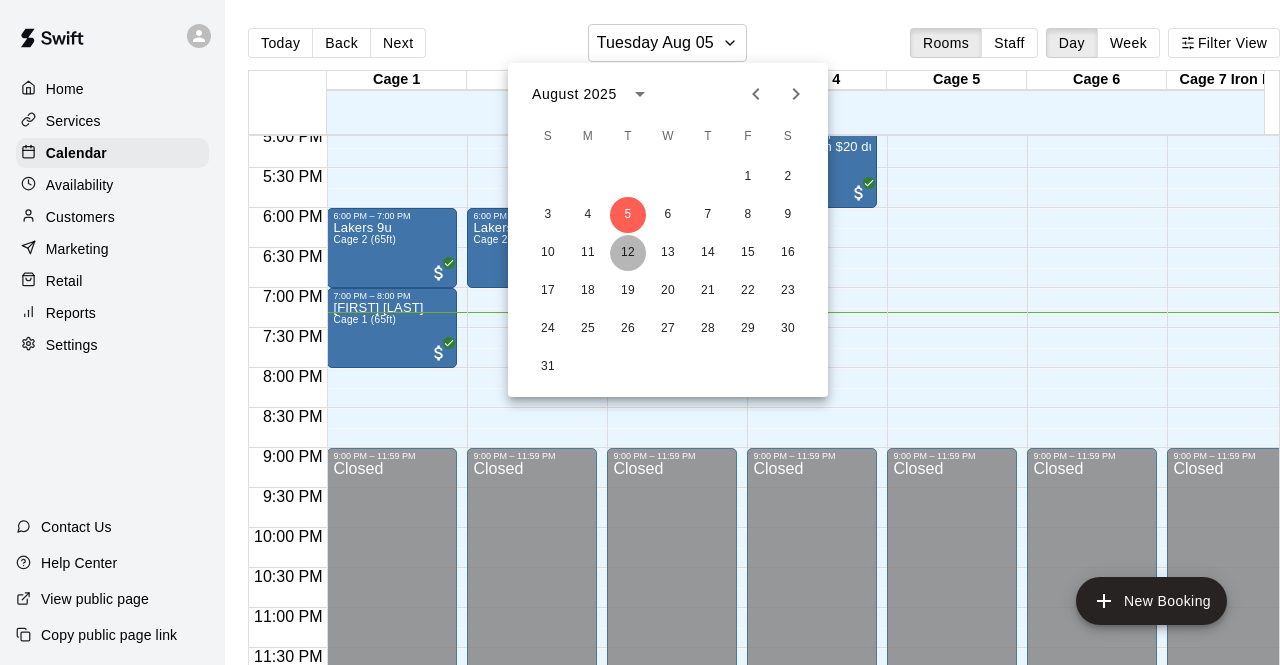 click on "12" at bounding box center [628, 253] 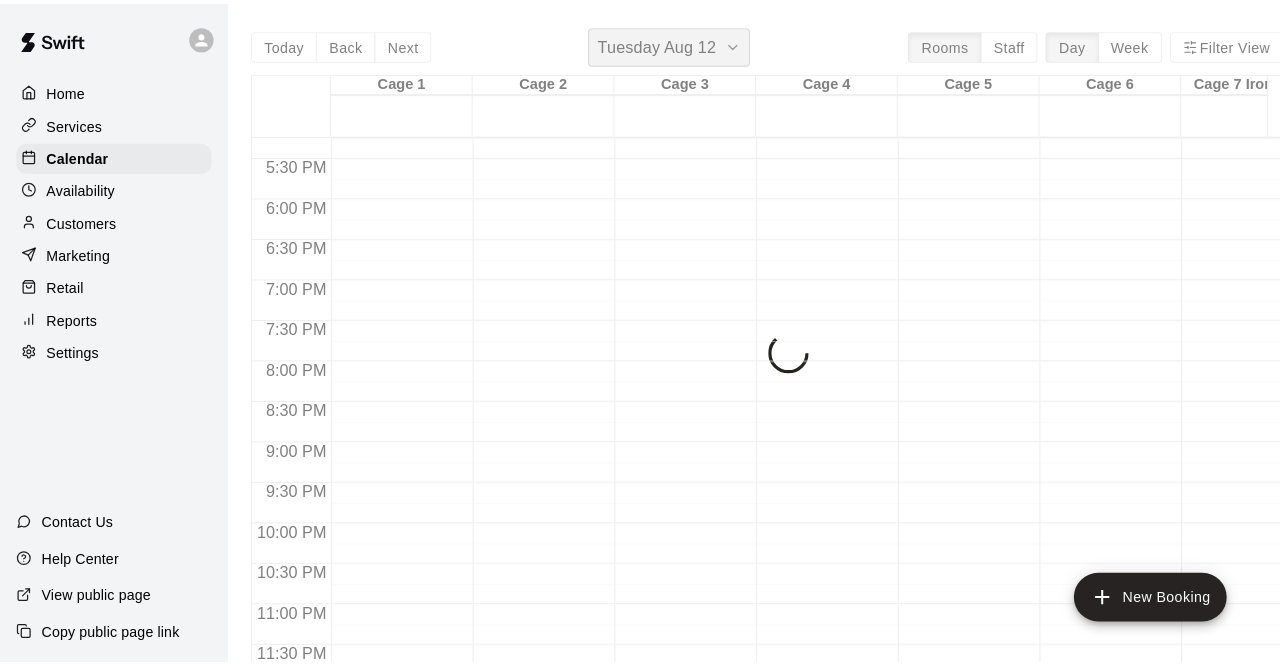 scroll, scrollTop: 1386, scrollLeft: 0, axis: vertical 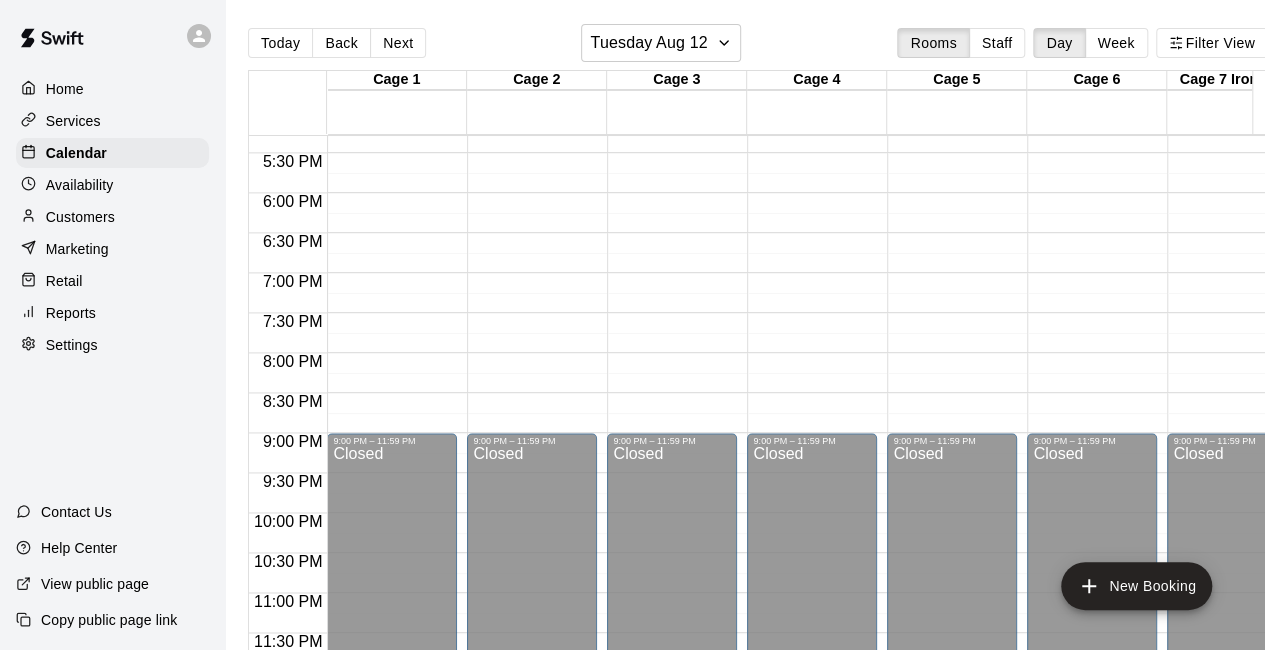 click on "12:00 AM – 4:00 PM Closed 9:00 PM – 11:59 PM Closed" at bounding box center (392, -287) 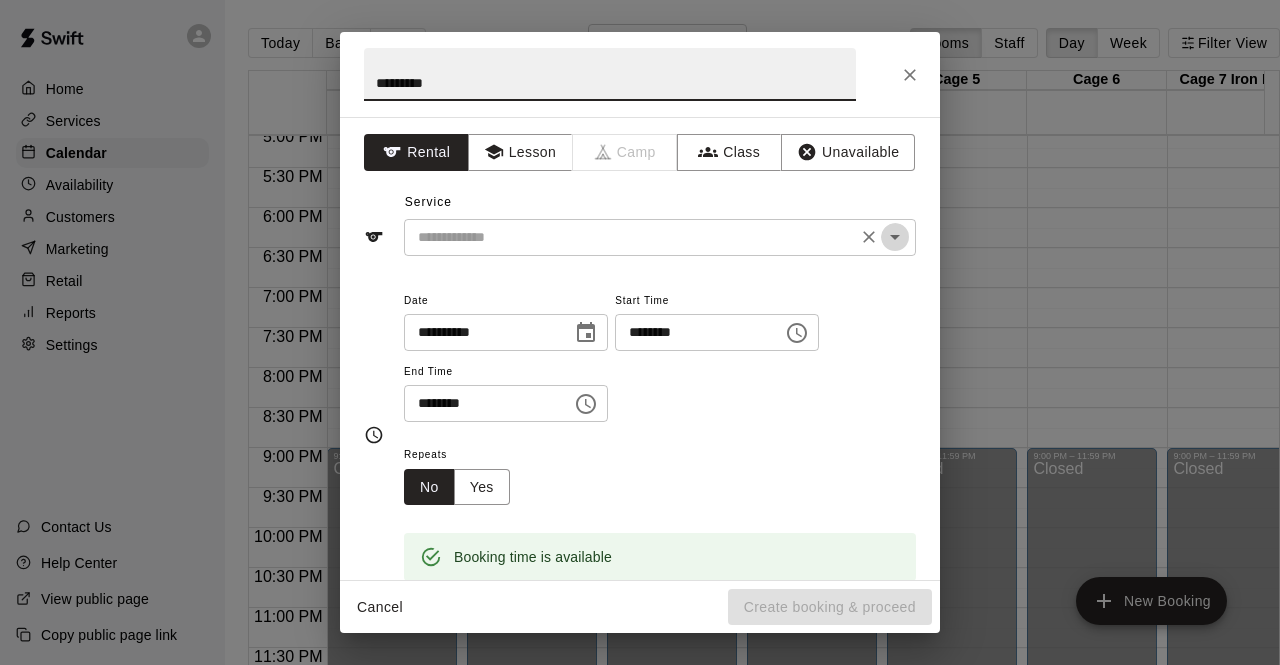 click 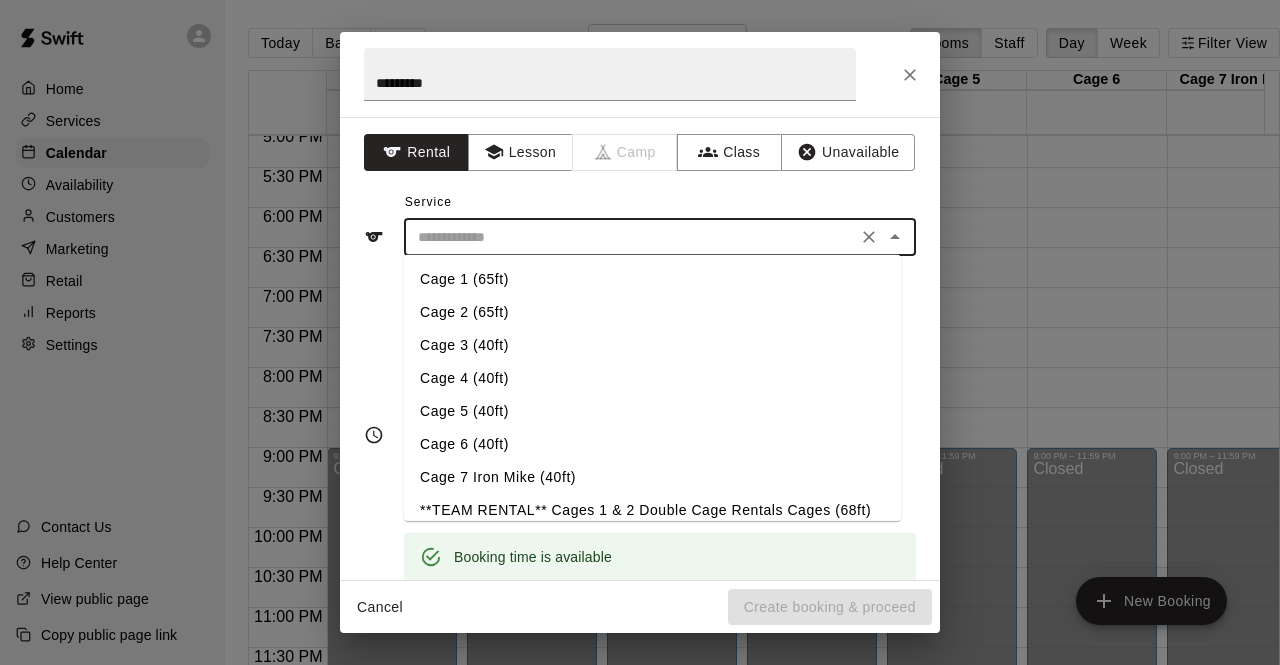 click on "Cage 1 (65ft)" at bounding box center (652, 279) 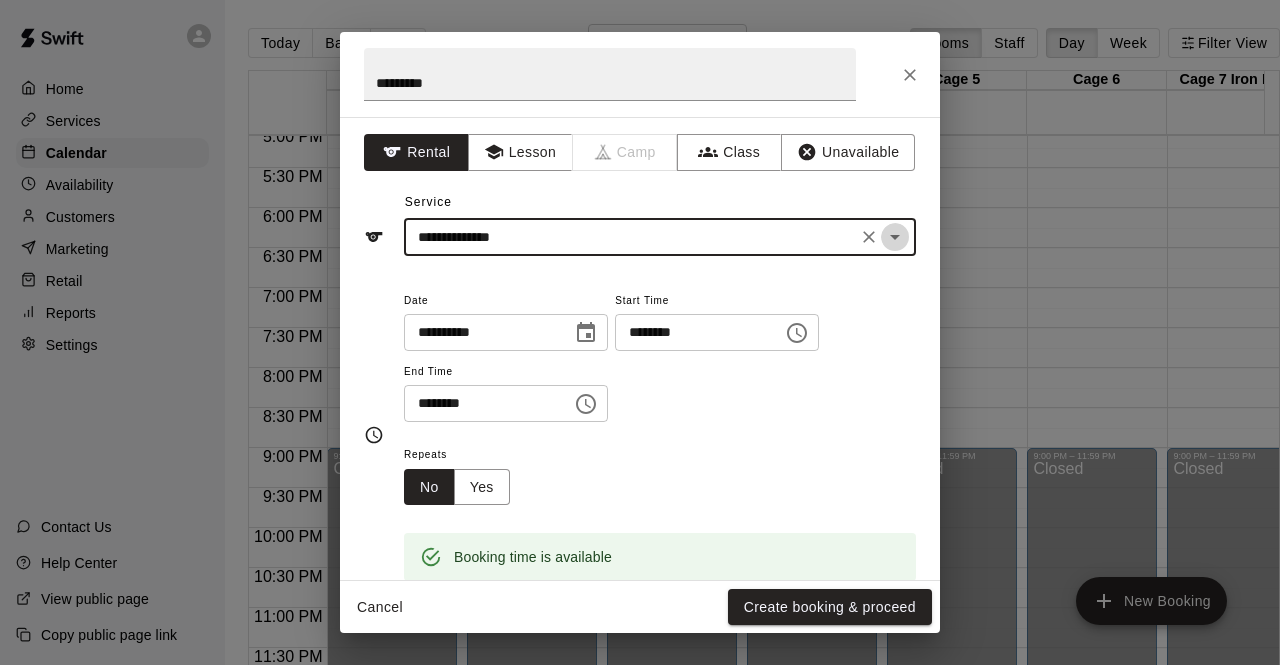click 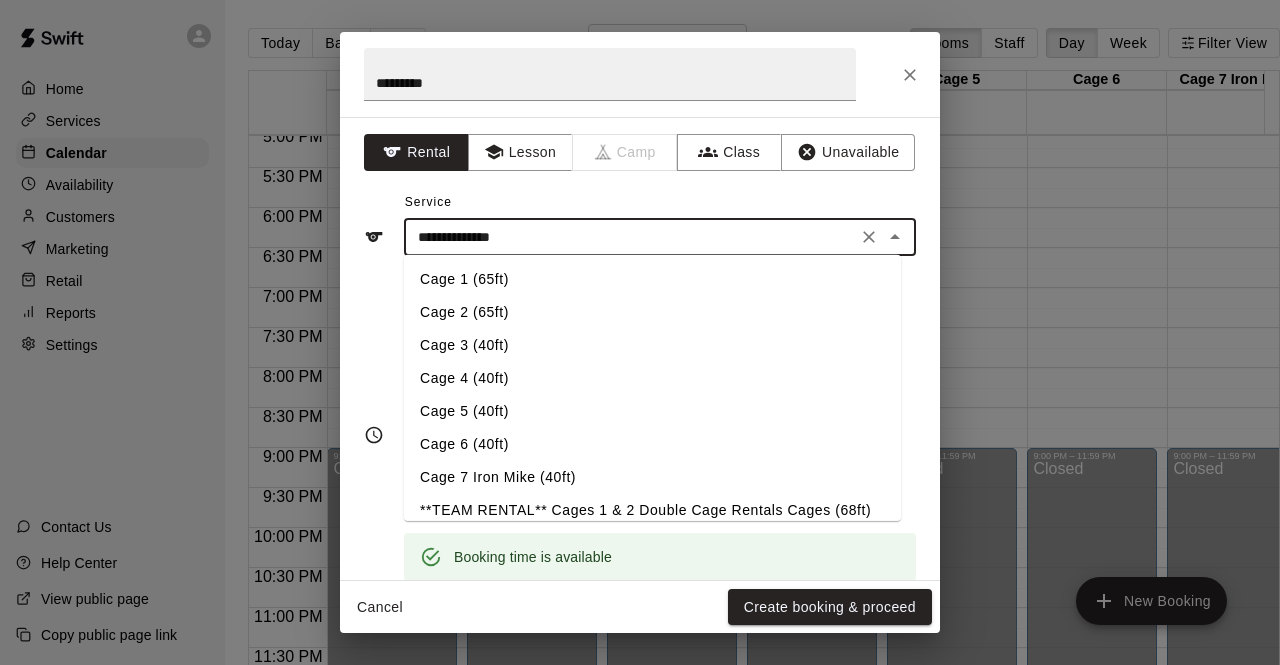 click on "Cage 2 (65ft)" at bounding box center (652, 312) 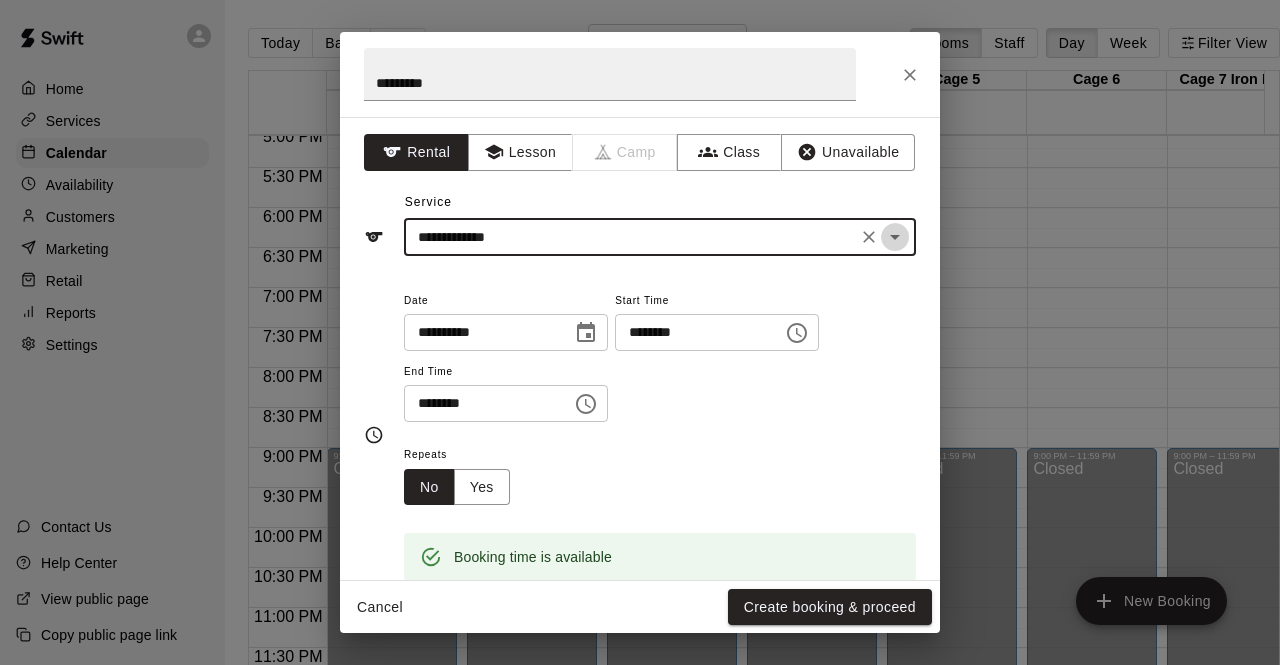 click 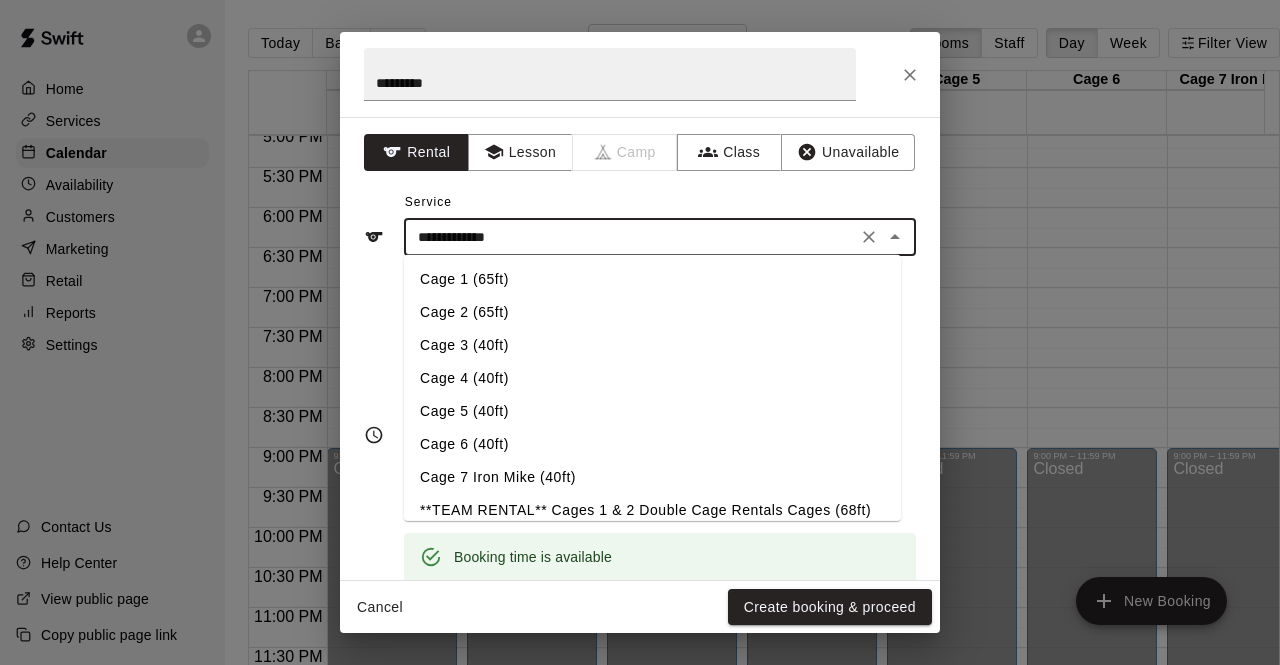 click on "Cage 1 (65ft)" at bounding box center [652, 279] 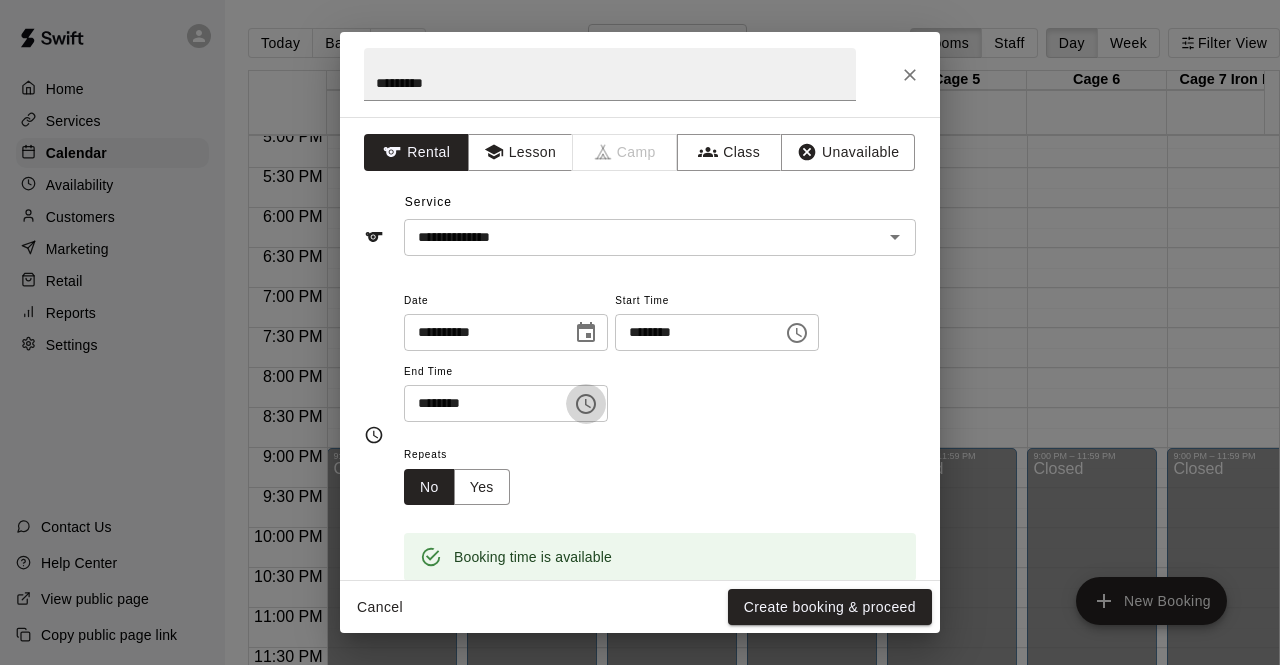 click 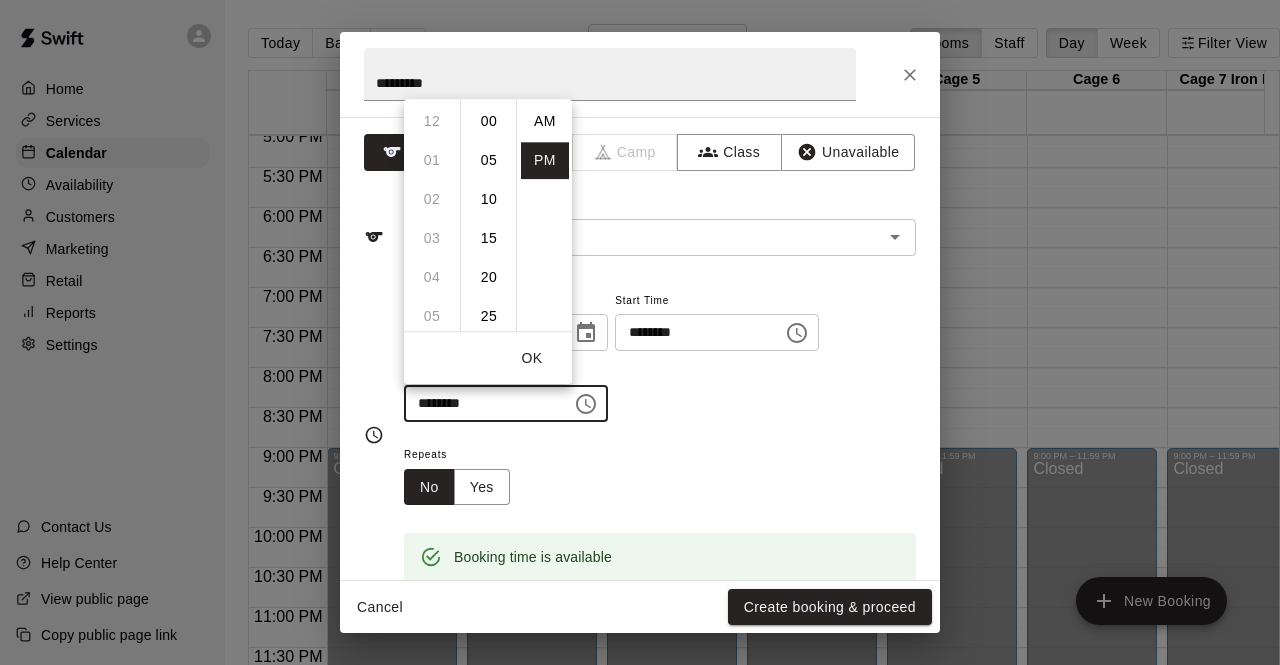 scroll, scrollTop: 234, scrollLeft: 0, axis: vertical 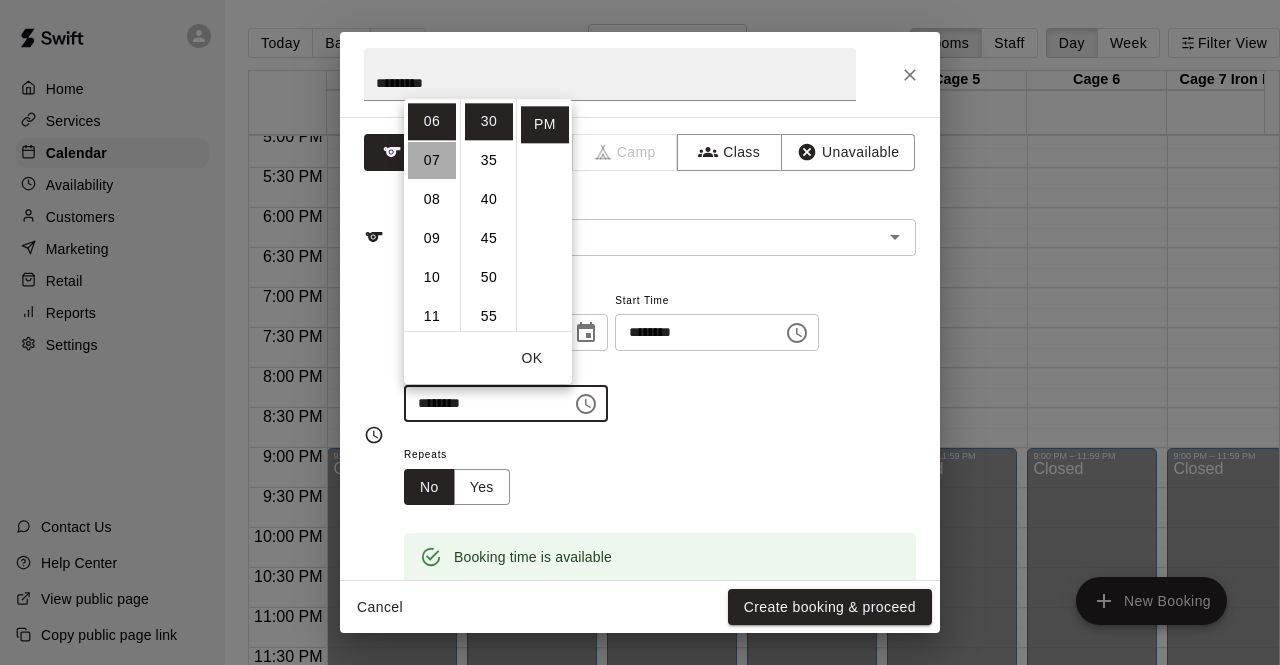 click on "07" at bounding box center (432, 160) 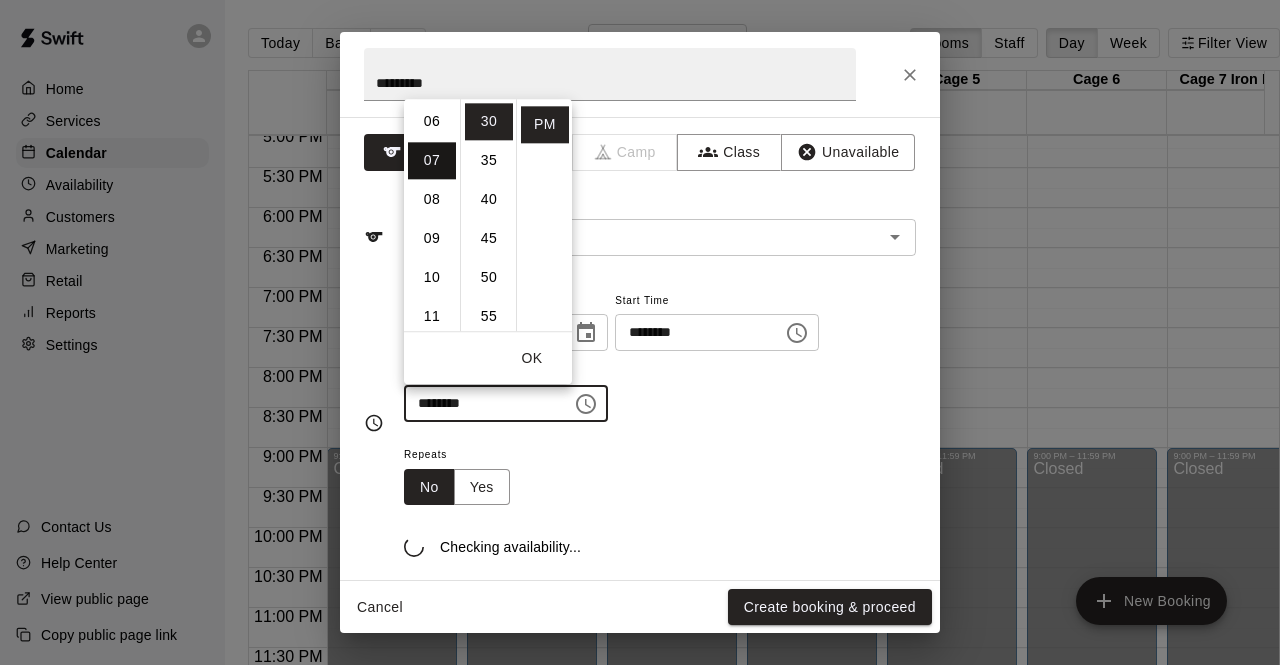 type on "********" 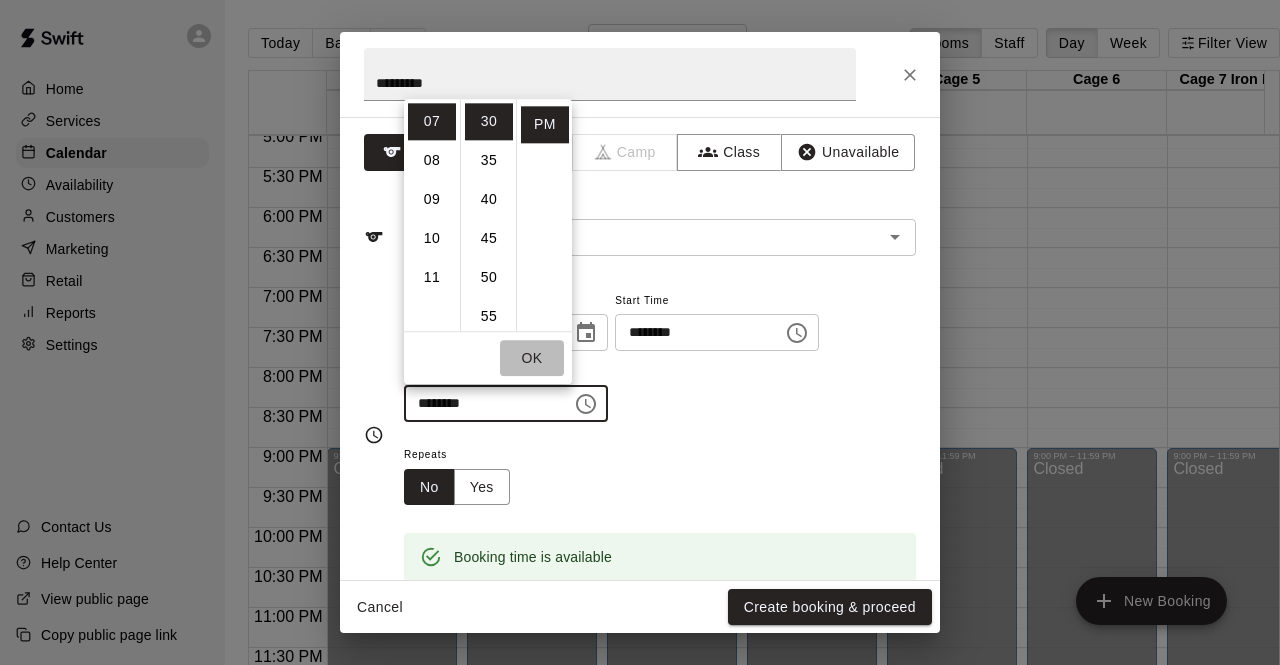 click on "OK" at bounding box center [532, 358] 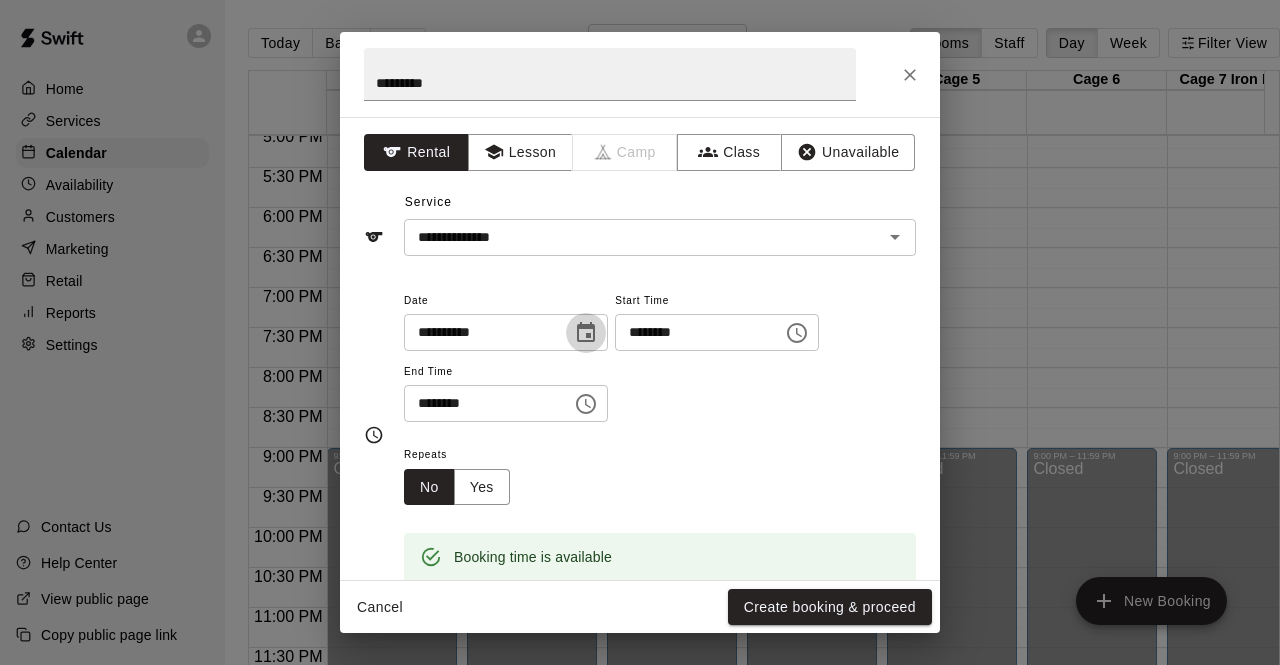 click 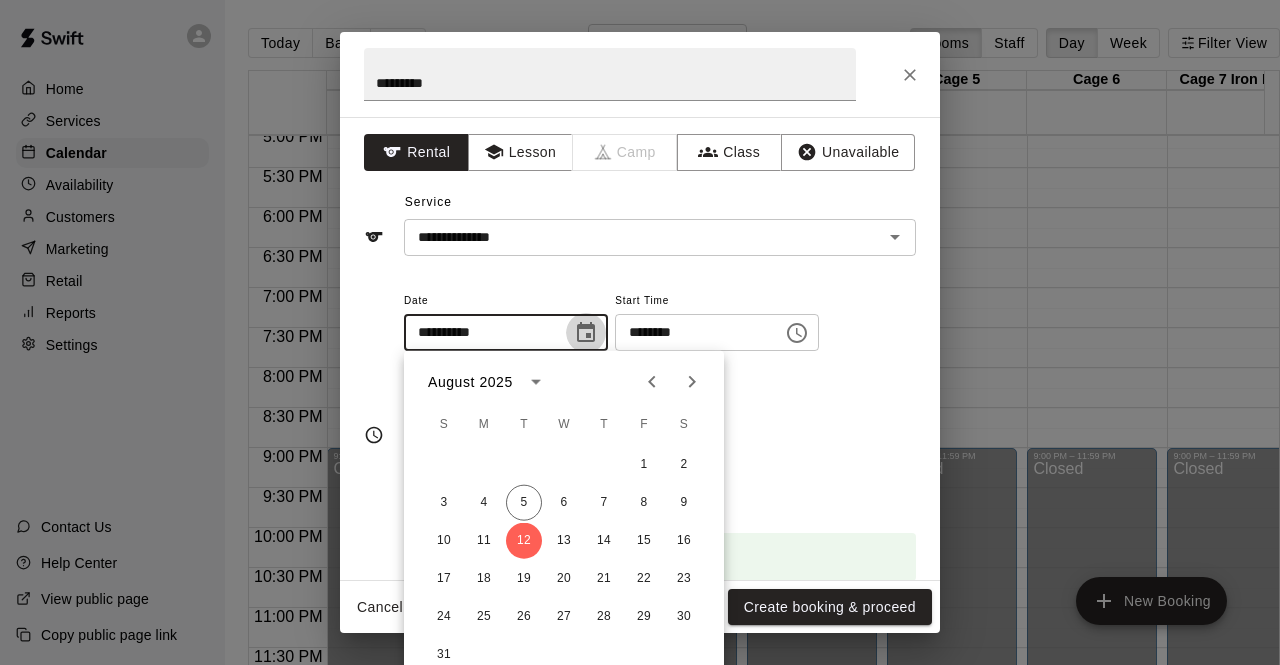 click 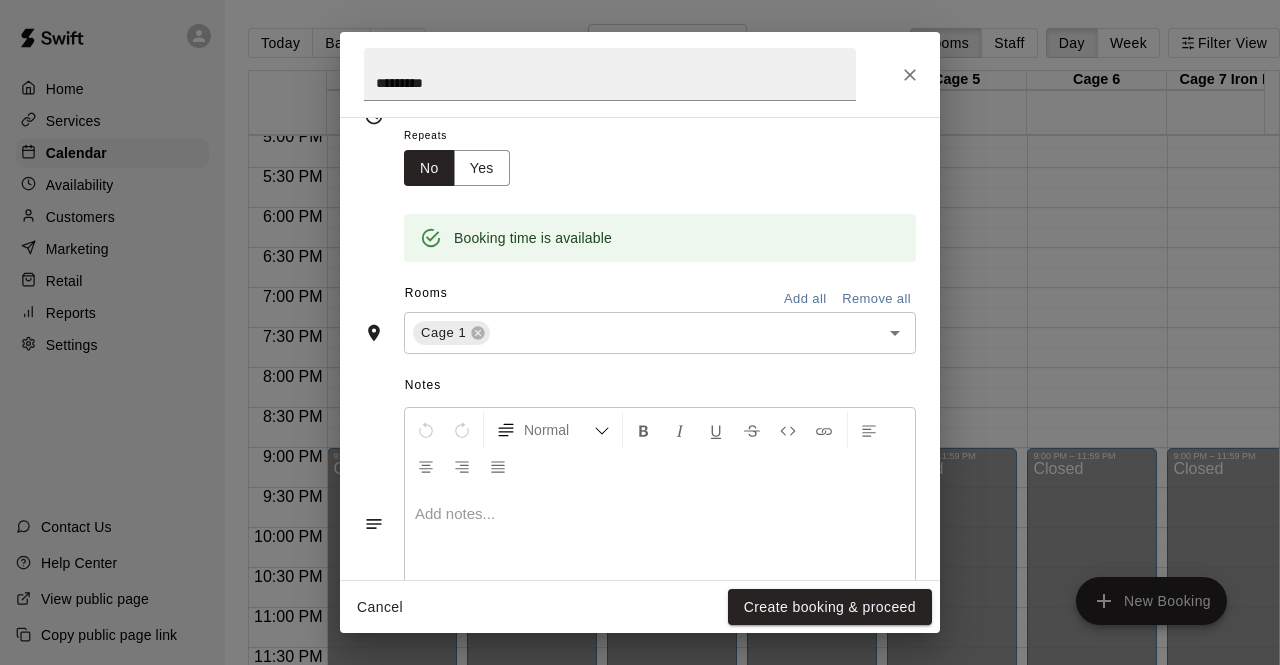 scroll, scrollTop: 320, scrollLeft: 0, axis: vertical 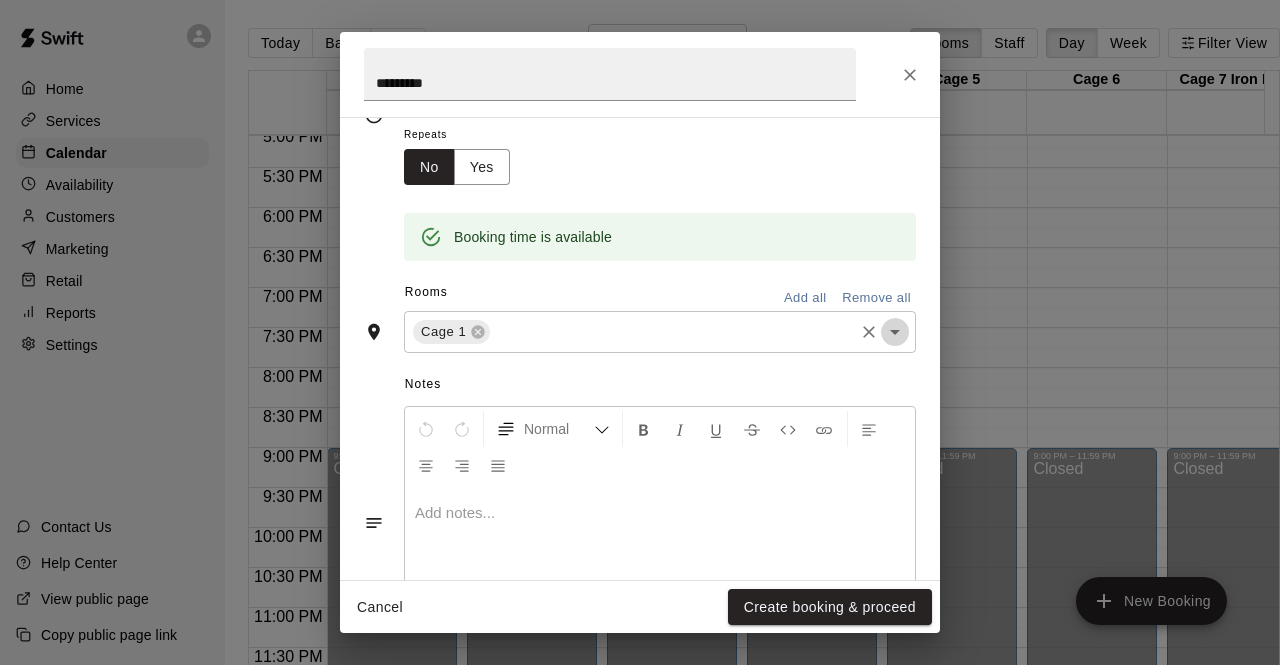 click 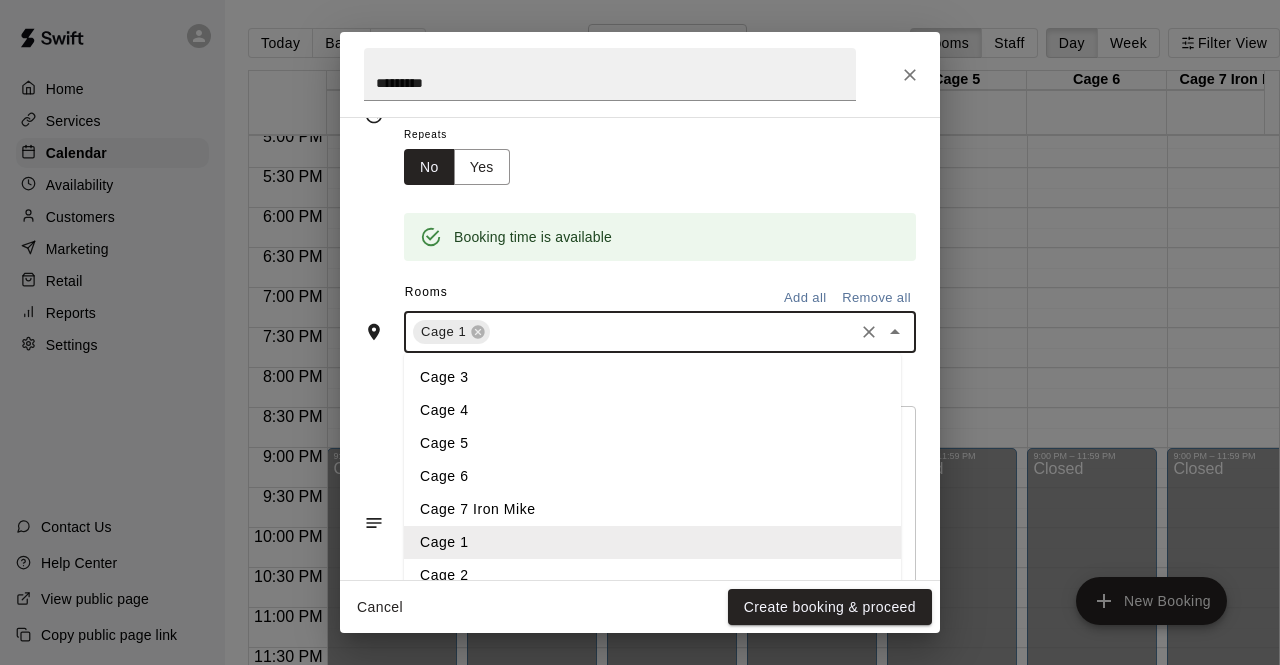 click on "Cage 2" at bounding box center [652, 575] 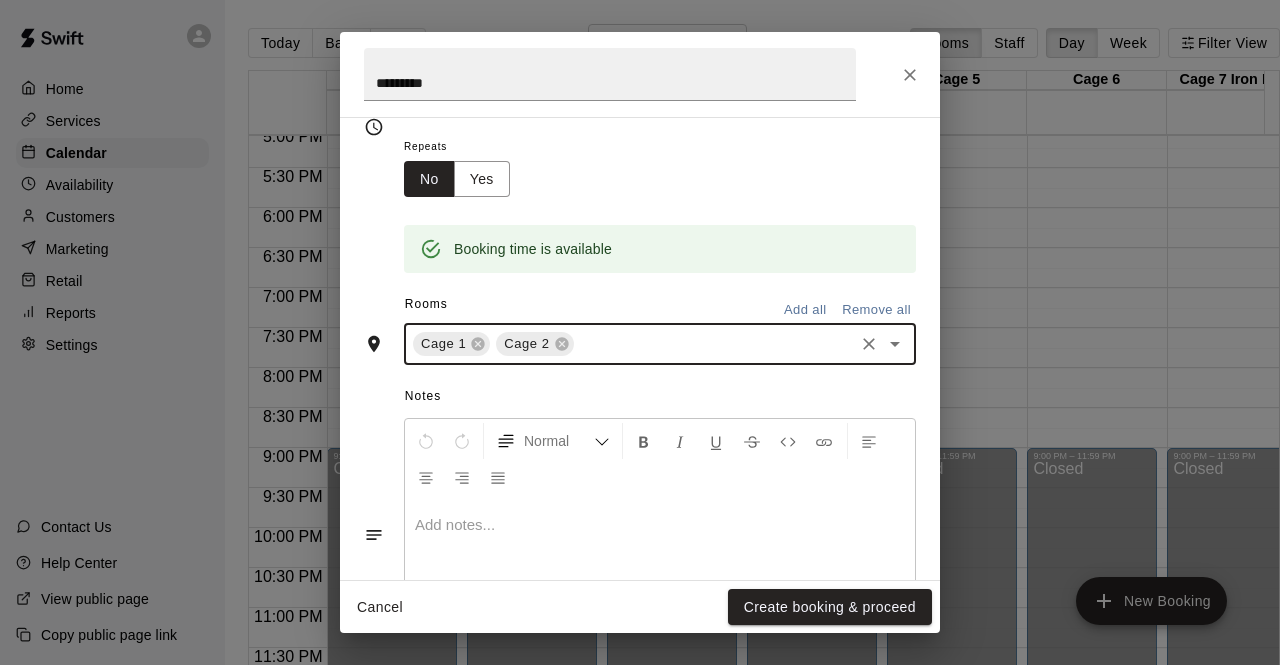 scroll, scrollTop: 320, scrollLeft: 0, axis: vertical 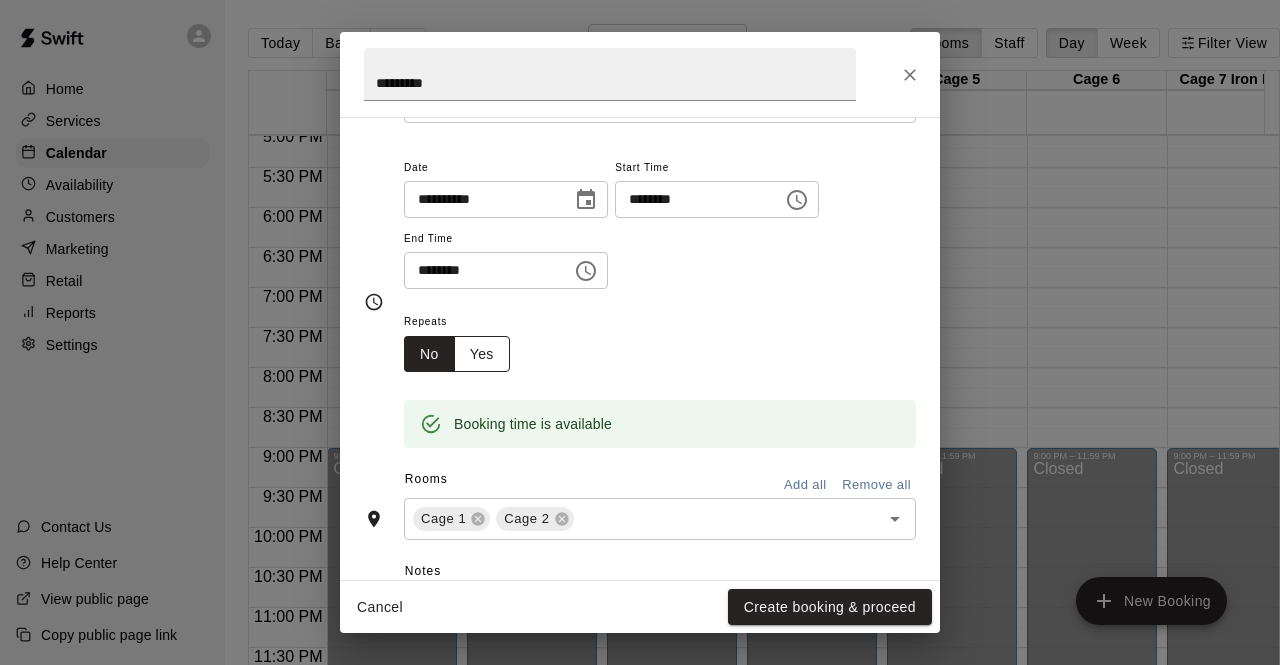 click on "Yes" at bounding box center (482, 354) 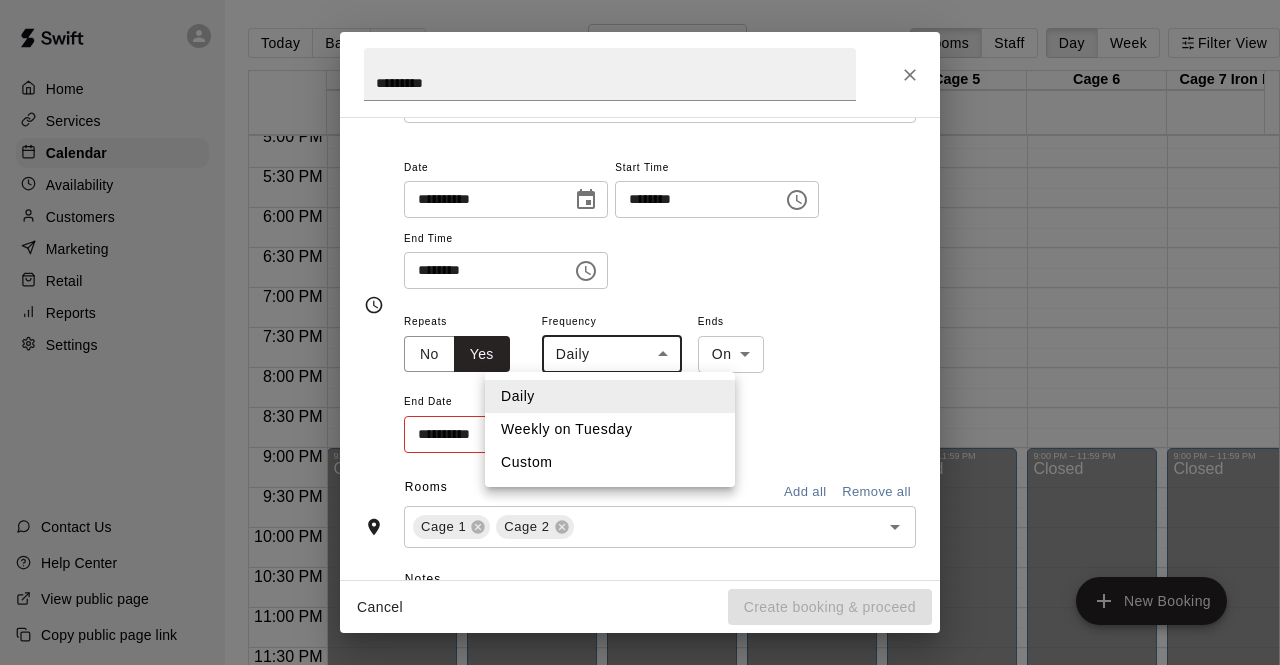 click on "Home Services Calendar Availability Customers Marketing Retail Reports Settings Contact Us Help Center View public page Copy public page link Today Back Next Tuesday Aug 12 Rooms Staff Day Week Filter View Cage 1 12 Tue Cage 2 12 Tue Cage 3 12 Tue Cage 4 12 Tue Cage 5 12 Tue Cage 6 12 Tue Cage 7 Iron Mike  12 Tue Golf Simulator 1 12 Tue Golf Simulator 2 12 Tue Saturday Birthday Party  12 Tue Closed Sunday Birthday Party  12 Tue Closed Sunday Lessons 12 Tue Closed Summer Camp 12 Tue 12:00 AM 12:30 AM 1:00 AM 1:30 AM 2:00 AM 2:30 AM 3:00 AM 3:30 AM 4:00 AM 4:30 AM 5:00 AM 5:30 AM 6:00 AM 6:30 AM 7:00 AM 7:30 AM 8:00 AM 8:30 AM 9:00 AM 9:30 AM 10:00 AM 10:30 AM 11:00 AM 11:30 AM 12:00 PM 12:30 PM 1:00 PM 1:30 PM 2:00 PM 2:30 PM 3:00 PM 3:30 PM 4:00 PM 4:30 PM 5:00 PM 5:30 PM 6:00 PM 6:30 PM 7:00 PM 7:30 PM 8:00 PM 8:30 PM 9:00 PM 9:30 PM 10:00 PM 10:30 PM 11:00 PM 11:30 PM 12:00 AM – 4:00 PM Closed 9:00 PM – 11:59 PM Closed 12:00 AM – 4:00 PM Closed 9:00 PM – 11:59 PM Closed 12:00 AM – 4:00 PM Closed" at bounding box center (640, 348) 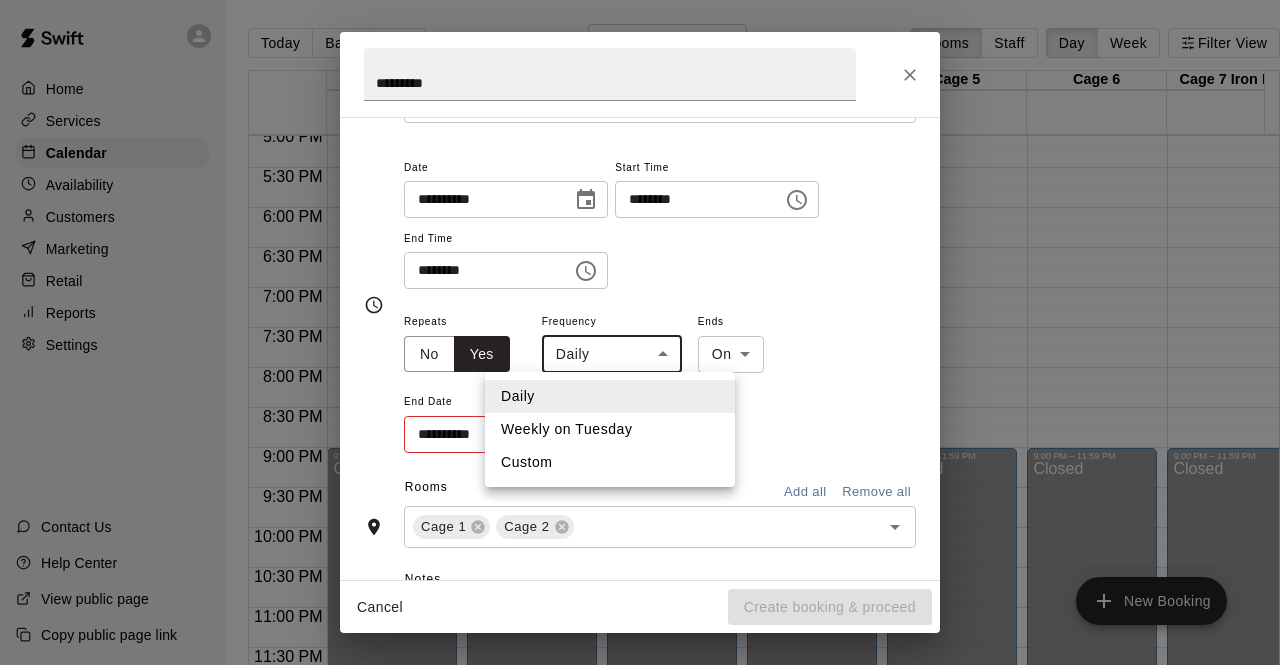 click on "Weekly on Tuesday" at bounding box center [610, 429] 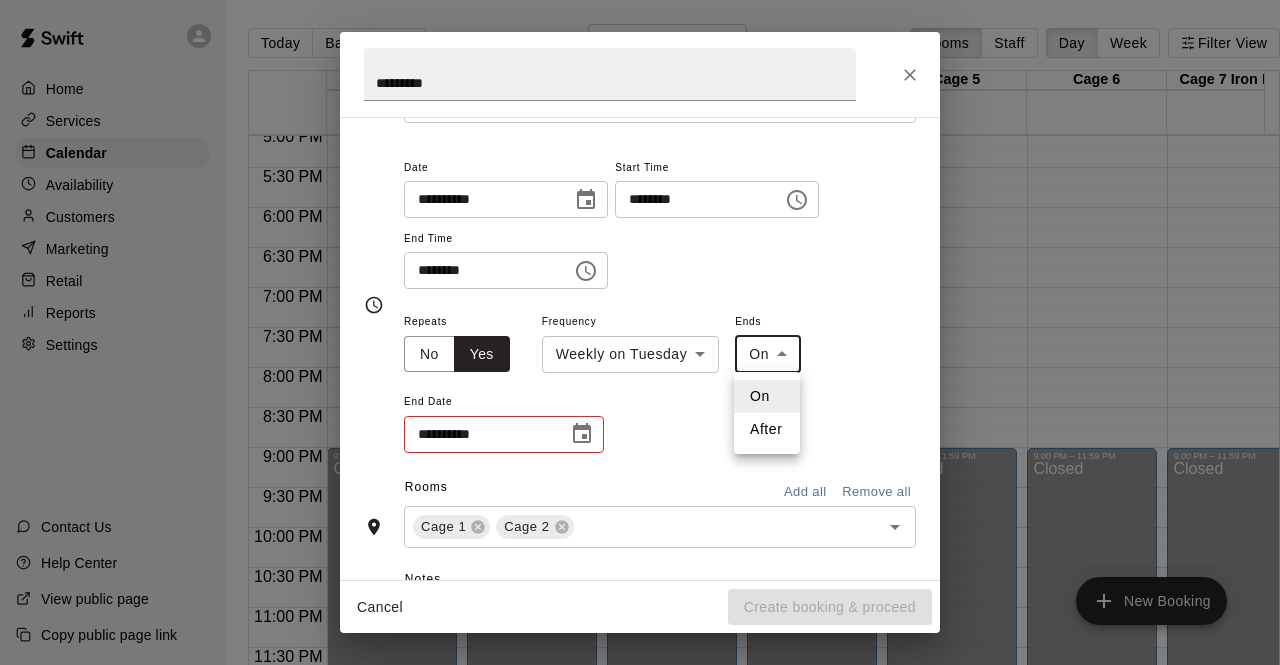 click on "Home Services Calendar Availability Customers Marketing Retail Reports Settings Contact Us Help Center View public page Copy public page link Today Back Next Tuesday Aug 12 Rooms Staff Day Week Filter View Cage 1 12 Tue Cage 2 12 Tue Cage 3 12 Tue Cage 4 12 Tue Cage 5 12 Tue Cage 6 12 Tue Cage 7 Iron Mike  12 Tue Golf Simulator 1 12 Tue Golf Simulator 2 12 Tue Saturday Birthday Party  12 Tue Closed Sunday Birthday Party  12 Tue Closed Sunday Lessons 12 Tue Closed Summer Camp 12 Tue 12:00 AM 12:30 AM 1:00 AM 1:30 AM 2:00 AM 2:30 AM 3:00 AM 3:30 AM 4:00 AM 4:30 AM 5:00 AM 5:30 AM 6:00 AM 6:30 AM 7:00 AM 7:30 AM 8:00 AM 8:30 AM 9:00 AM 9:30 AM 10:00 AM 10:30 AM 11:00 AM 11:30 AM 12:00 PM 12:30 PM 1:00 PM 1:30 PM 2:00 PM 2:30 PM 3:00 PM 3:30 PM 4:00 PM 4:30 PM 5:00 PM 5:30 PM 6:00 PM 6:30 PM 7:00 PM 7:30 PM 8:00 PM 8:30 PM 9:00 PM 9:30 PM 10:00 PM 10:30 PM 11:00 PM 11:30 PM 12:00 AM – 4:00 PM Closed 9:00 PM – 11:59 PM Closed 12:00 AM – 4:00 PM Closed 9:00 PM – 11:59 PM Closed 12:00 AM – 4:00 PM Closed" at bounding box center [640, 348] 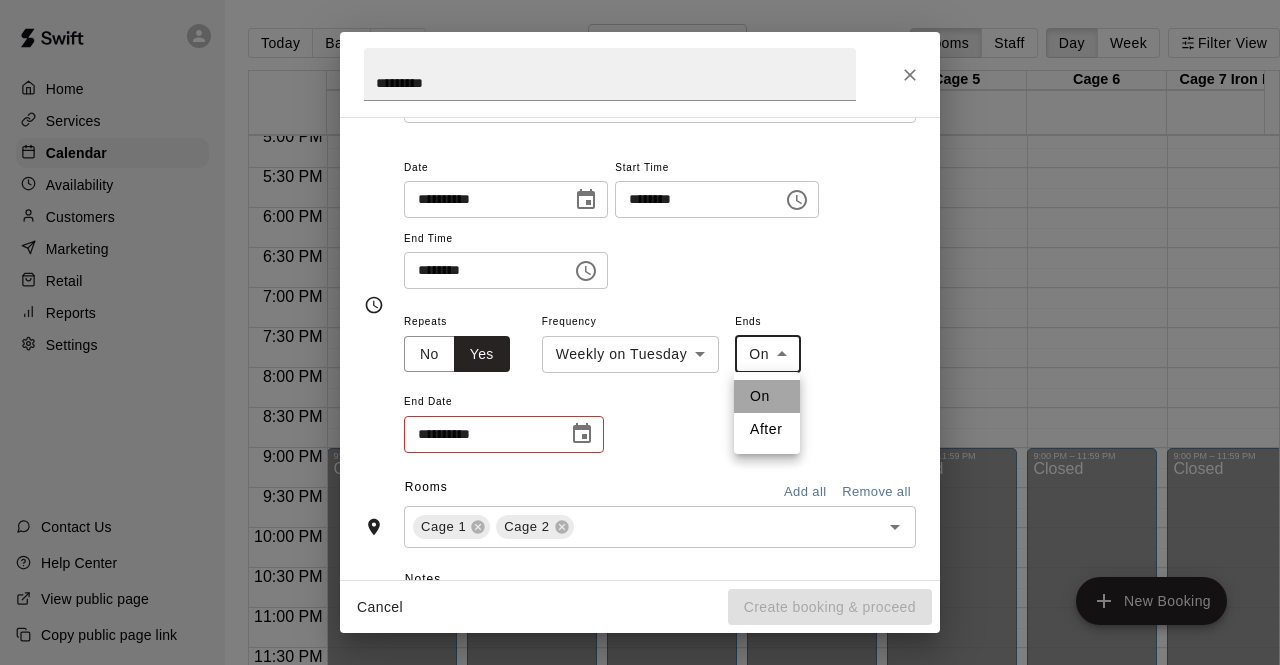 click on "On" at bounding box center (767, 396) 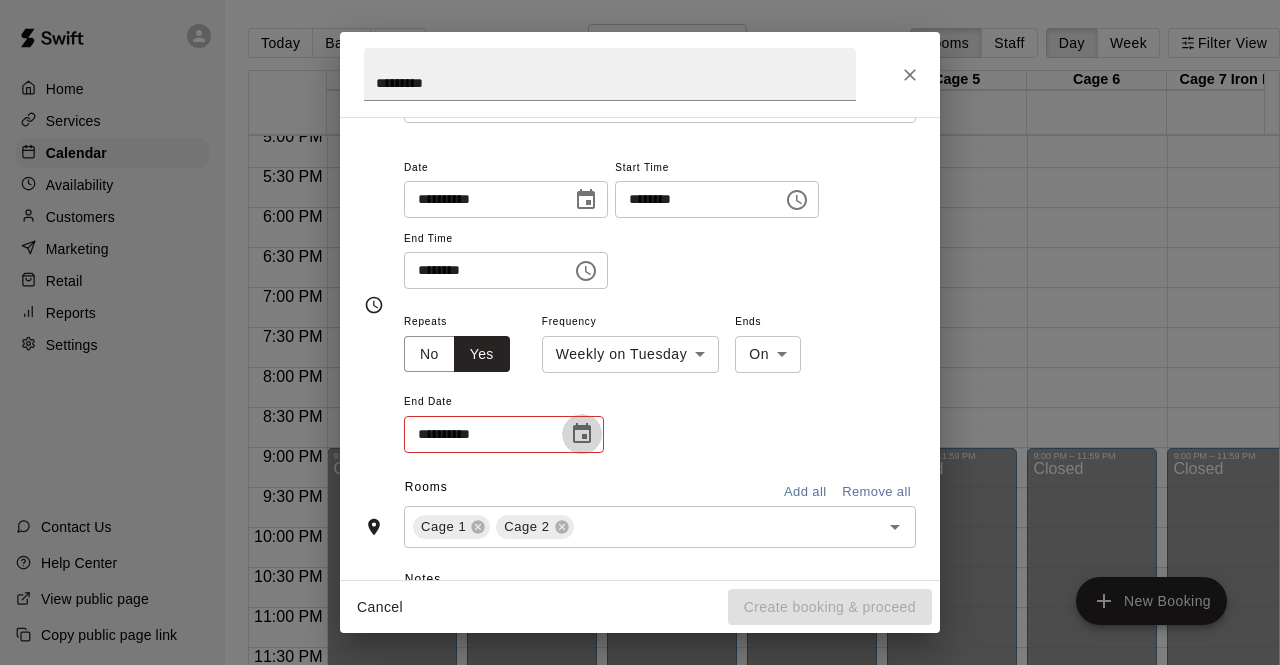 click 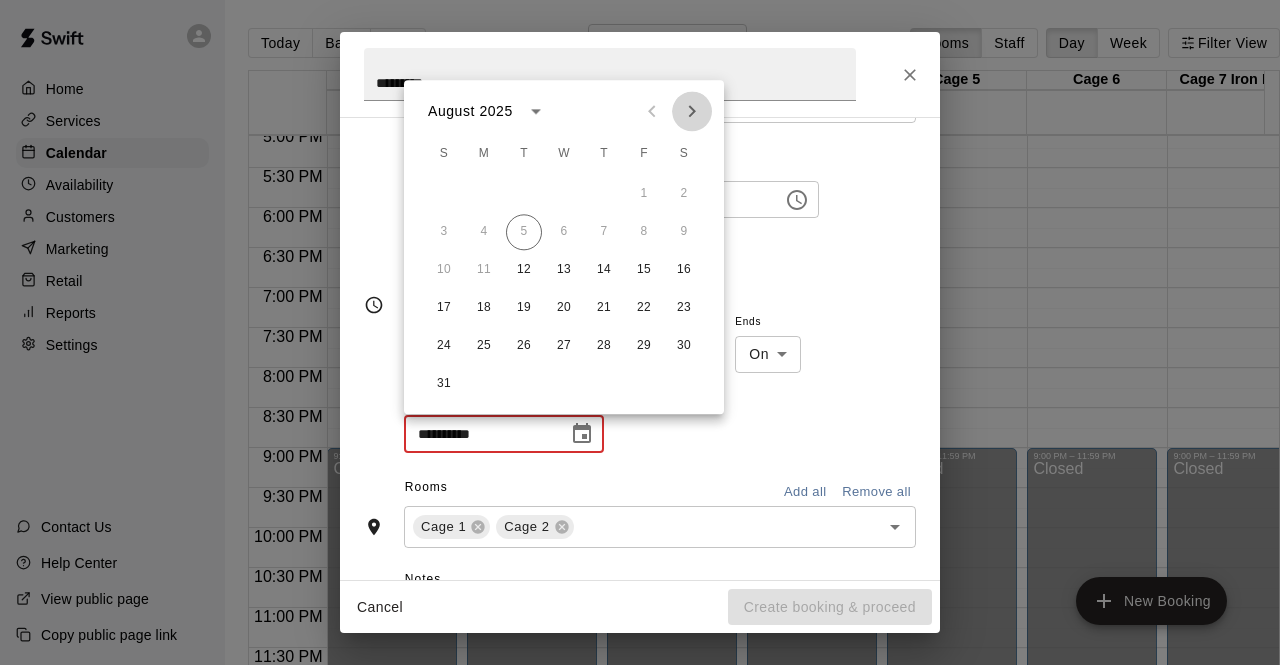 click 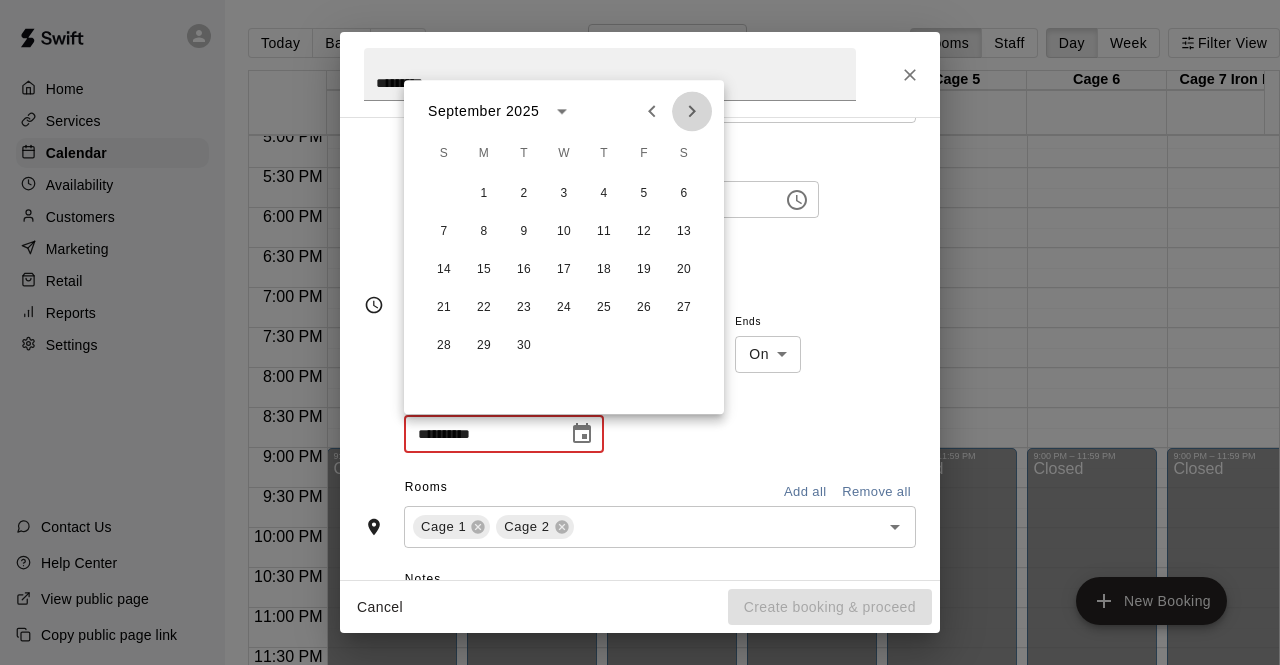 click 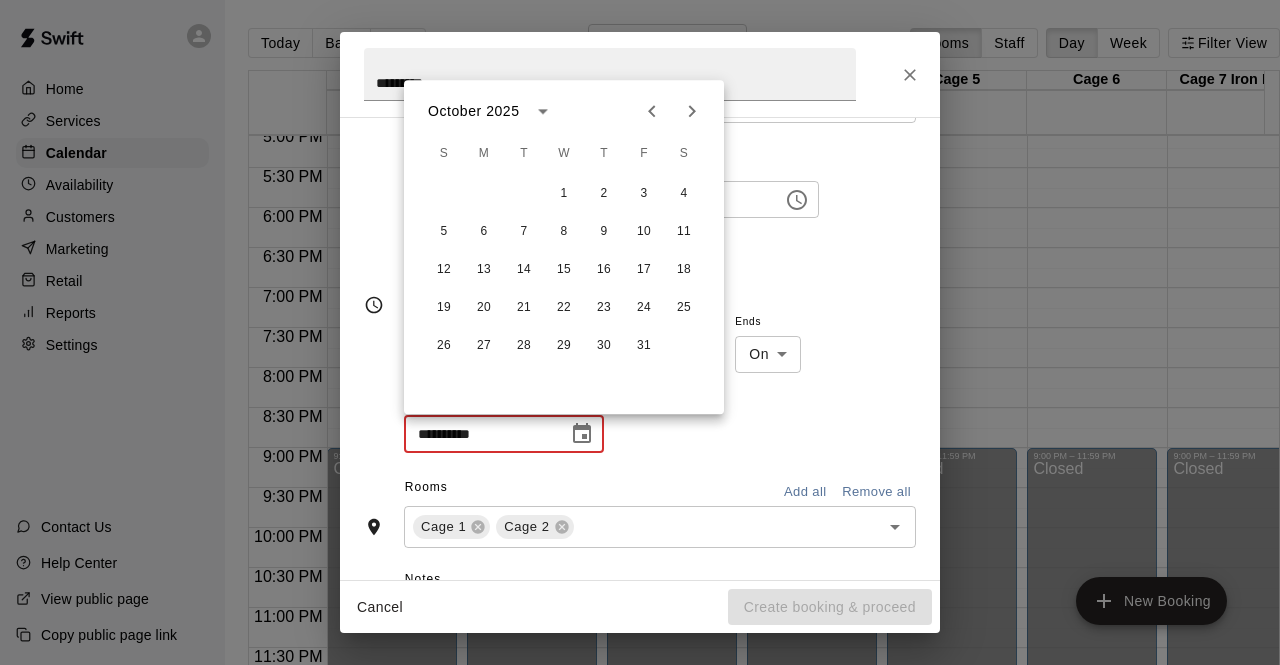 click 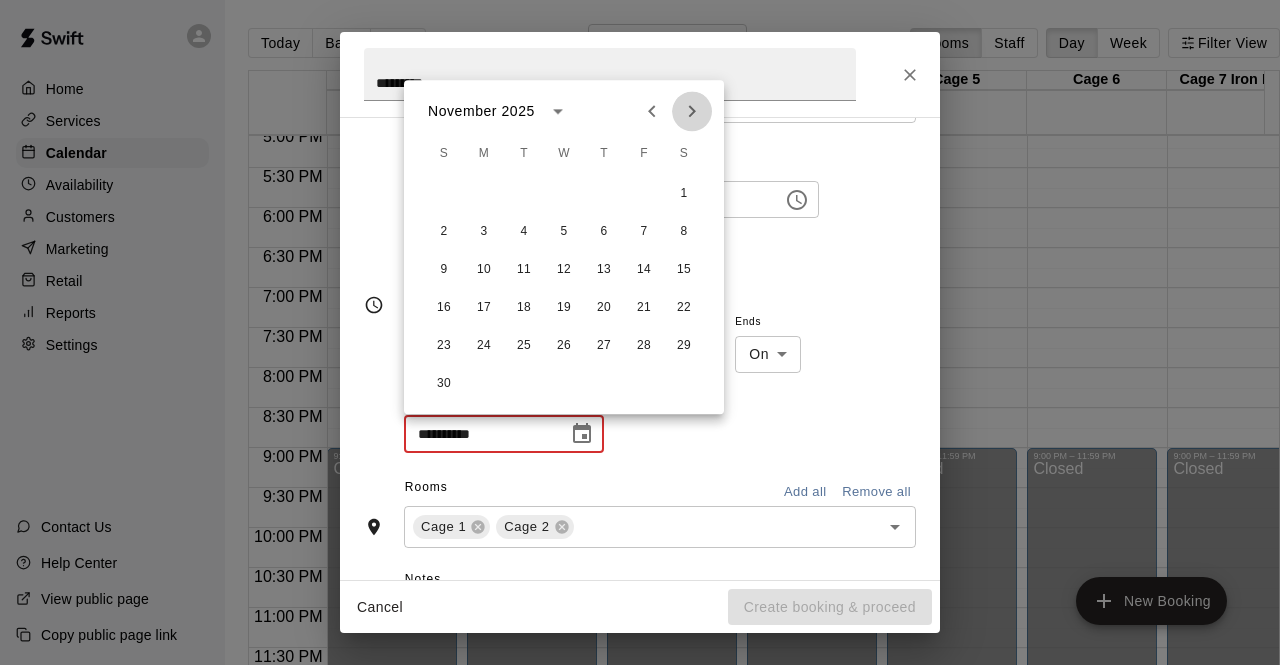 click 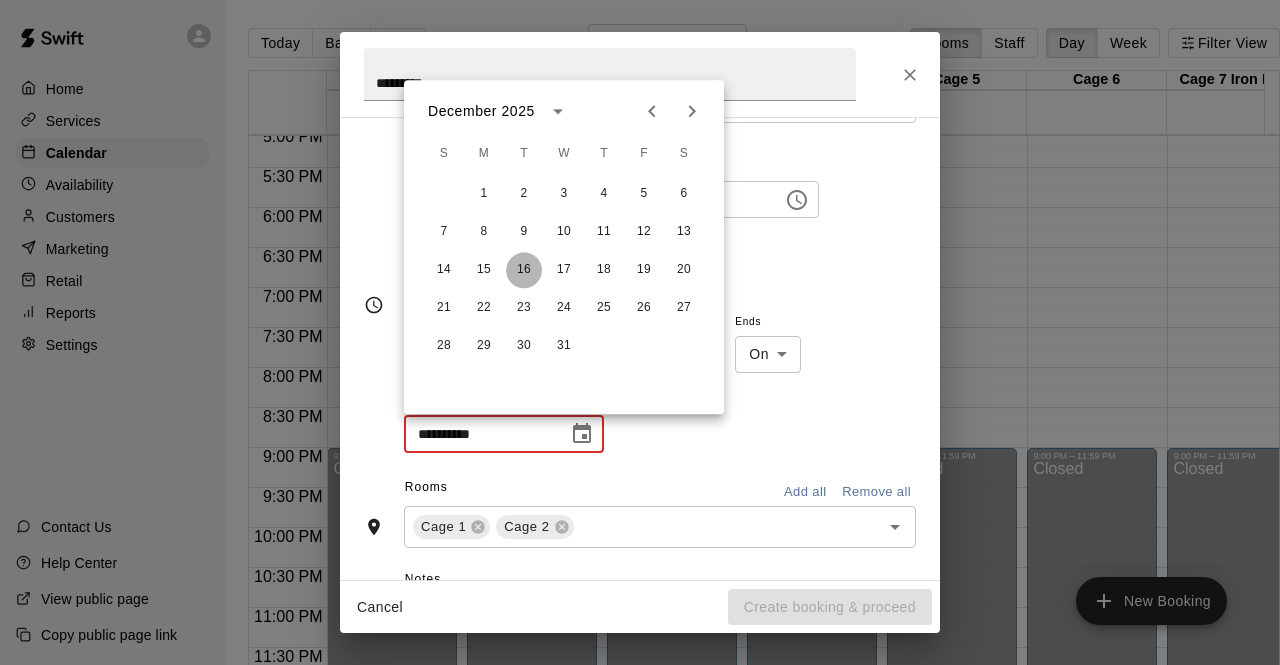 click on "16" at bounding box center [524, 270] 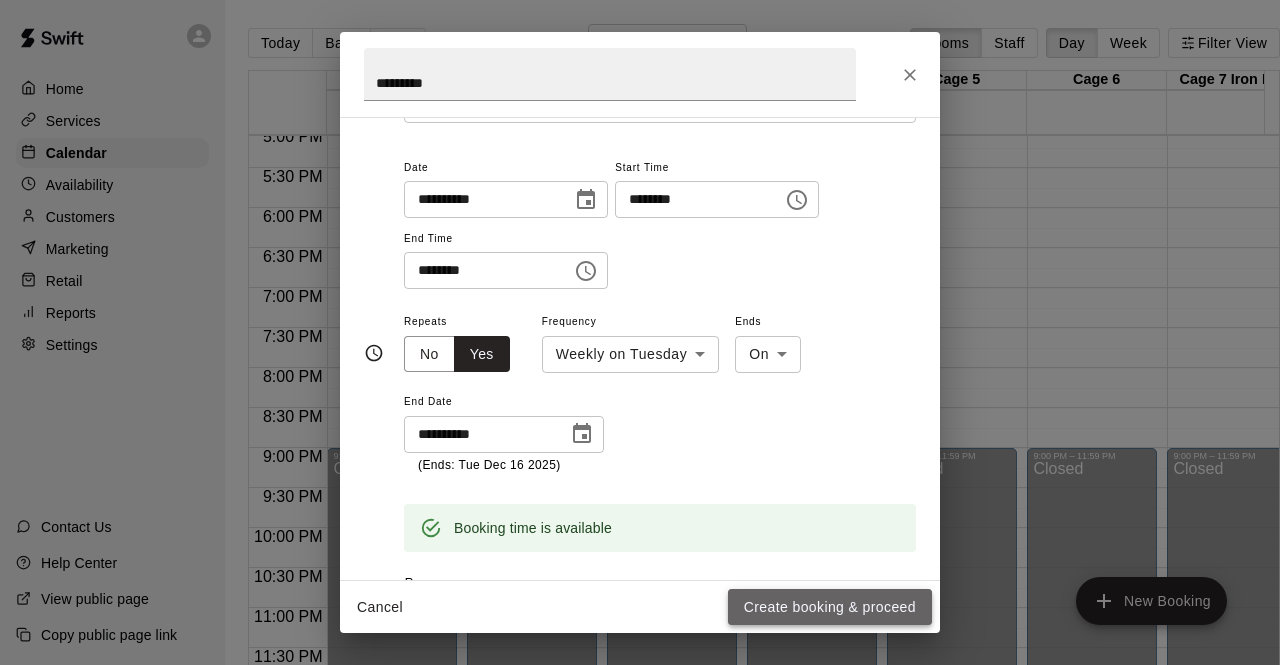 click on "Create booking & proceed" at bounding box center [830, 607] 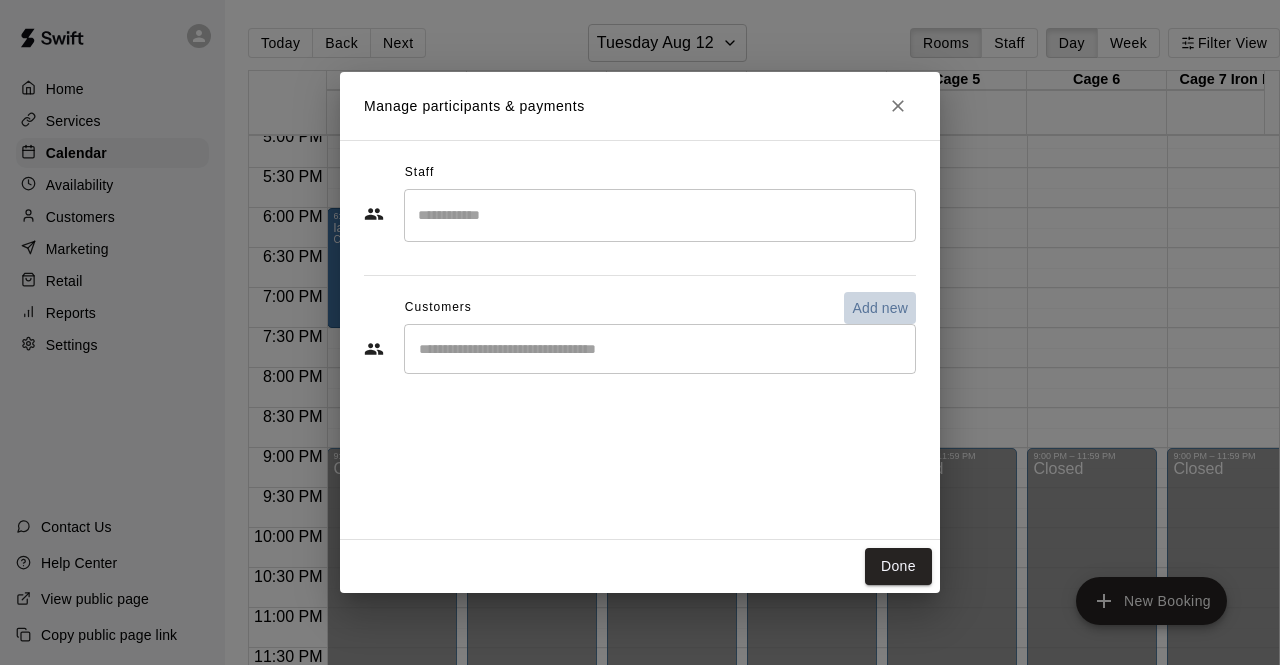 click on "Add new" at bounding box center (880, 308) 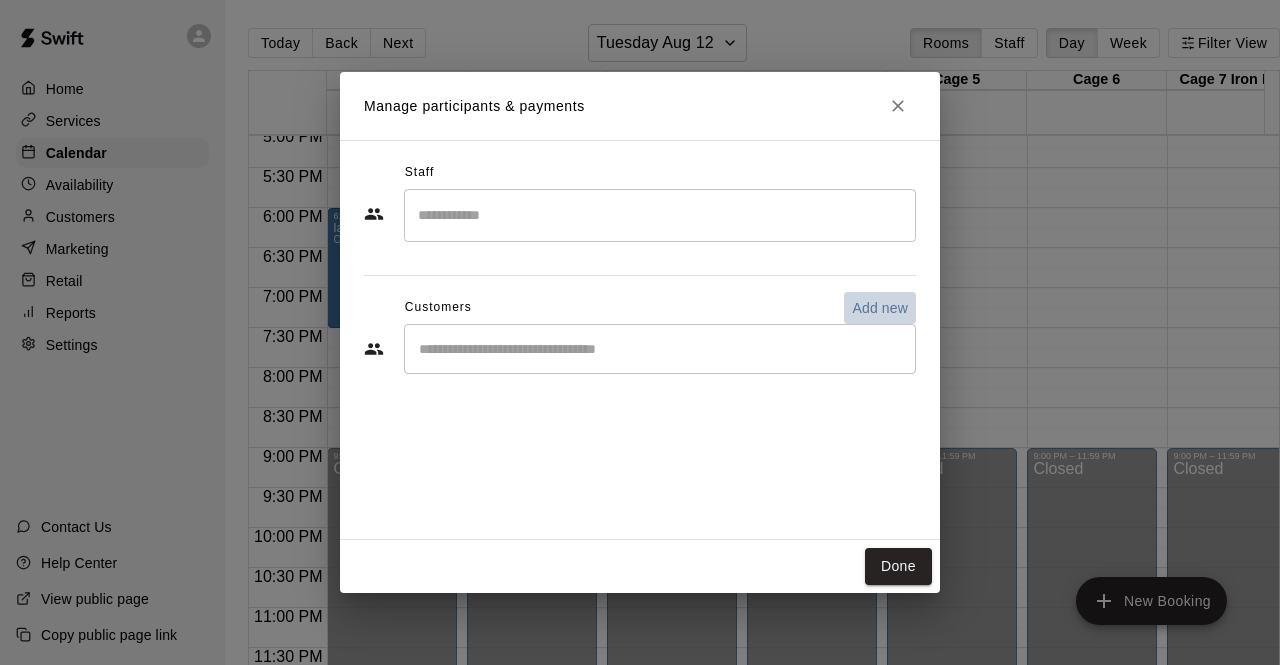 select on "**" 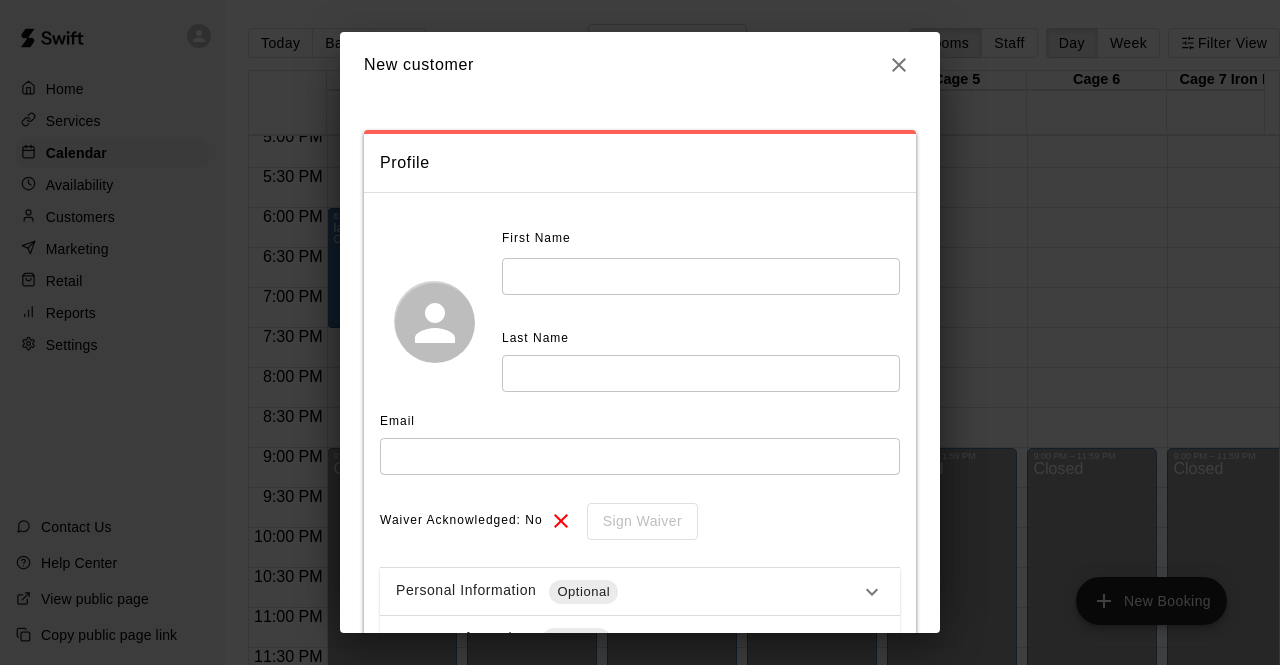 click at bounding box center (701, 276) 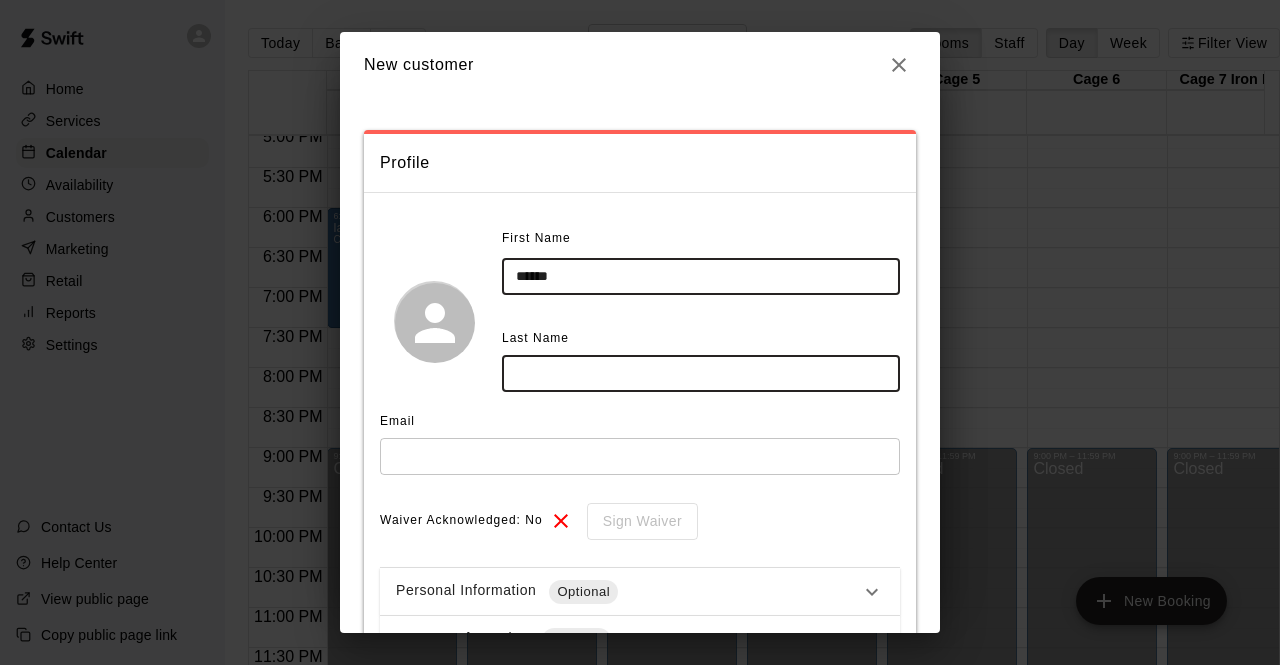 type on "******" 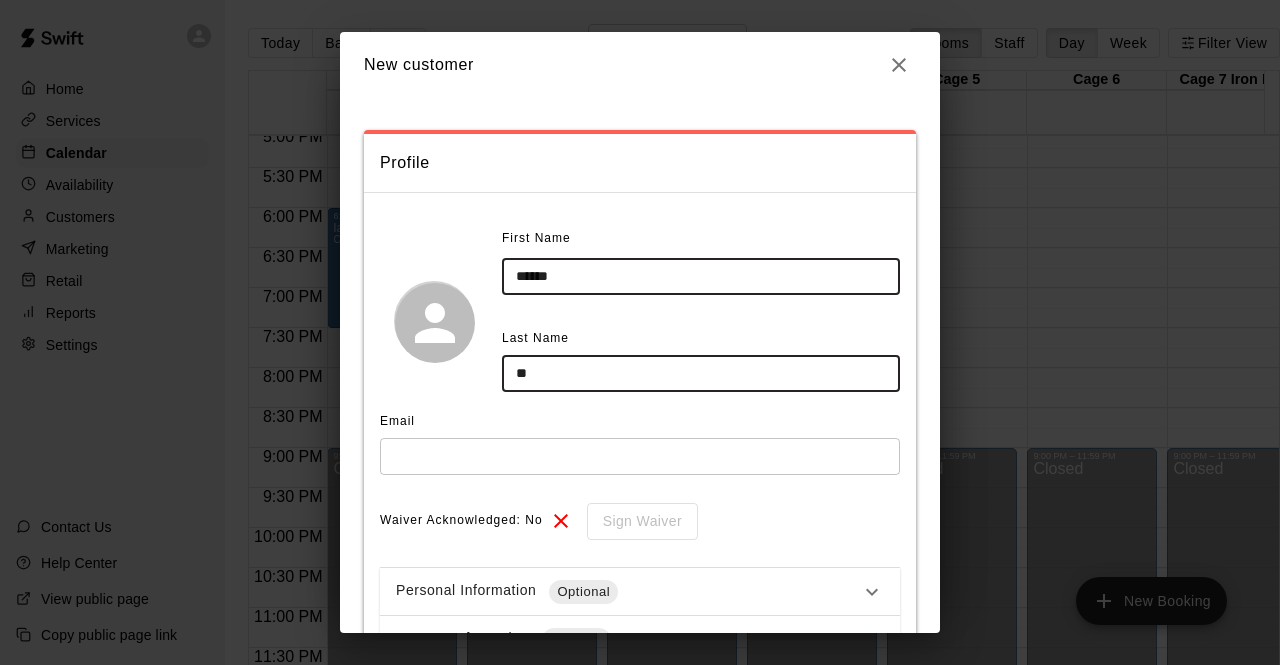 type on "**" 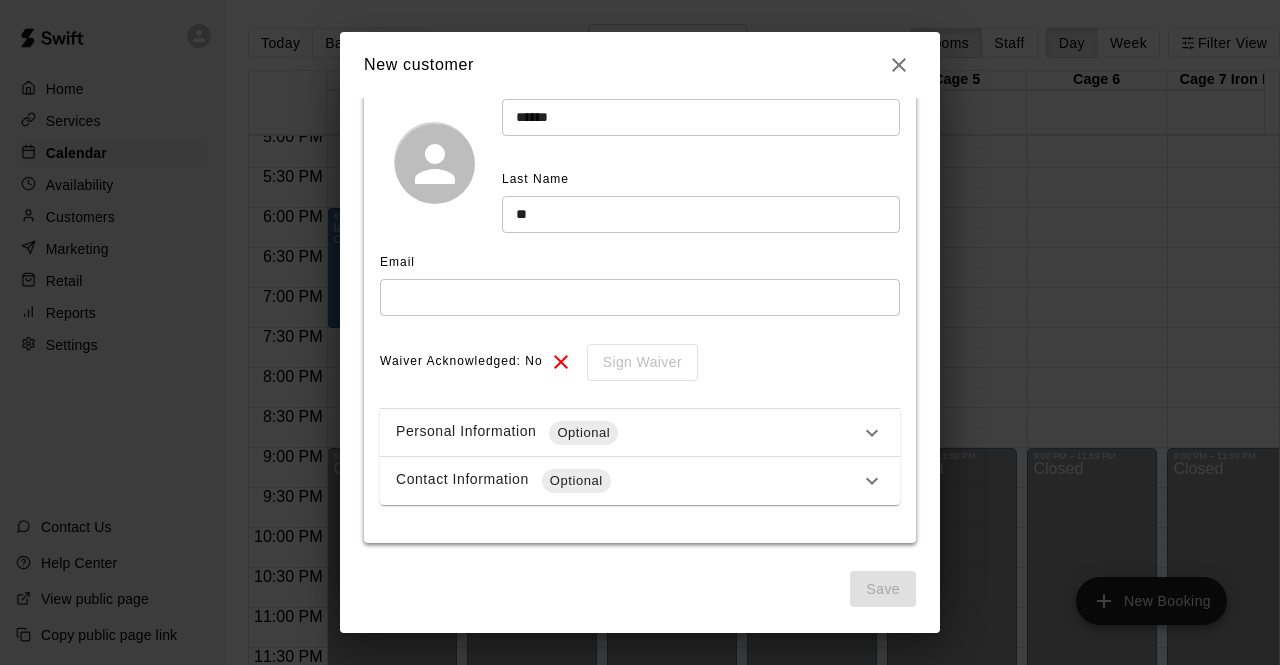 scroll, scrollTop: 160, scrollLeft: 0, axis: vertical 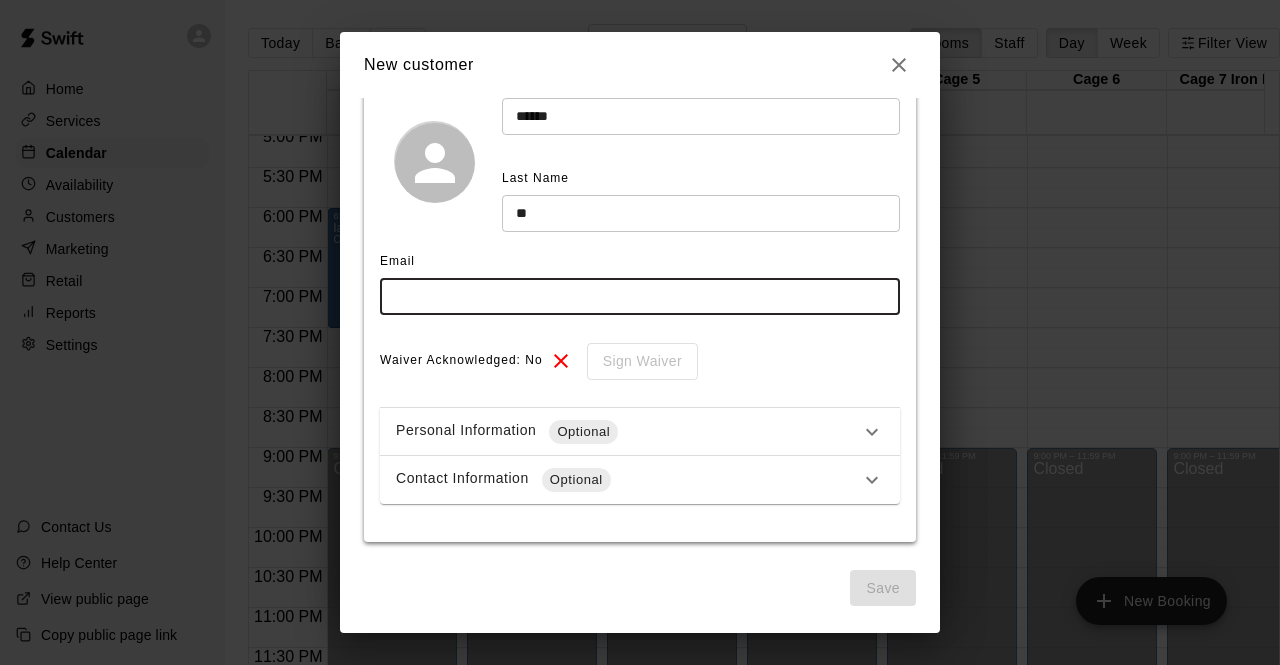 click at bounding box center [640, 296] 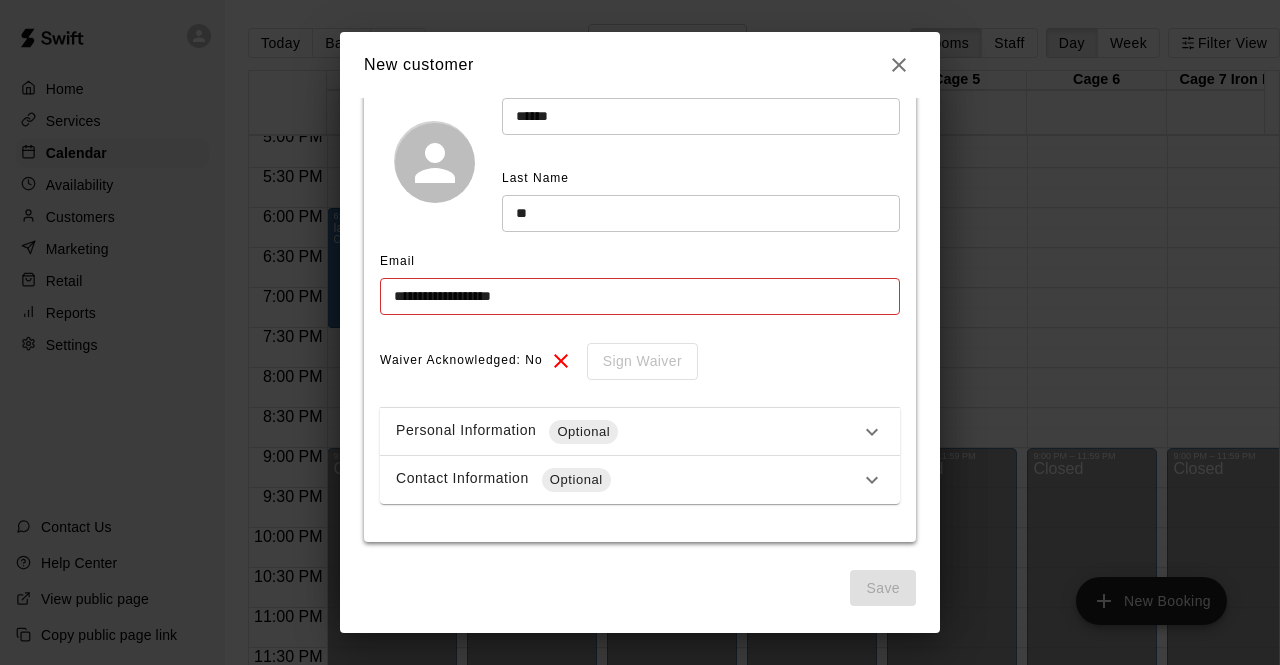 click on "Waiver Acknowledged:   No Sign Waiver" at bounding box center [640, 361] 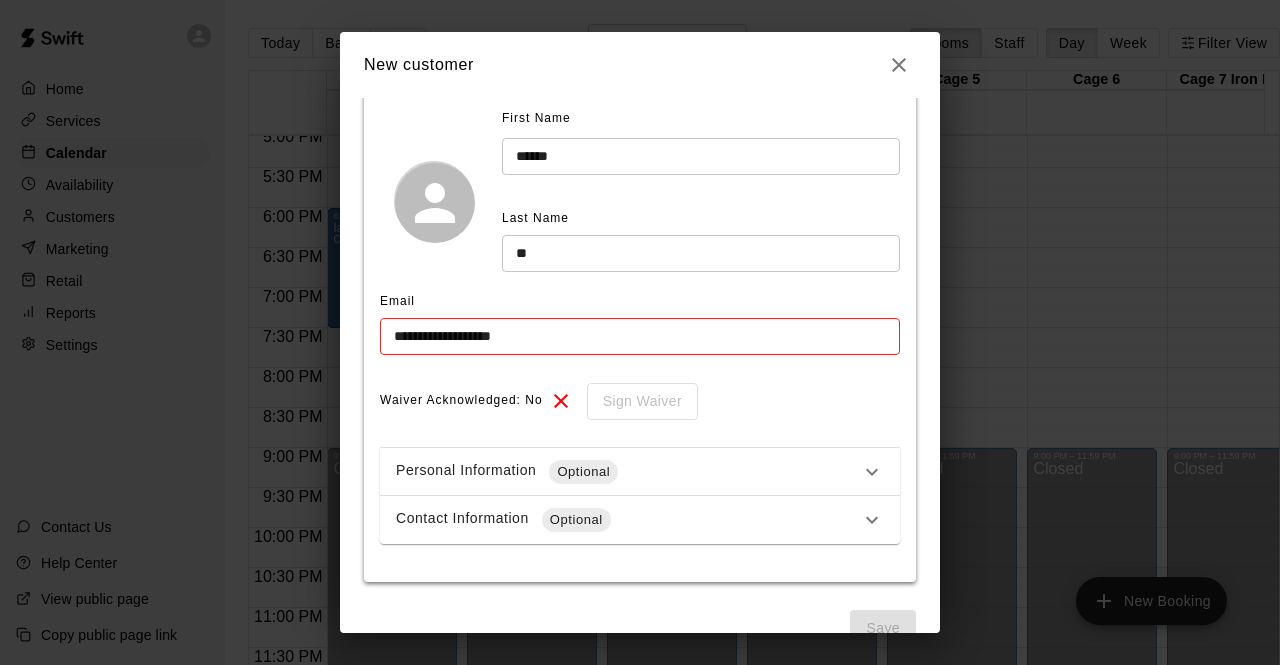 scroll, scrollTop: 160, scrollLeft: 0, axis: vertical 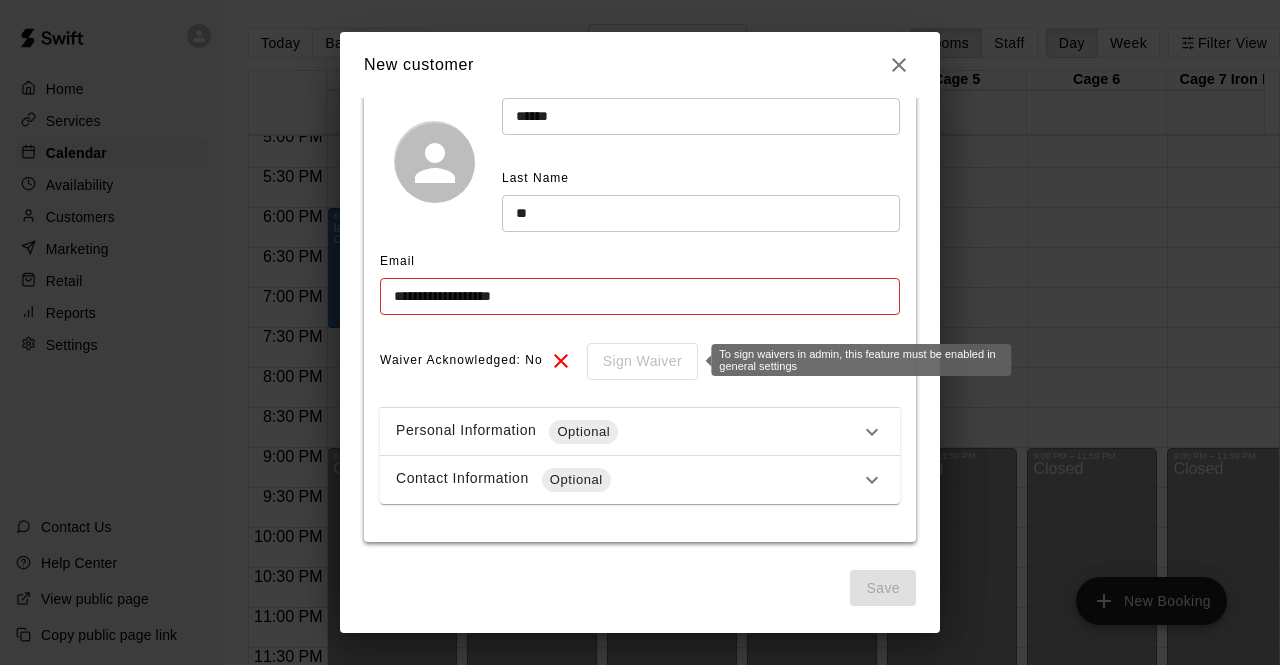 click on "Sign Waiver" at bounding box center [635, 361] 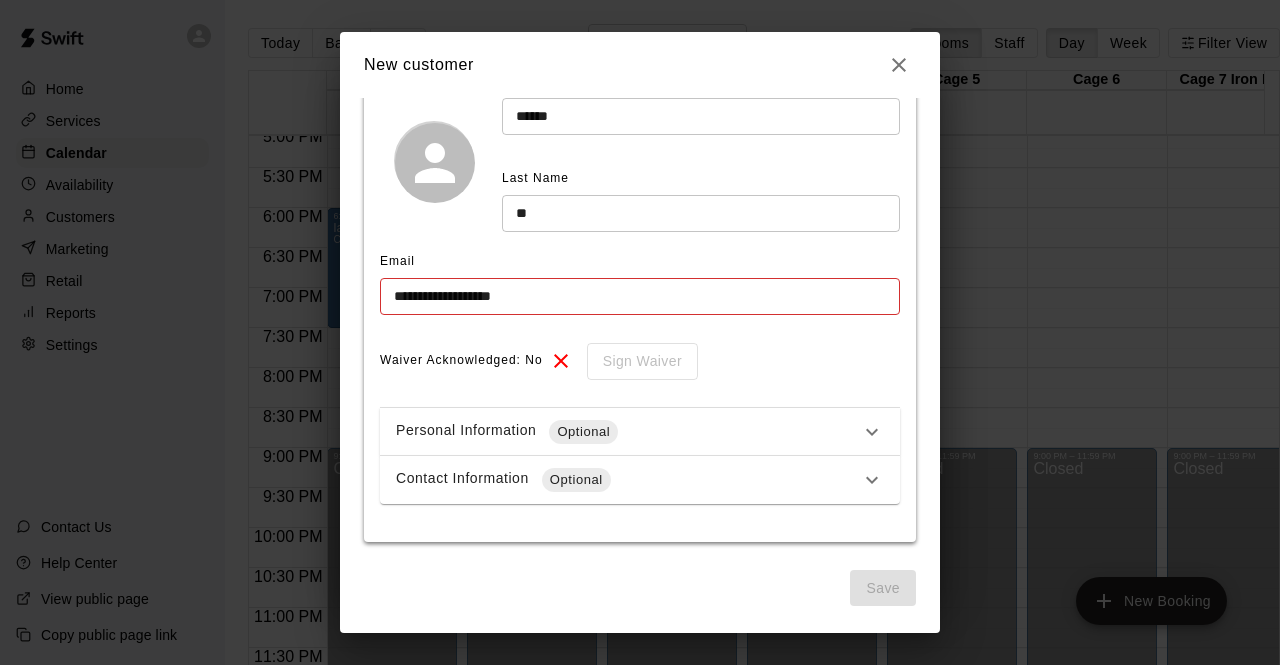 click 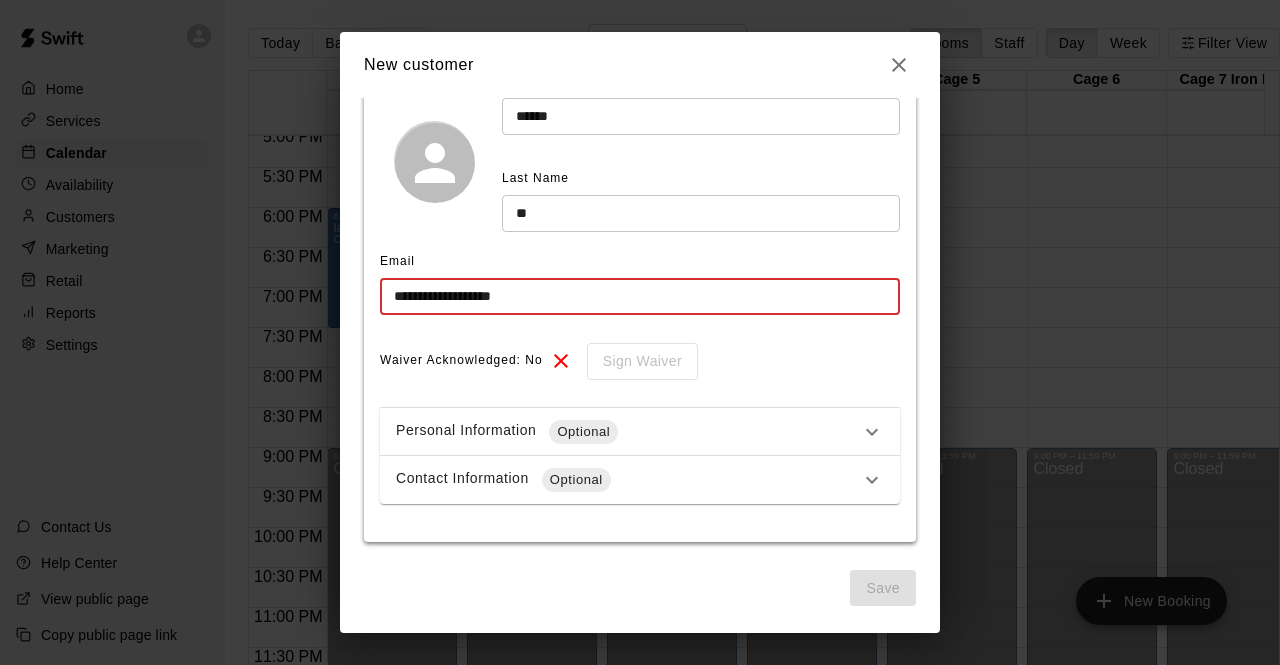 click on "**********" at bounding box center [640, 296] 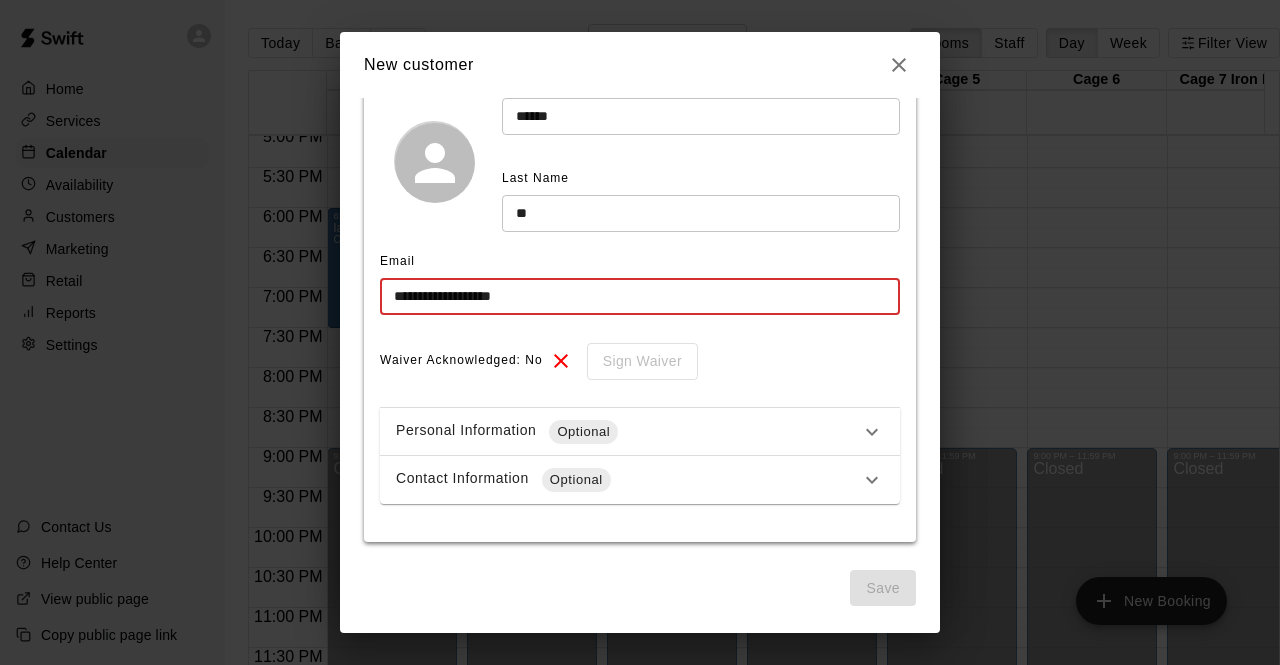 click on "Email" at bounding box center [640, 262] 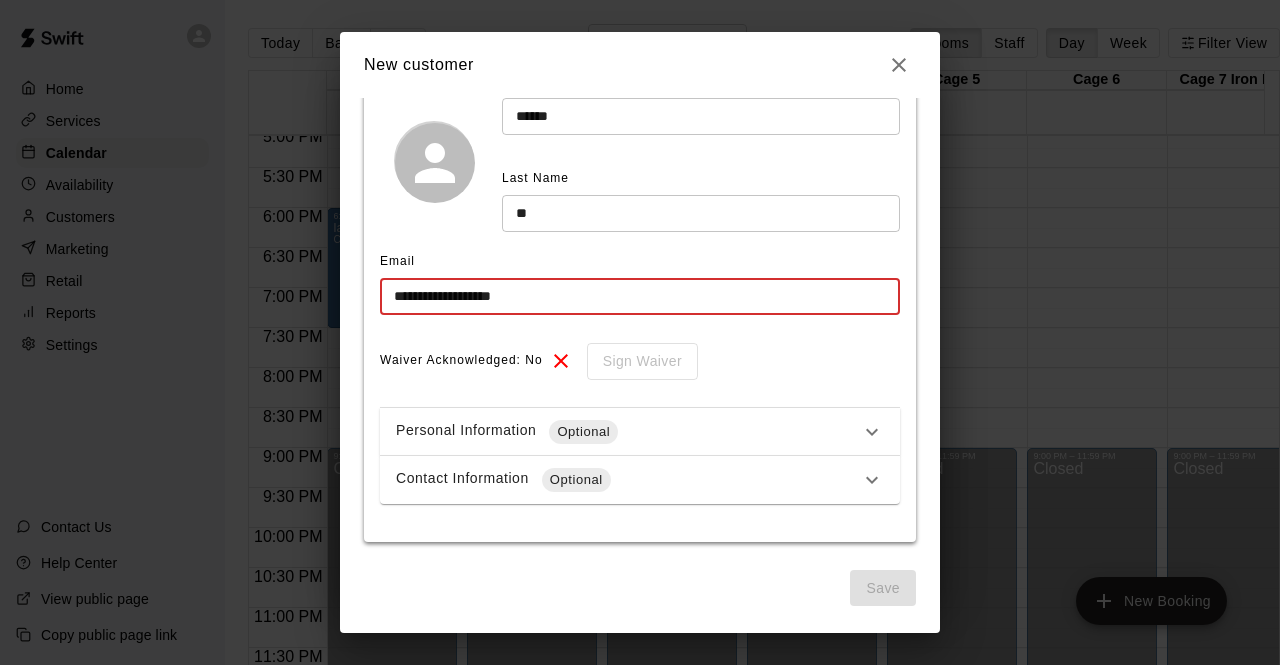 click on "**********" at bounding box center [640, 296] 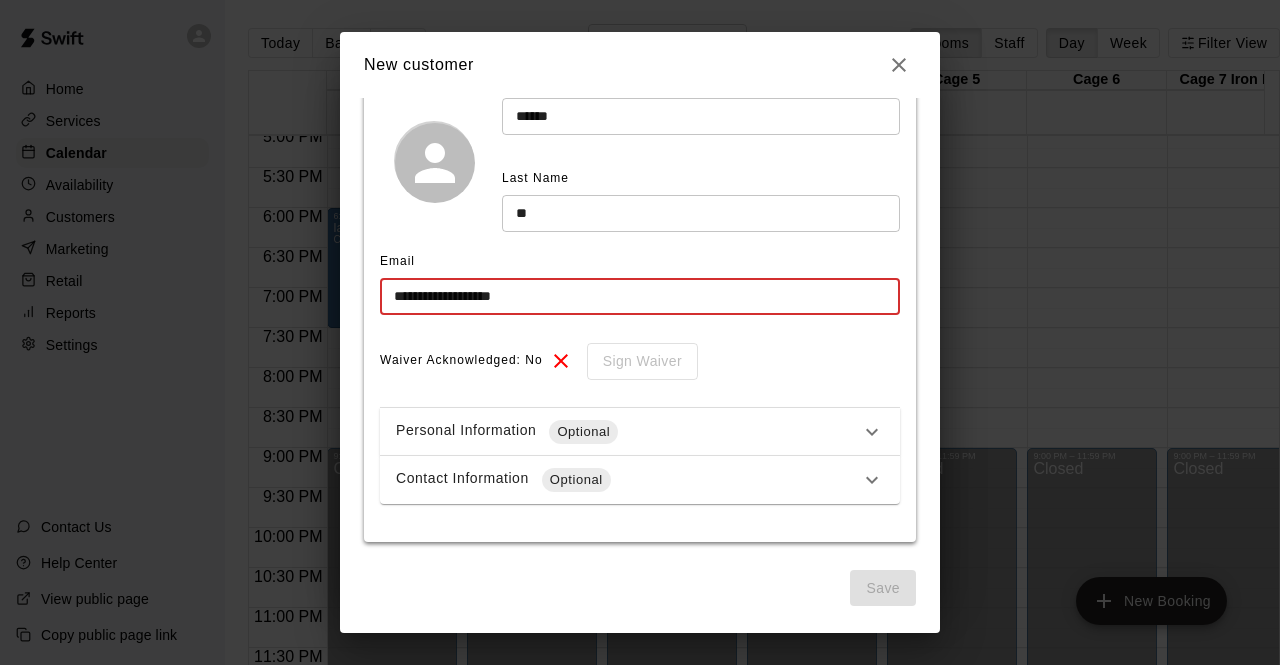 type on "**********" 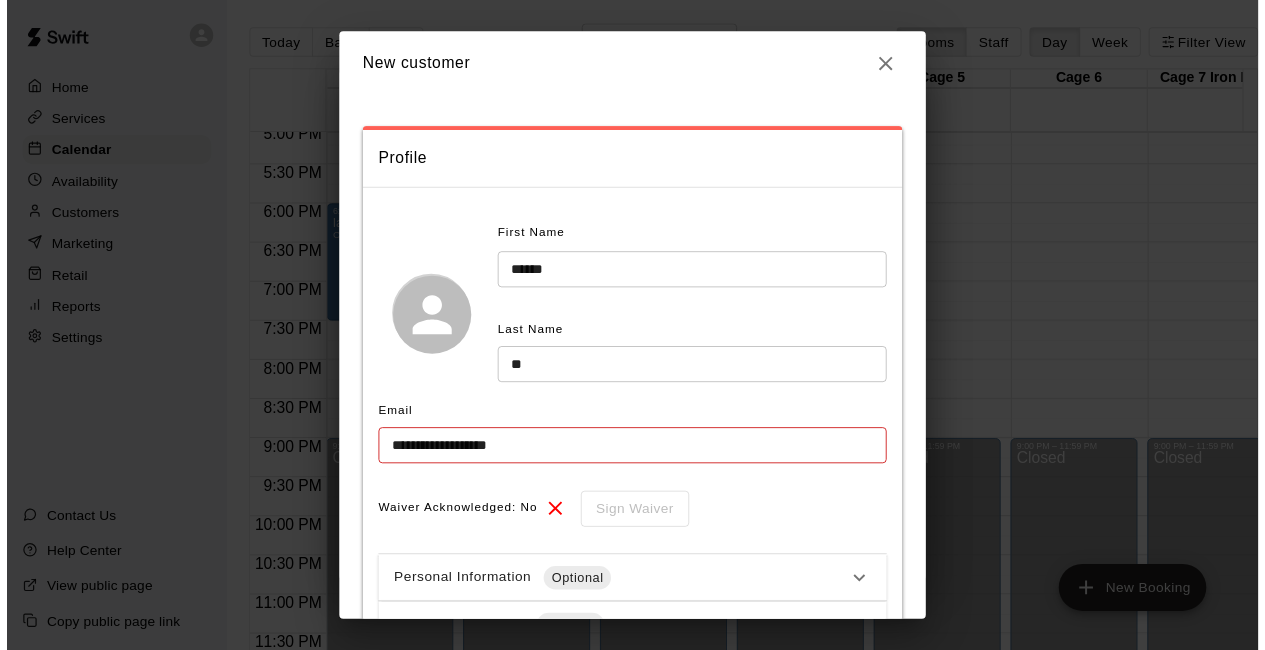 scroll, scrollTop: 0, scrollLeft: 0, axis: both 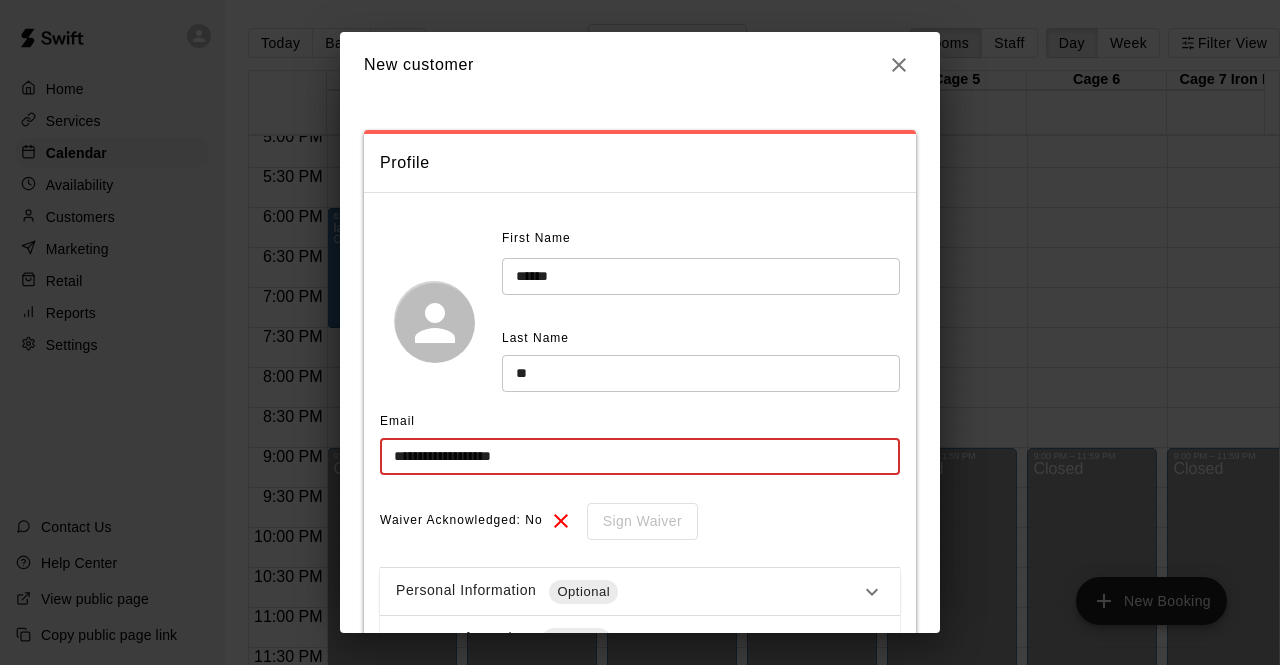 click on "**********" at bounding box center [640, 456] 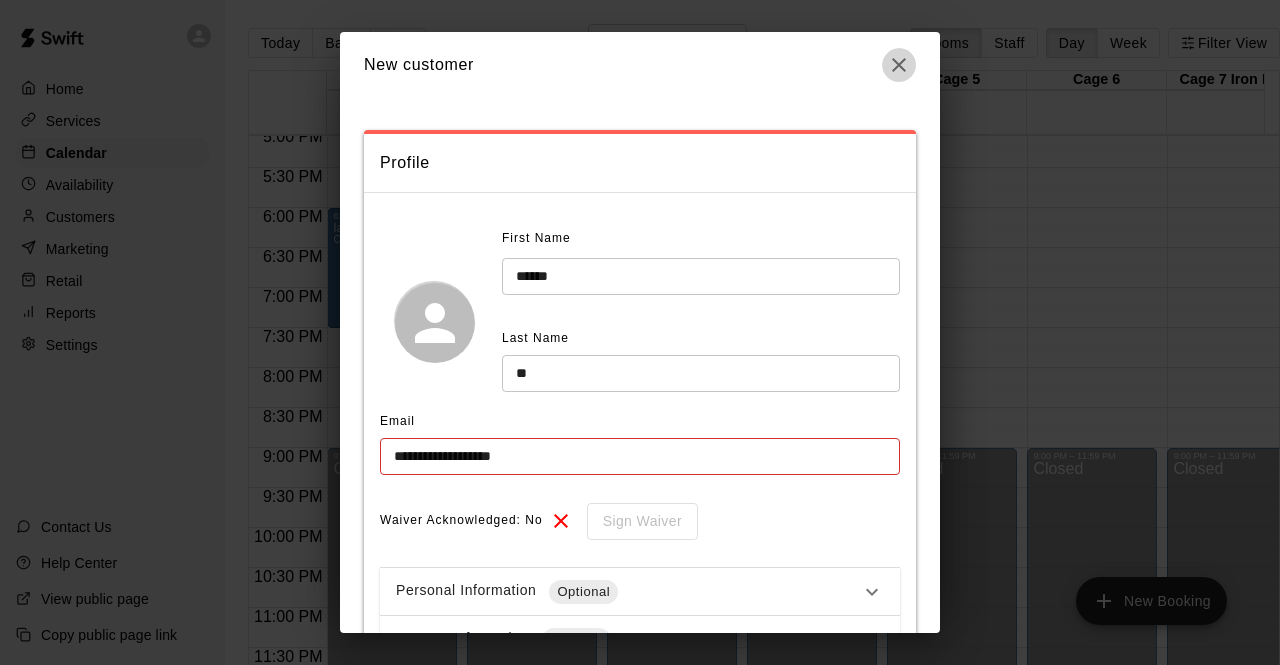click 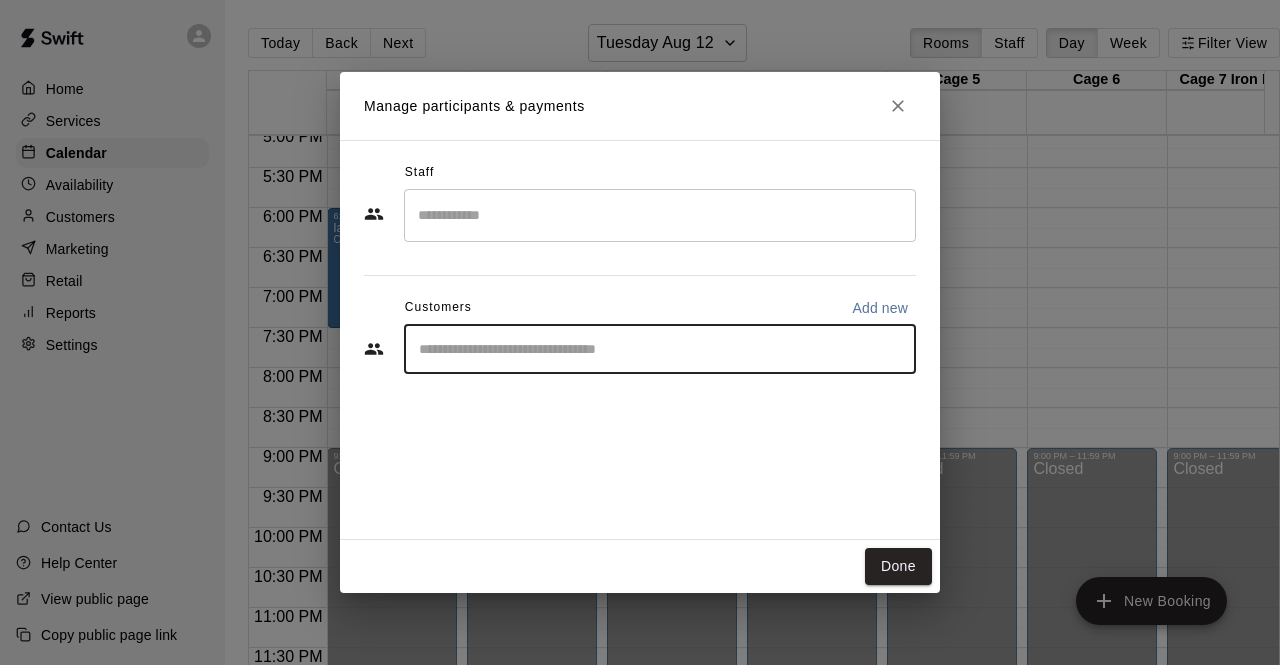 click at bounding box center [660, 349] 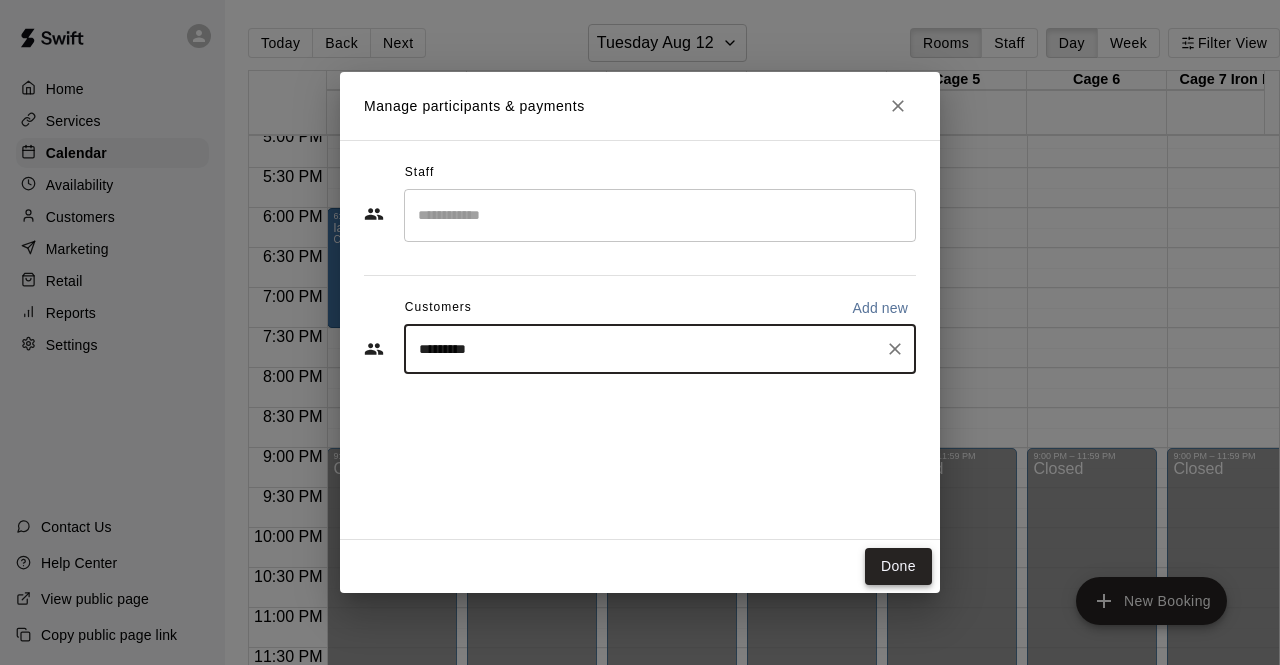 type on "*********" 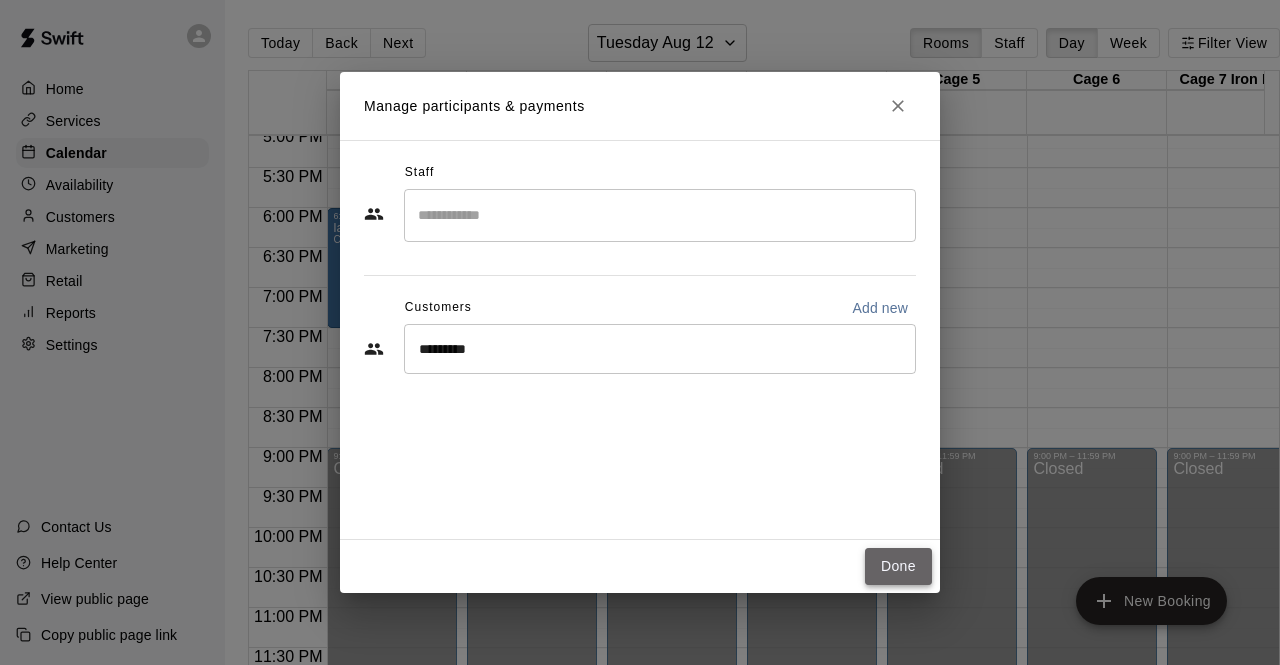 click on "Done" at bounding box center (898, 566) 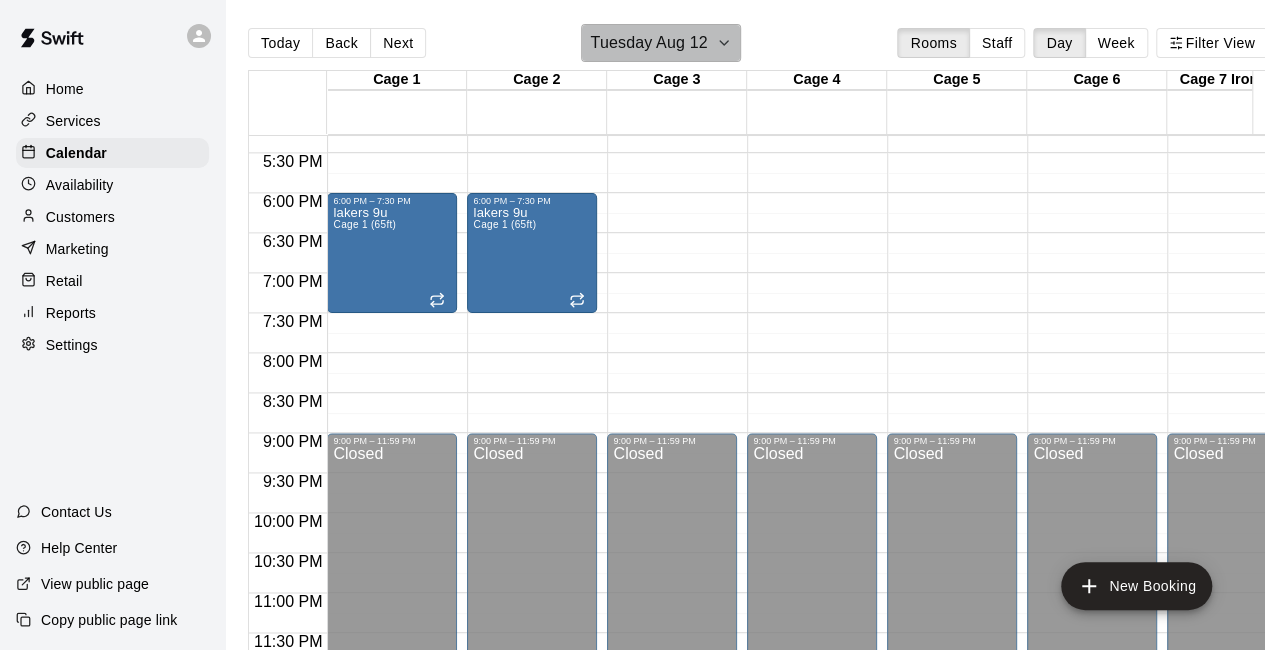 click 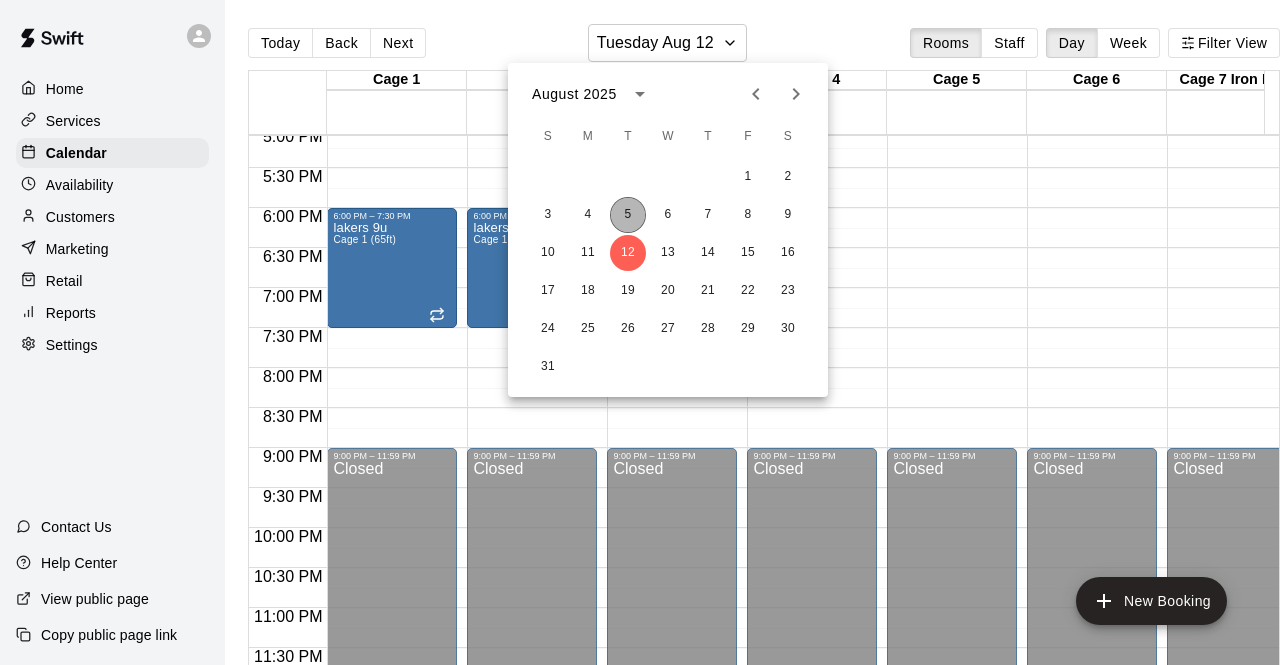 click on "5" at bounding box center [628, 215] 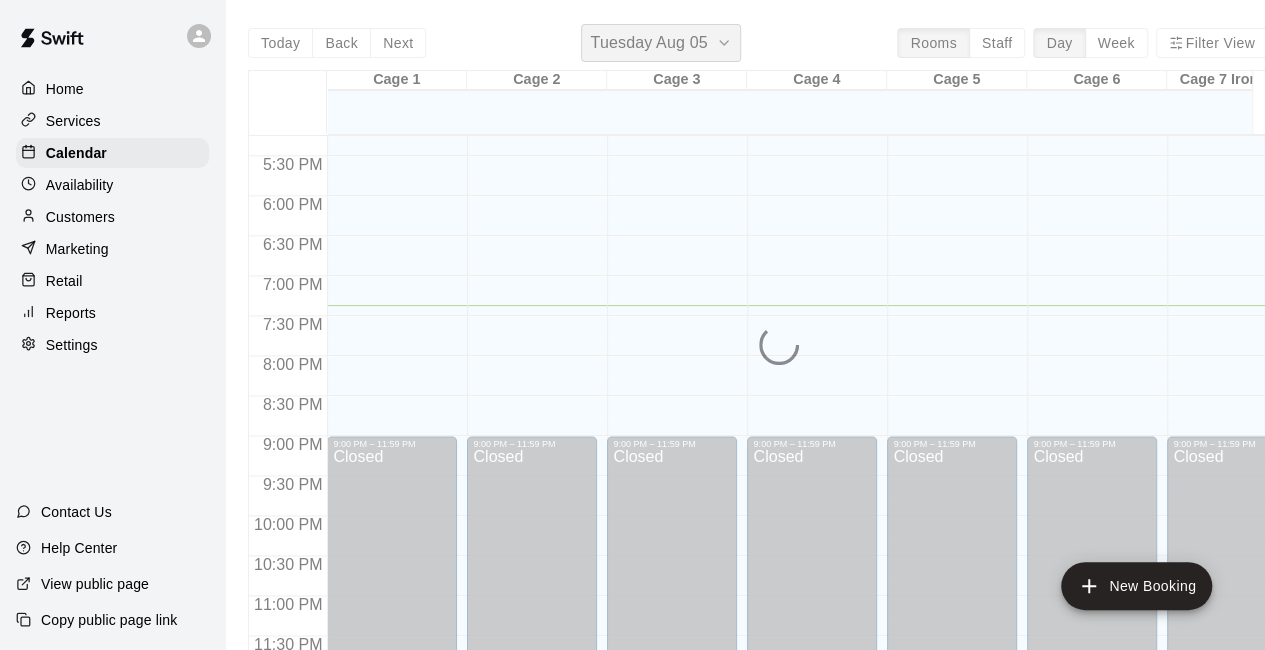 scroll, scrollTop: 1386, scrollLeft: 0, axis: vertical 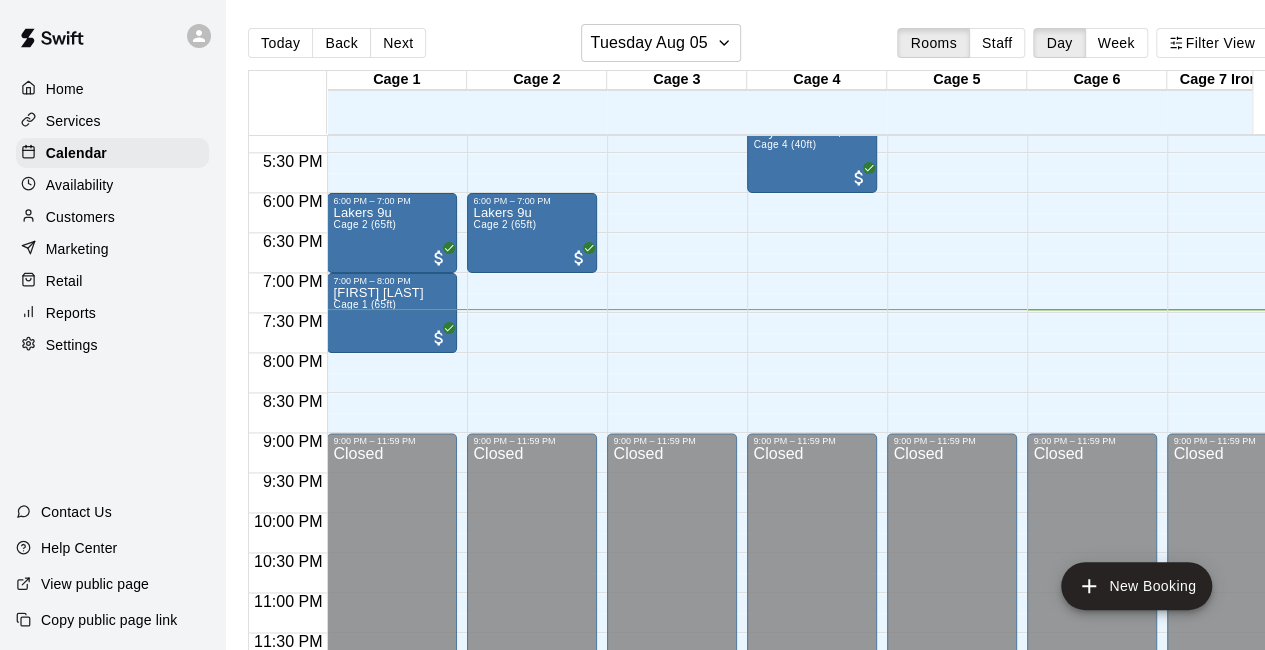 click on "[TIME] [TIME] [ACTIVITY] [MONTH] [DAY]-[DAY] [TIME] [MONTH] [DAY] spots" at bounding box center [672, -287] 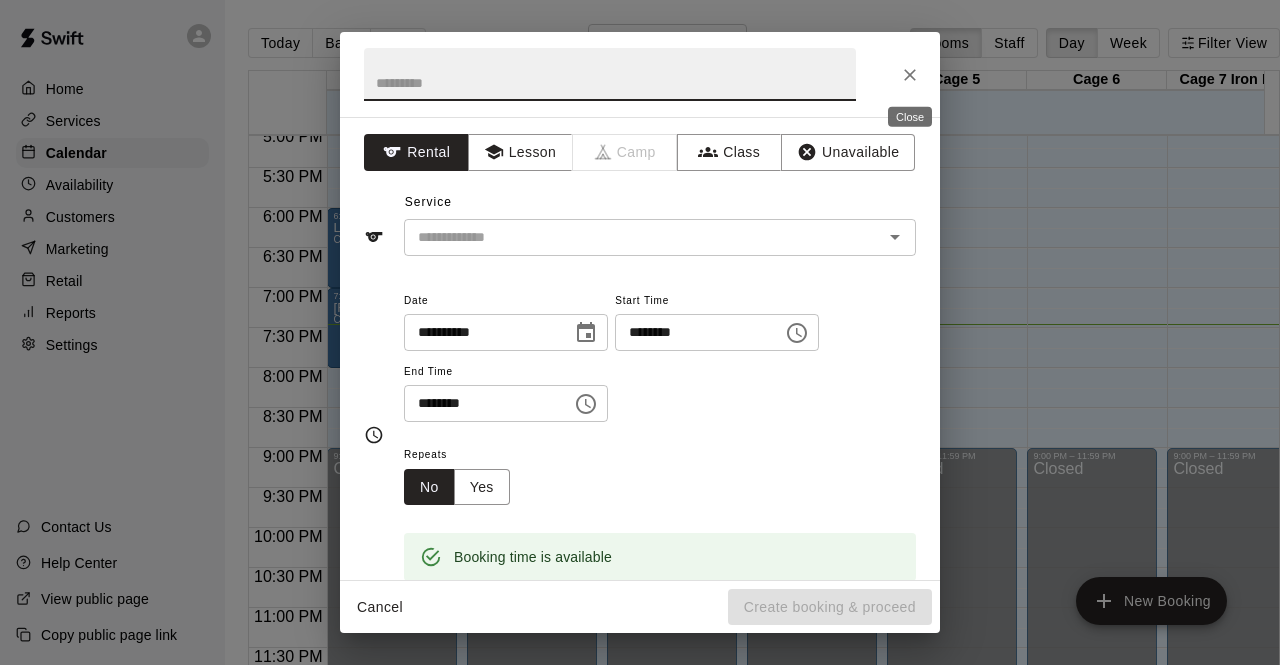 click 